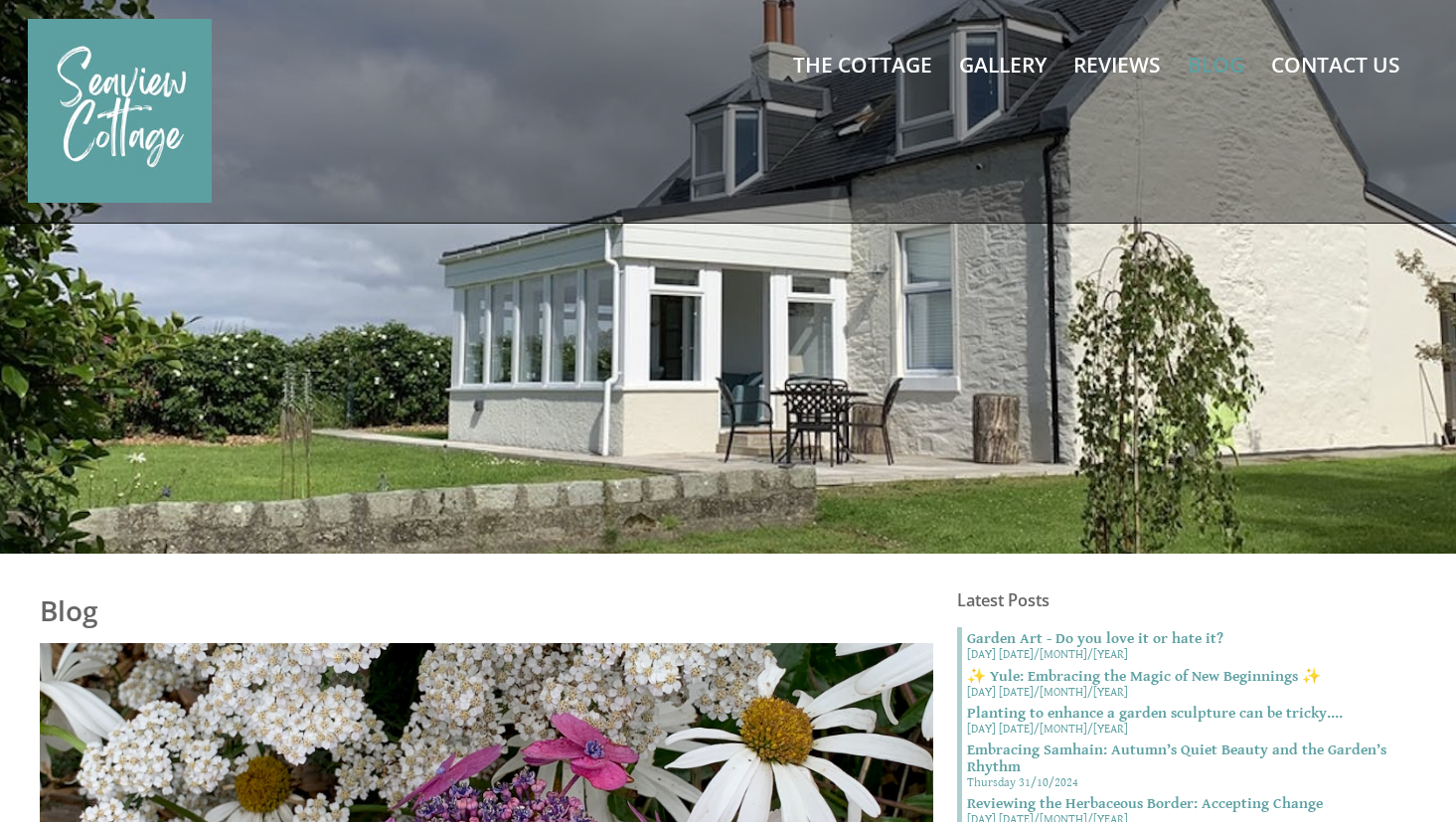 scroll, scrollTop: 0, scrollLeft: 0, axis: both 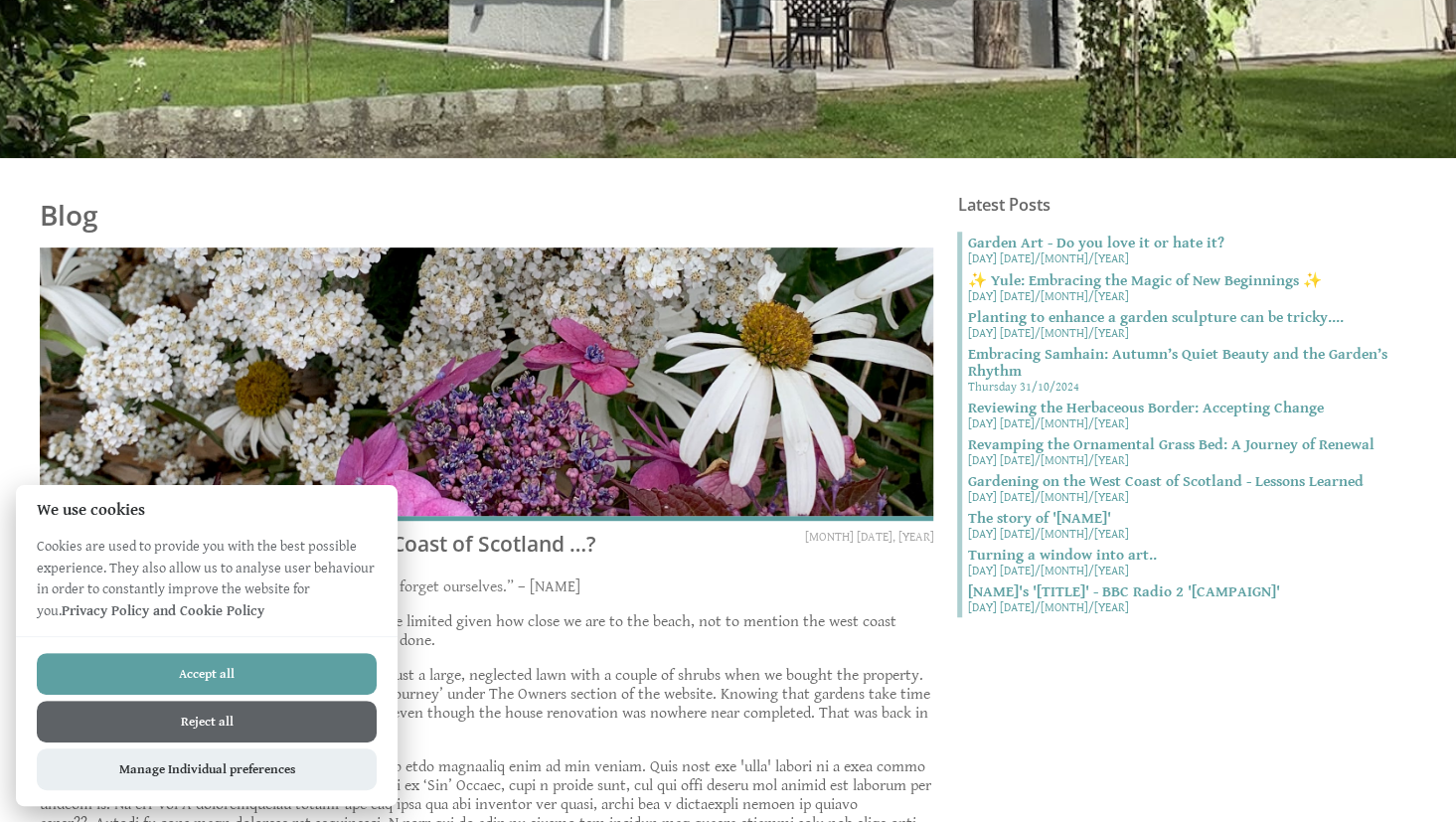 click on "Accept all" at bounding box center (207, 674) 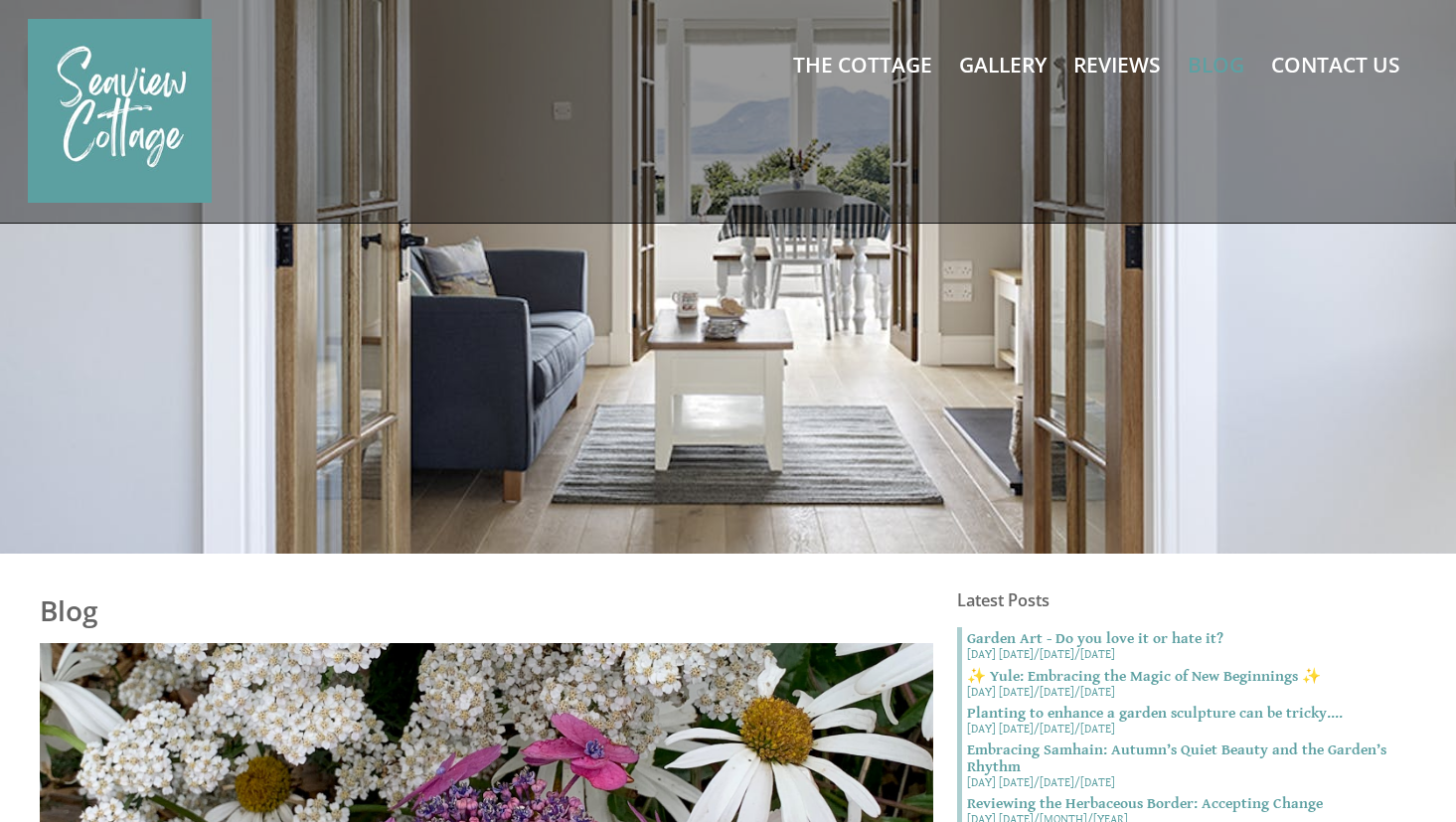 scroll, scrollTop: 396, scrollLeft: 0, axis: vertical 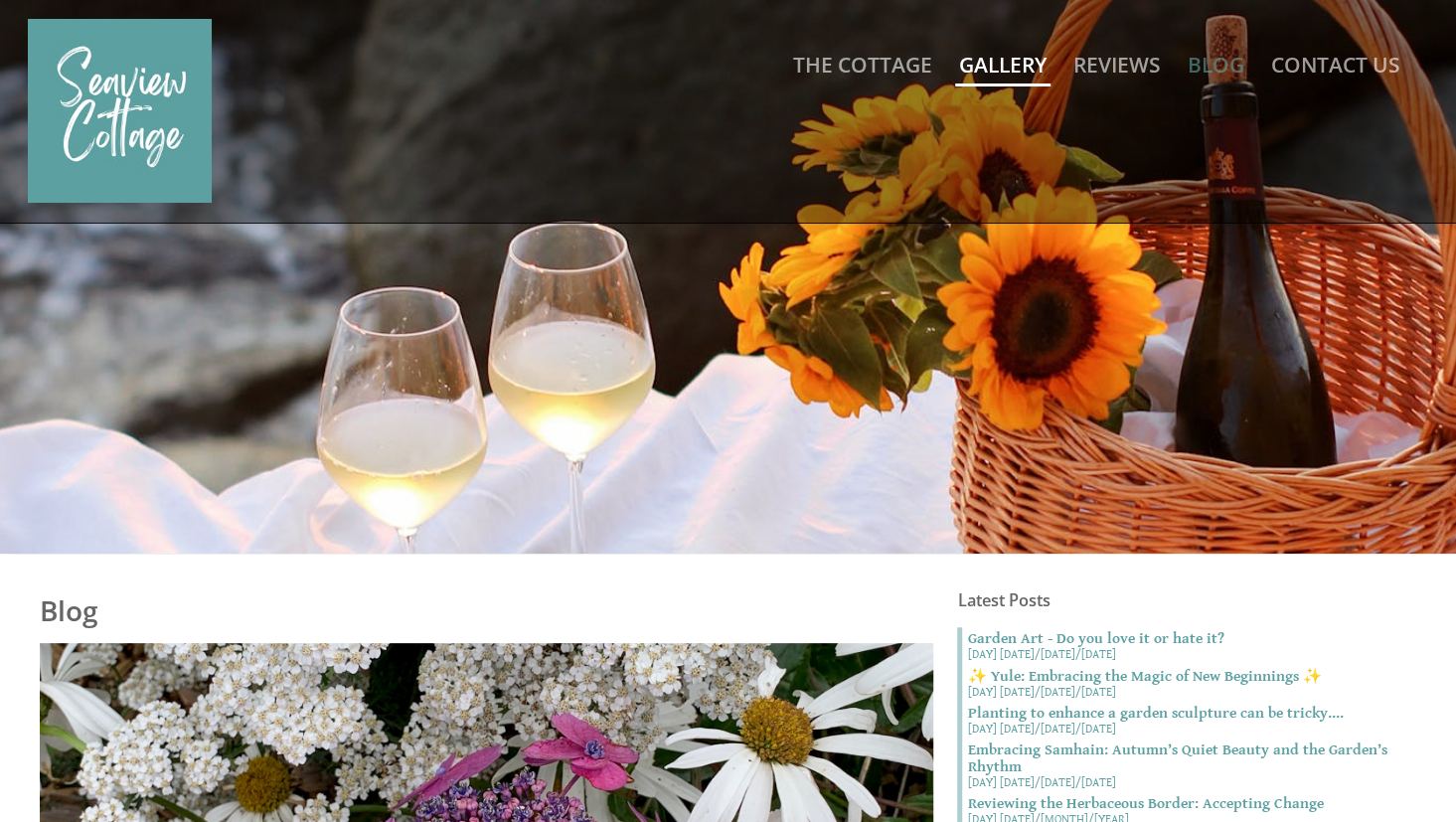 click on "Gallery" at bounding box center [1003, 65] 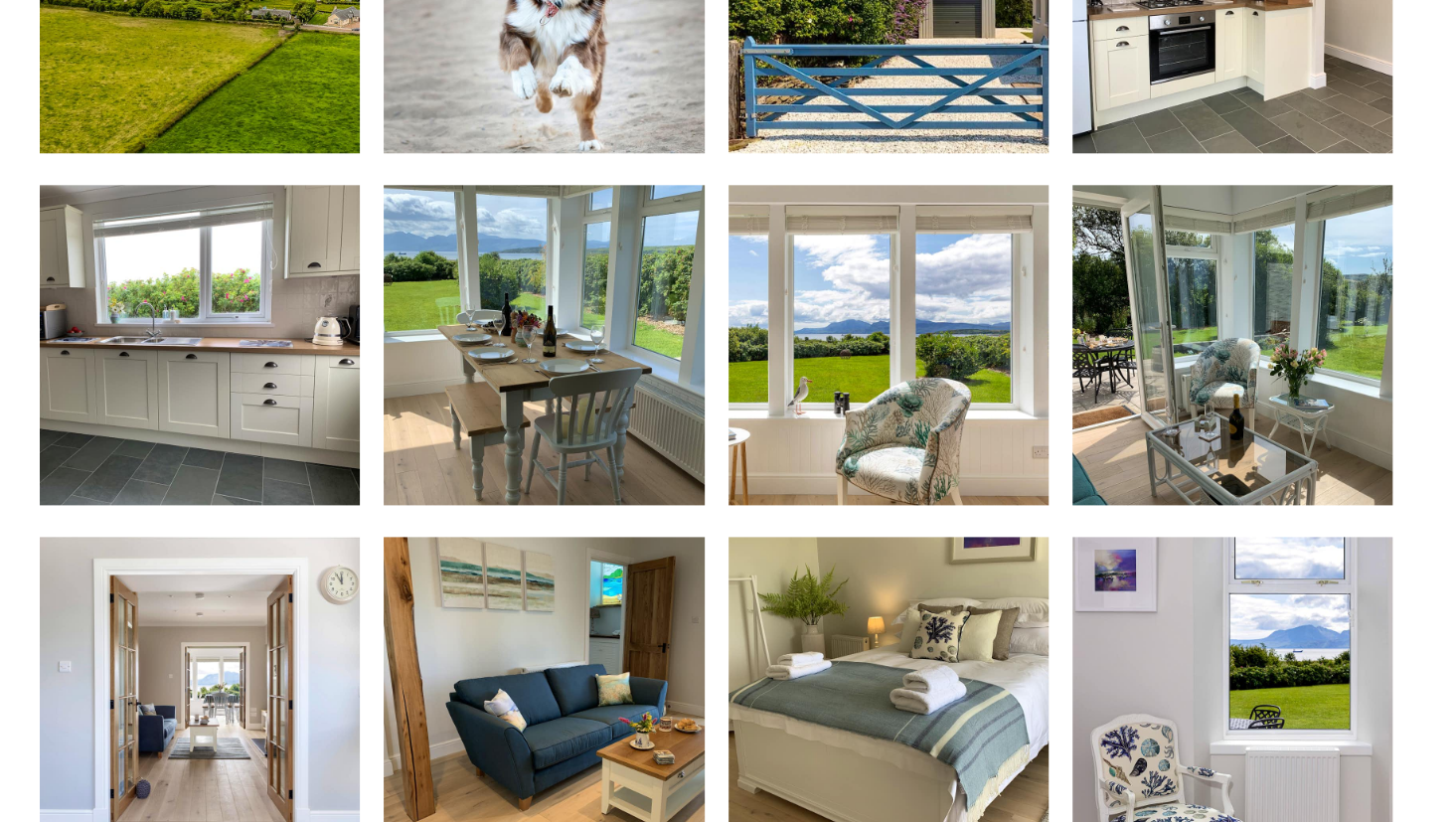 scroll, scrollTop: 1198, scrollLeft: 0, axis: vertical 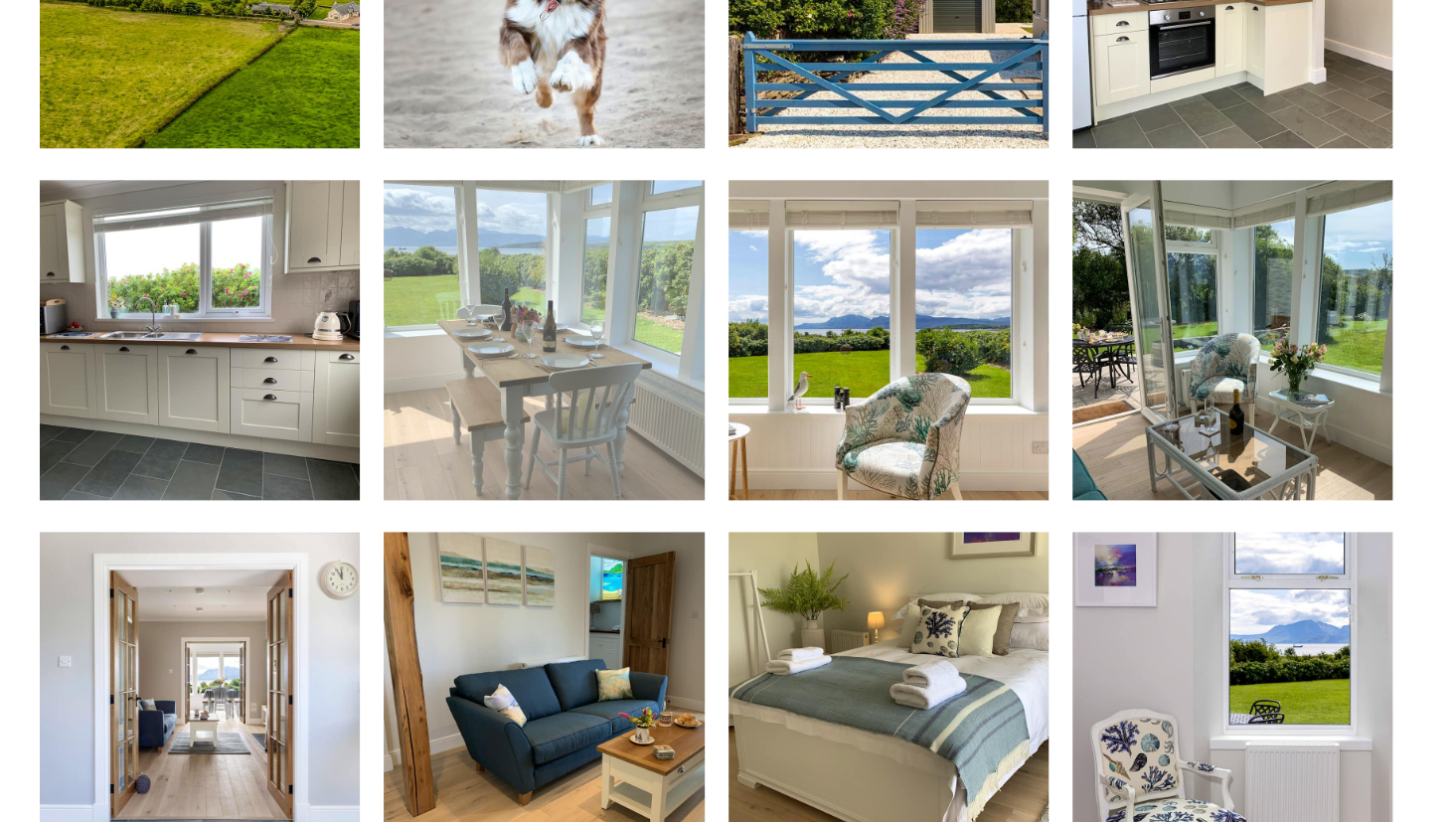 click at bounding box center [544, 340] 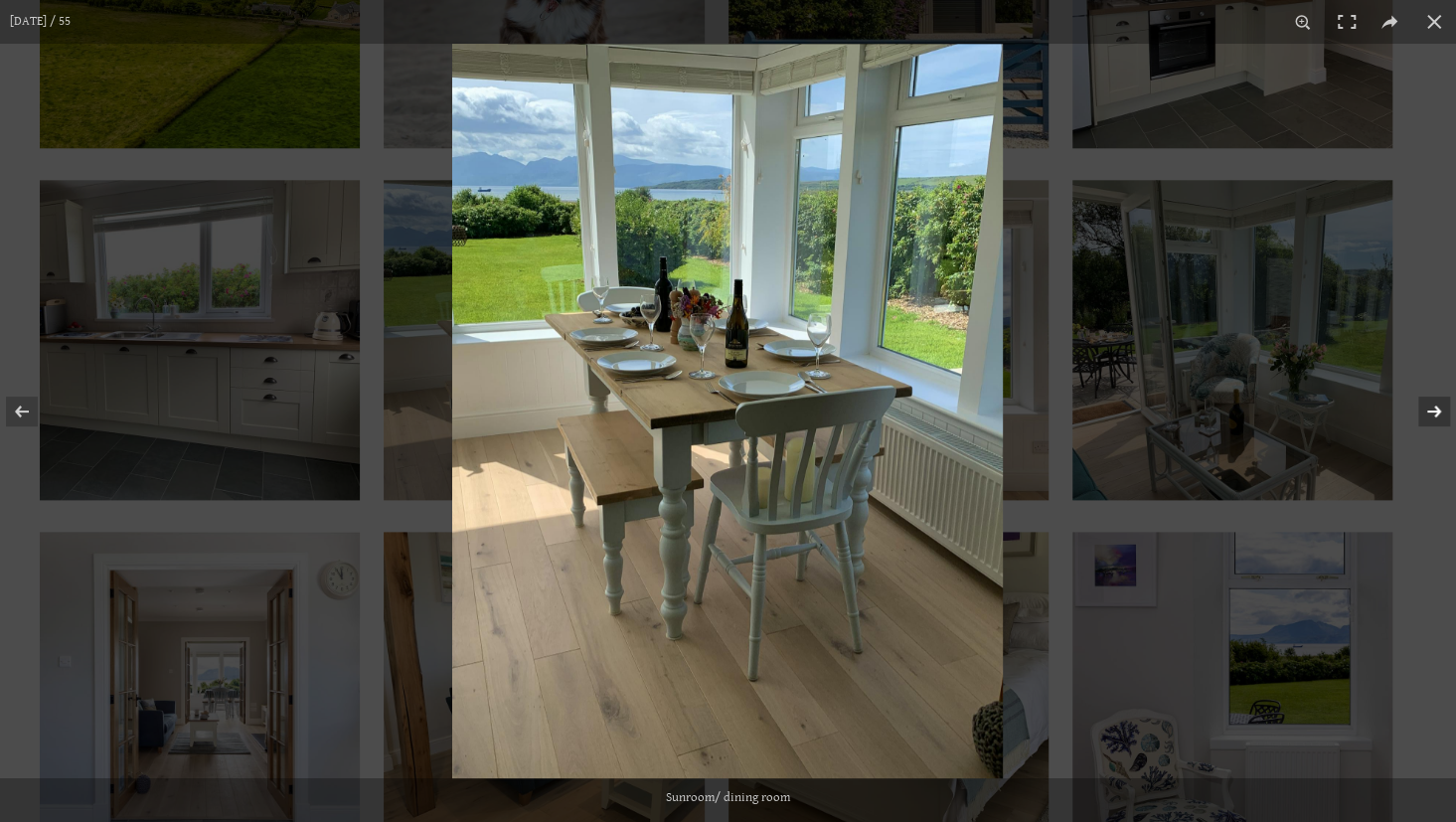 click at bounding box center (1421, 411) 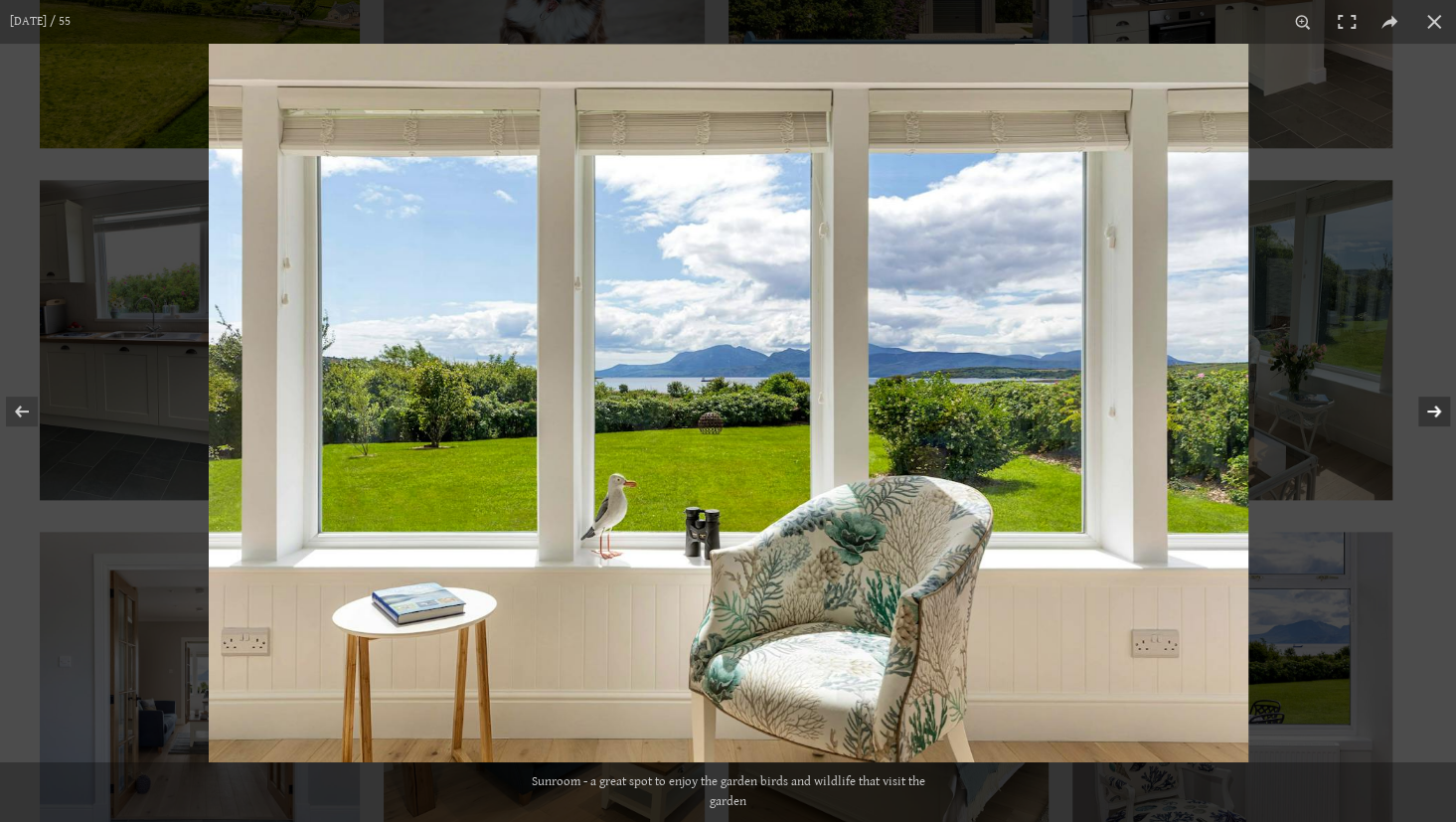 click at bounding box center [1421, 411] 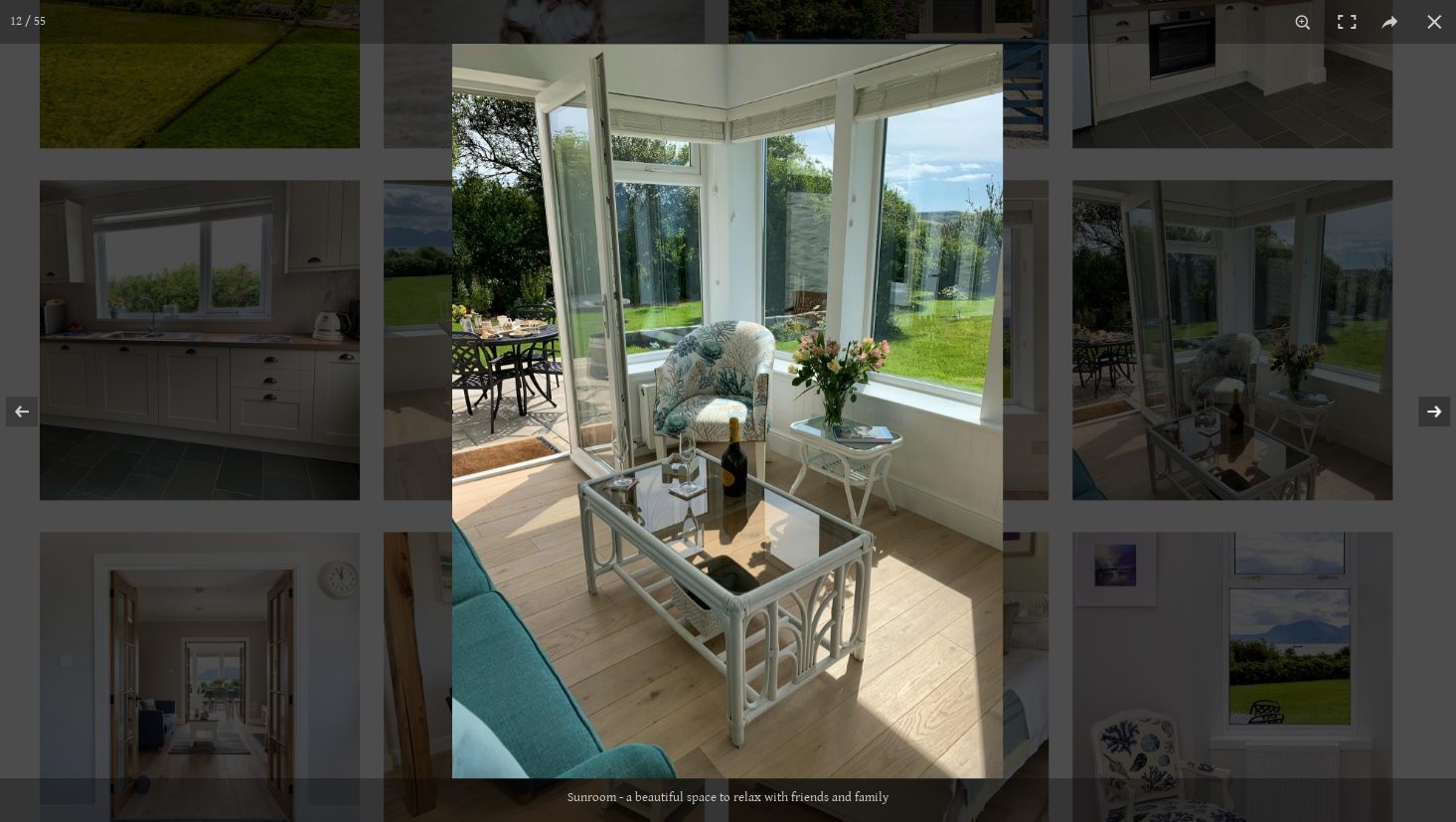 click at bounding box center [1421, 411] 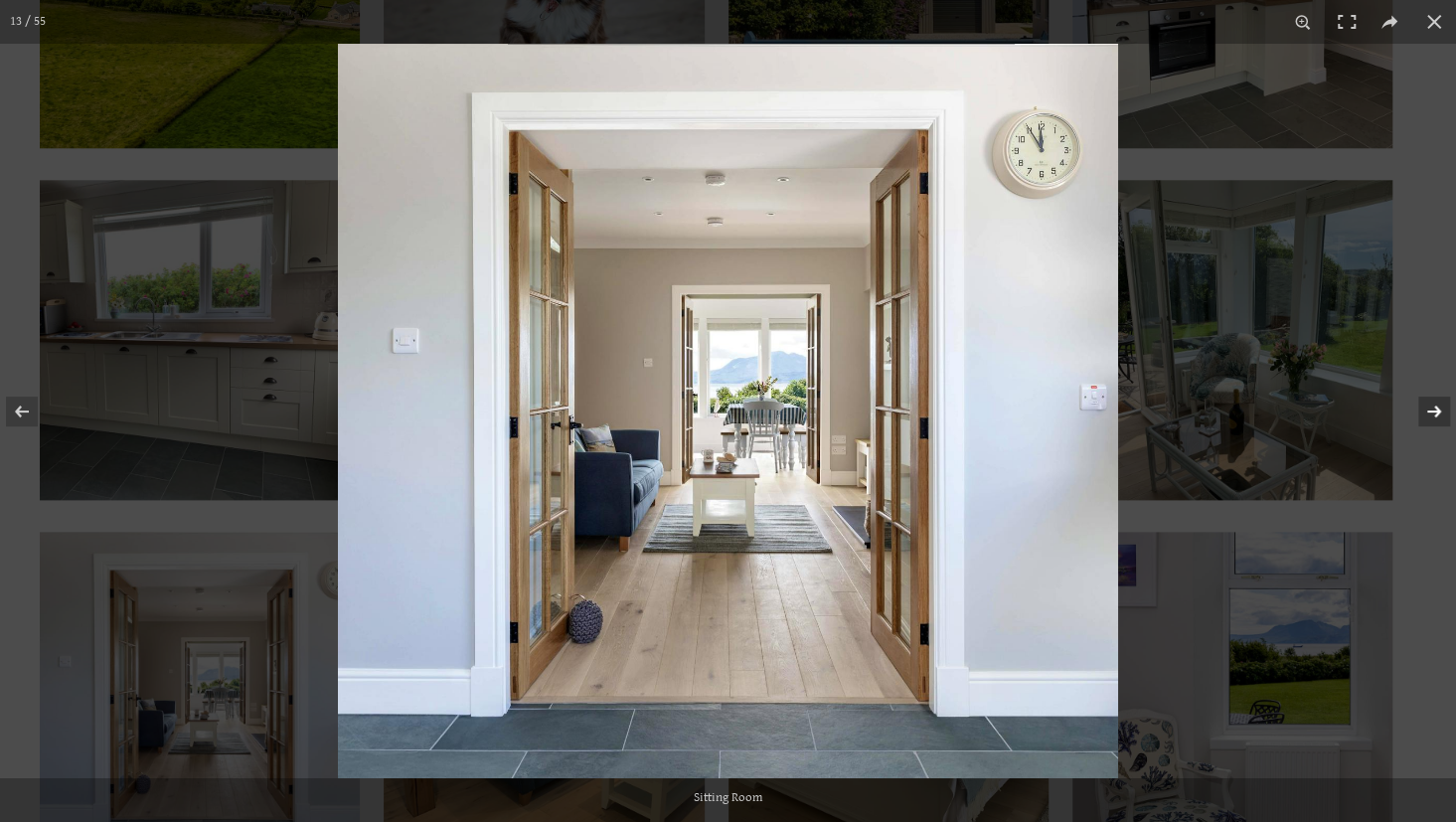 click at bounding box center (1421, 411) 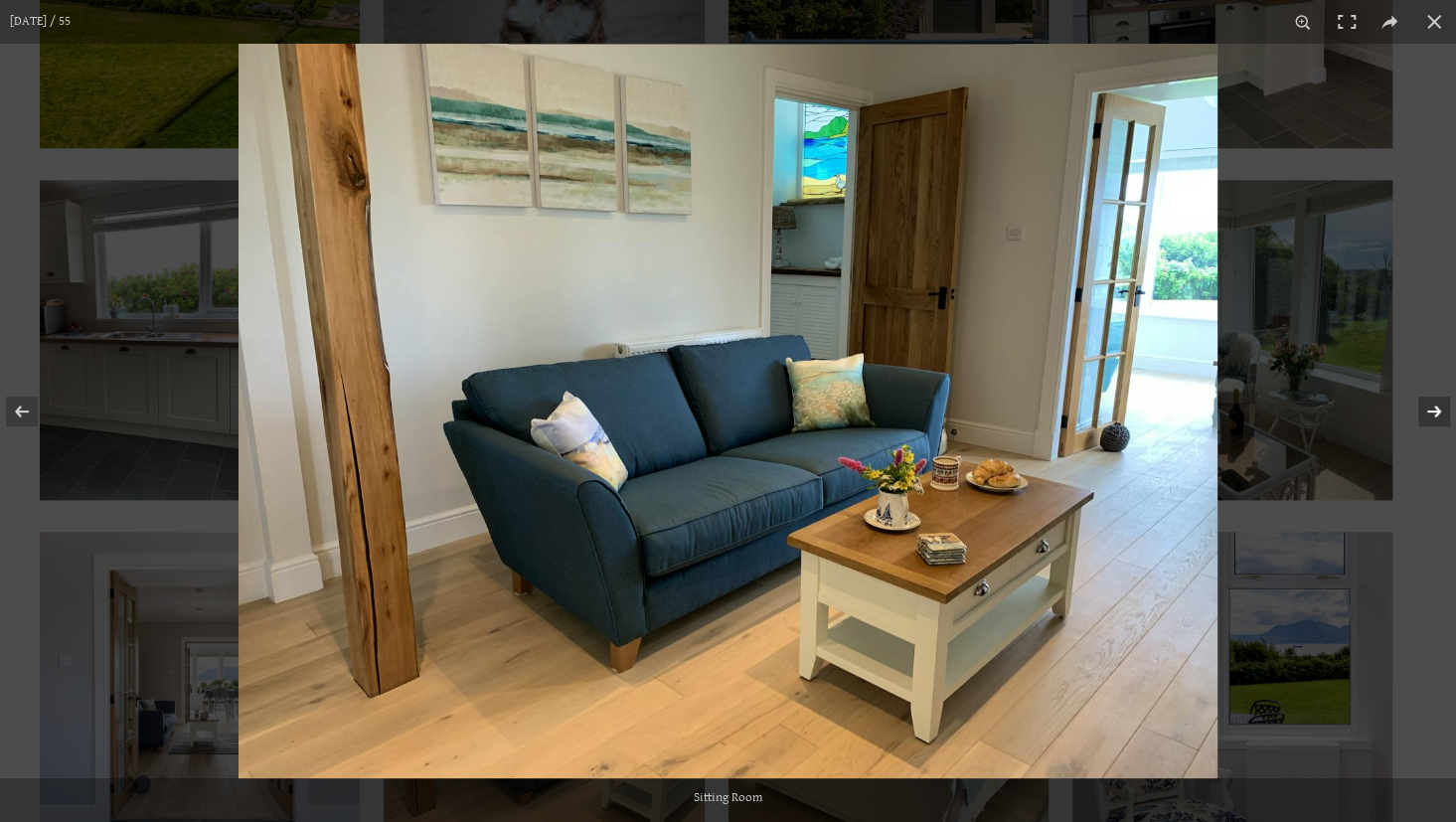click at bounding box center (1421, 411) 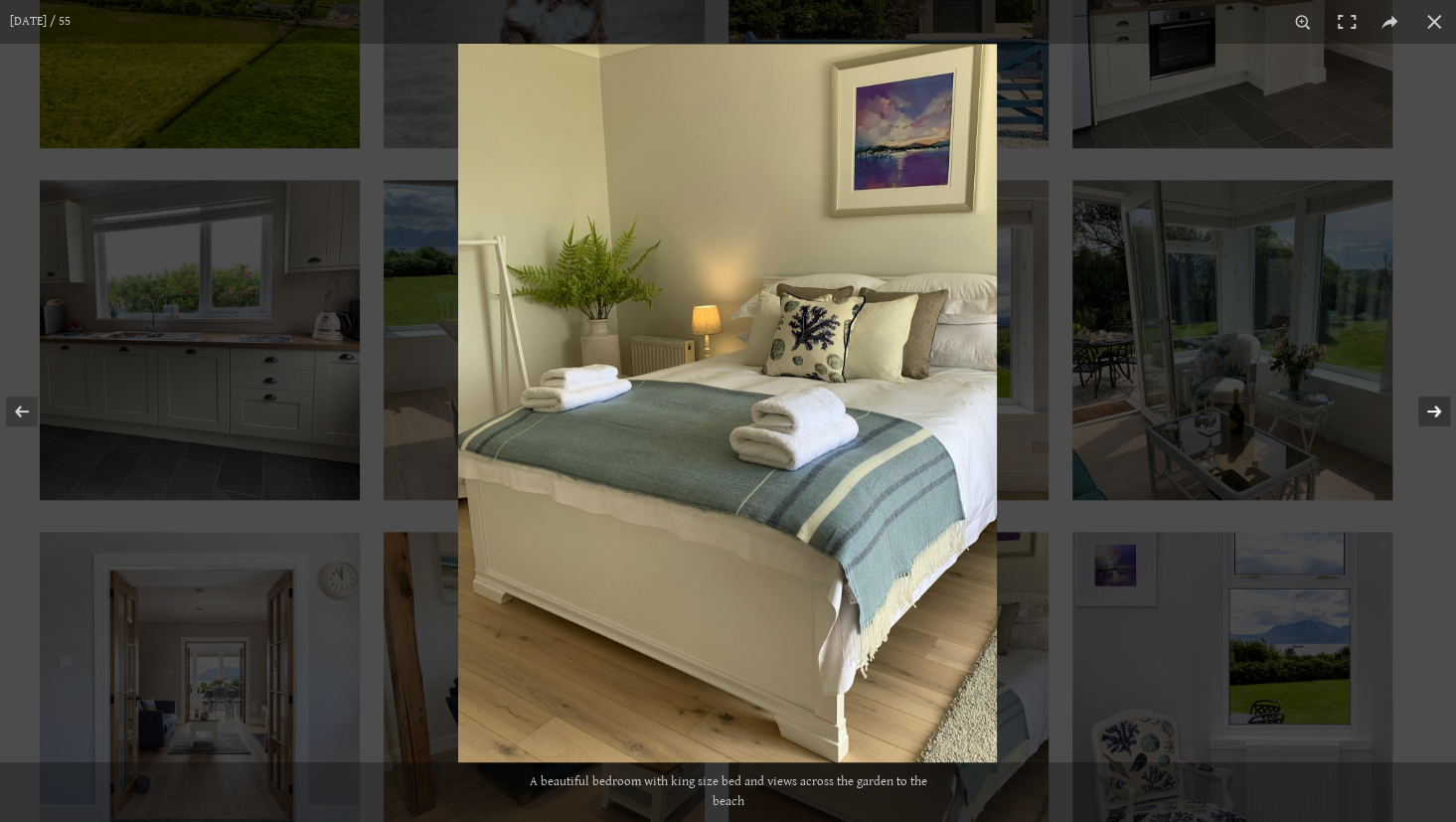 click at bounding box center [1421, 411] 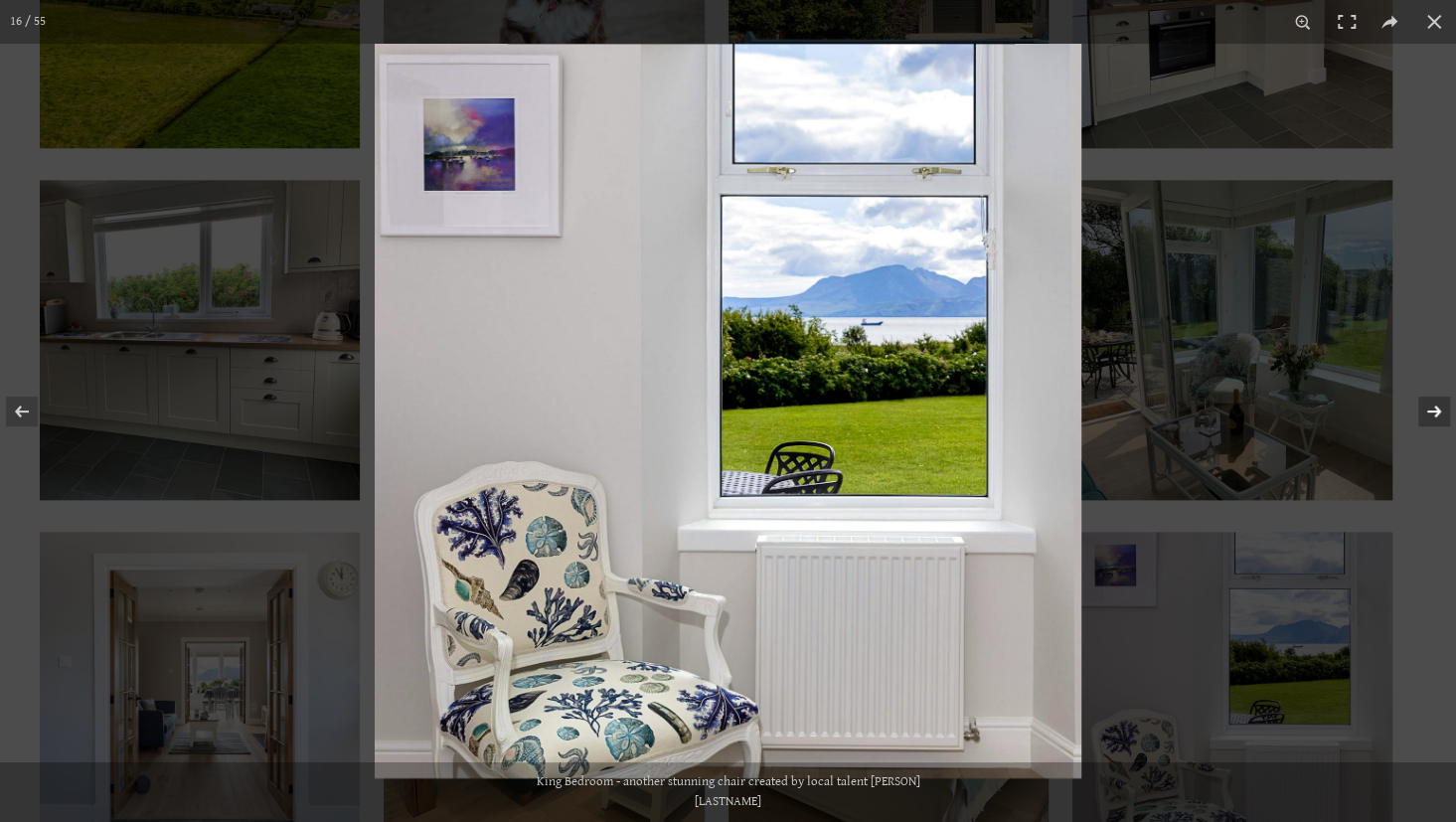click at bounding box center (1421, 411) 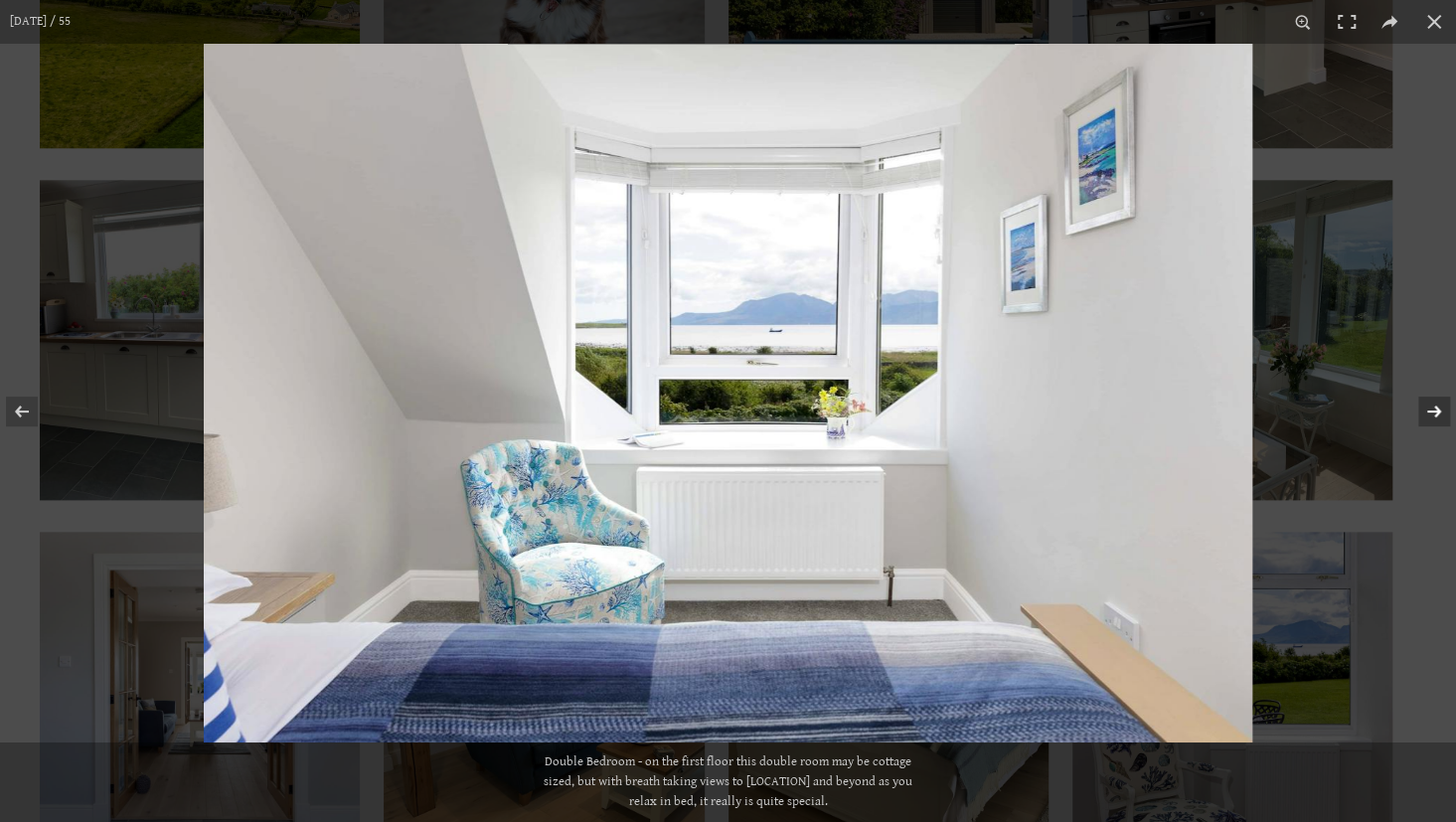 click at bounding box center [1421, 411] 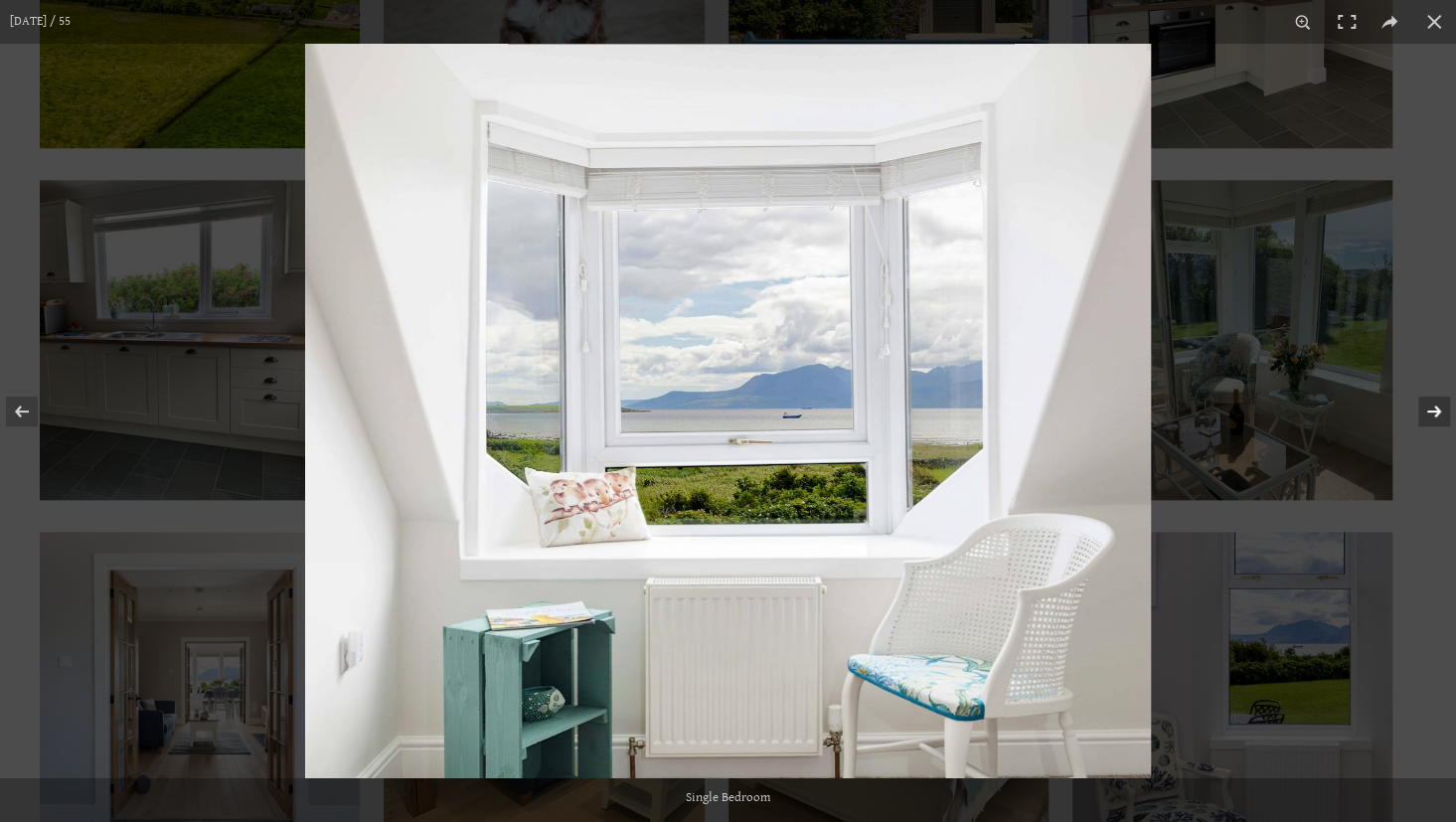 click at bounding box center [1421, 411] 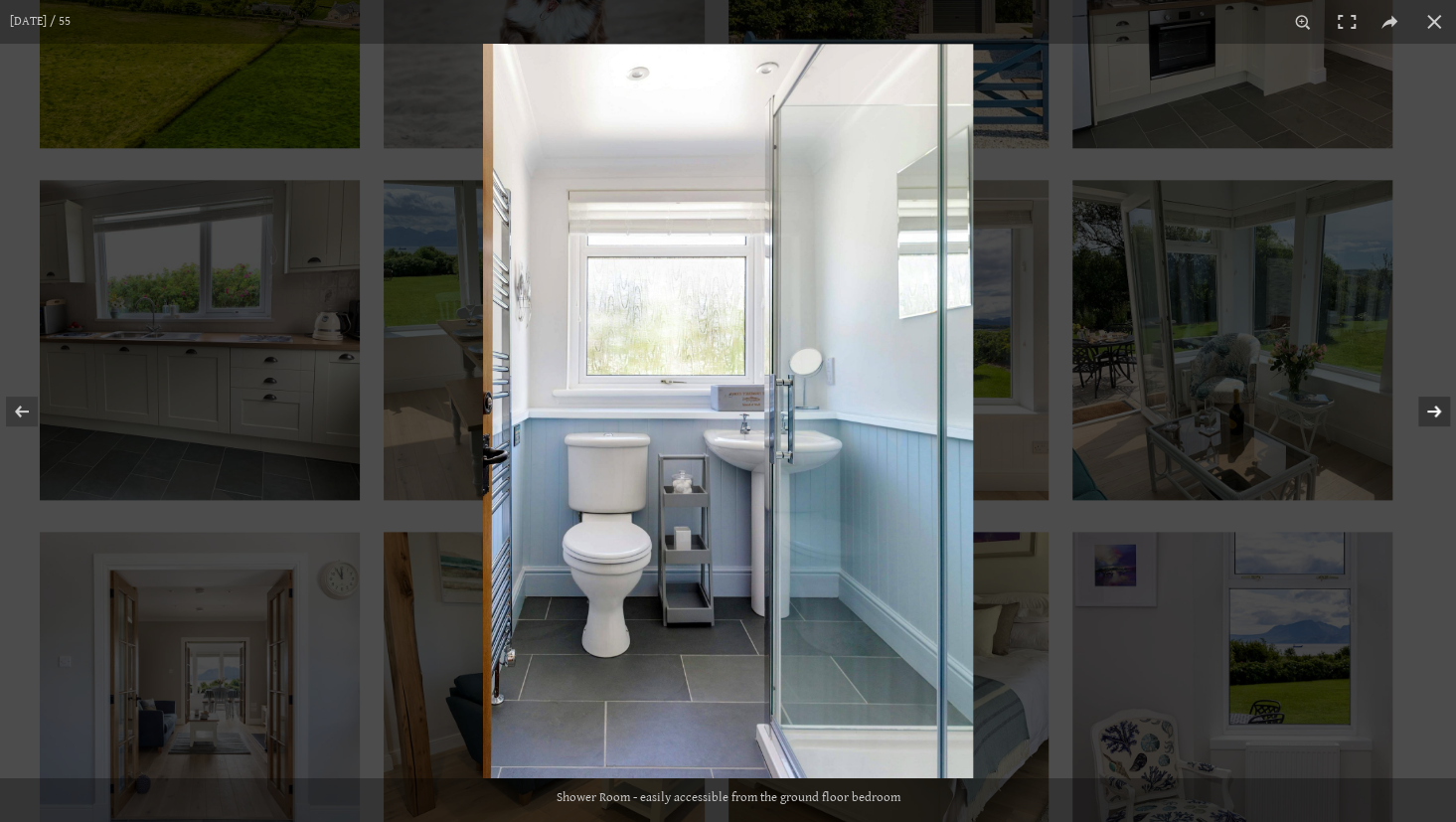 click at bounding box center [1421, 411] 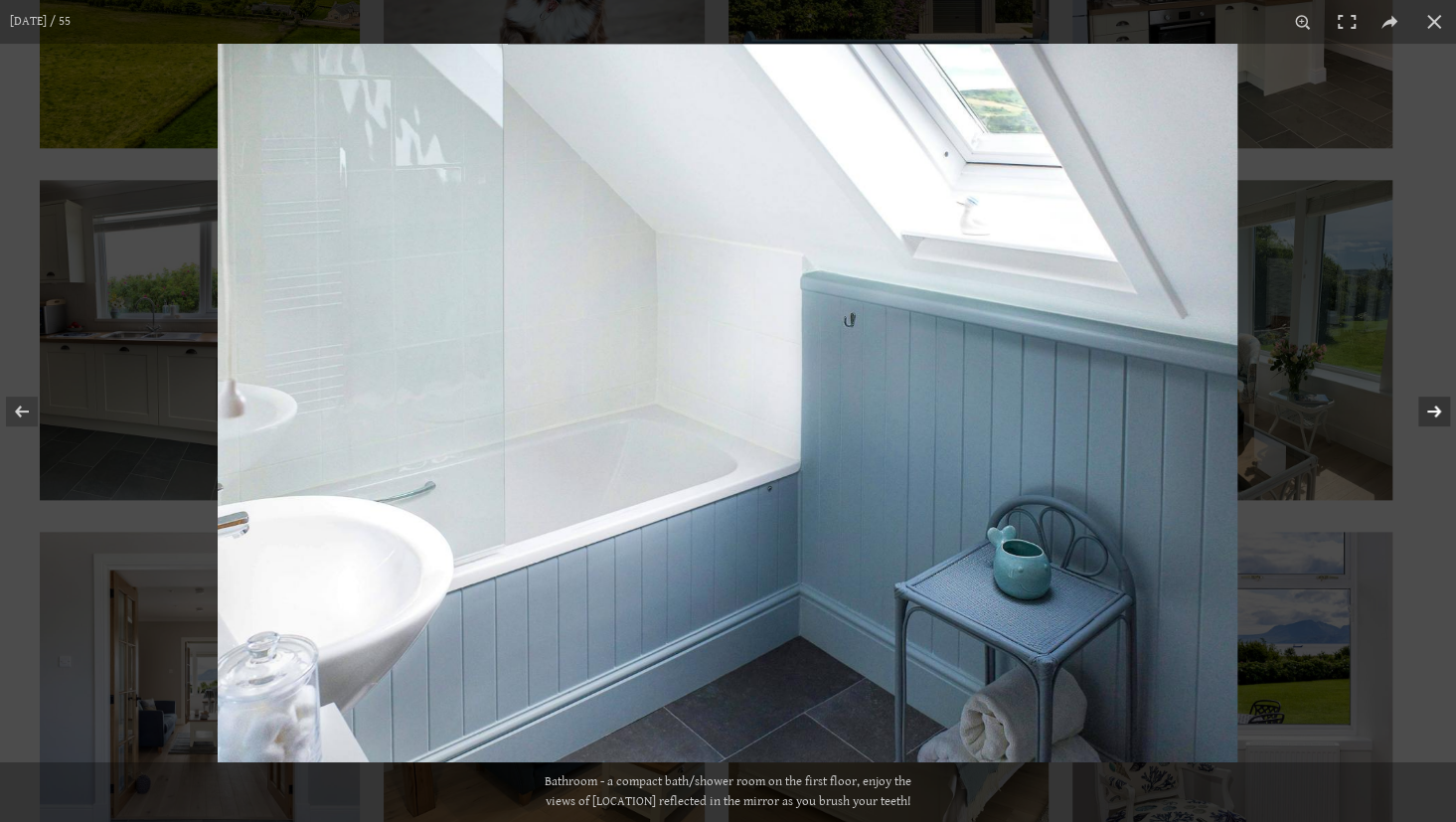 click at bounding box center (1421, 411) 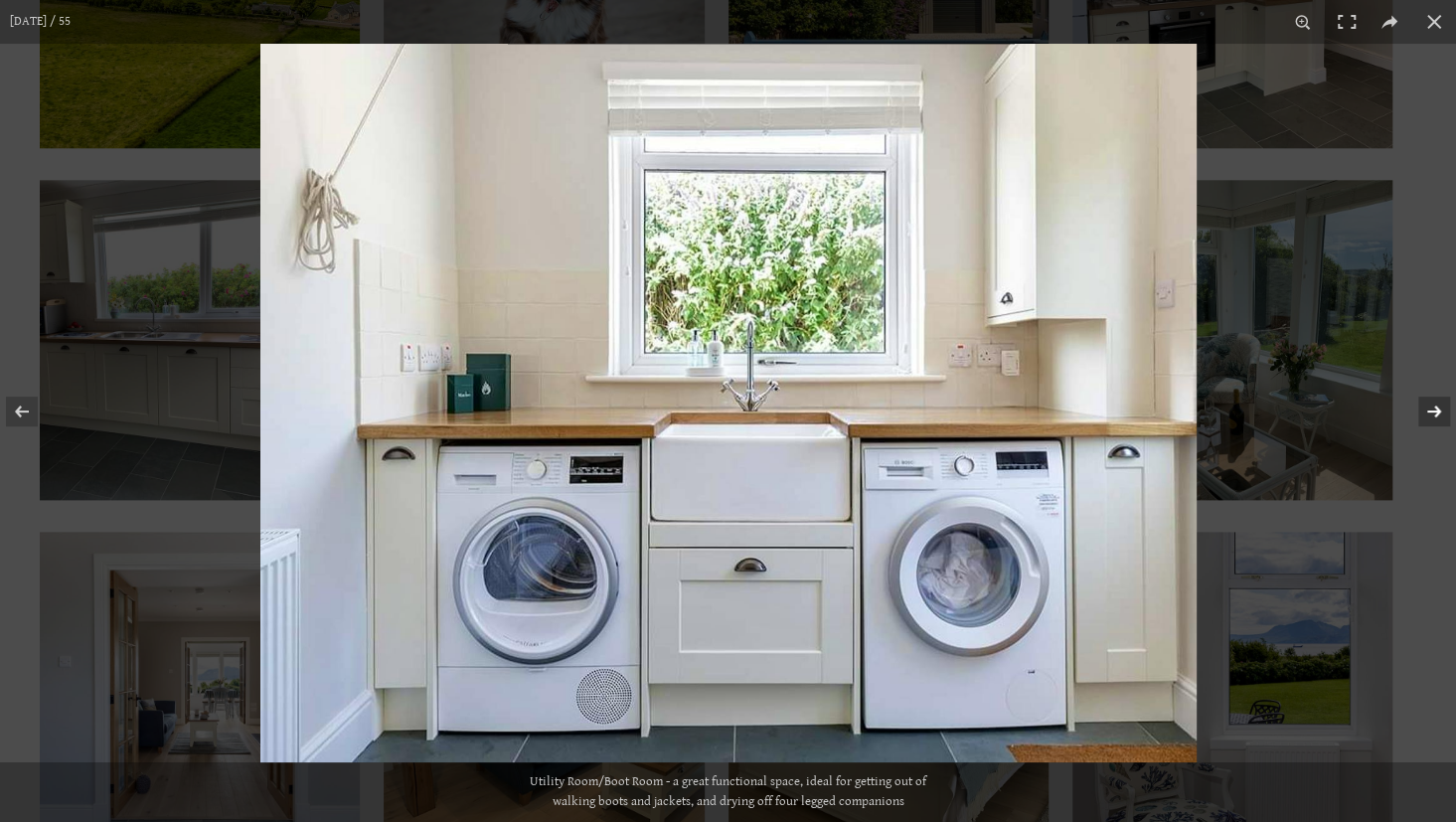click at bounding box center [1421, 411] 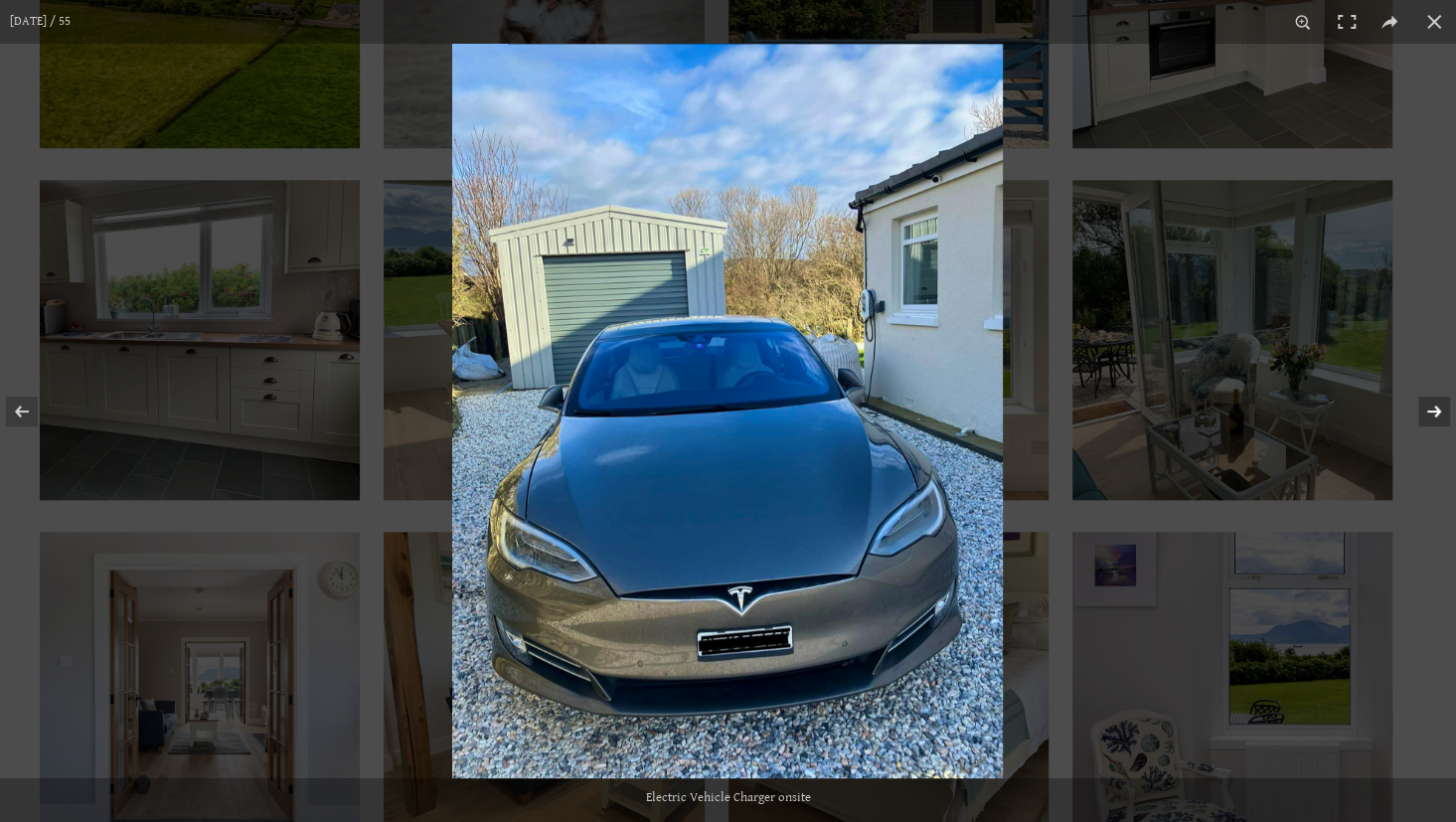 click at bounding box center (1421, 411) 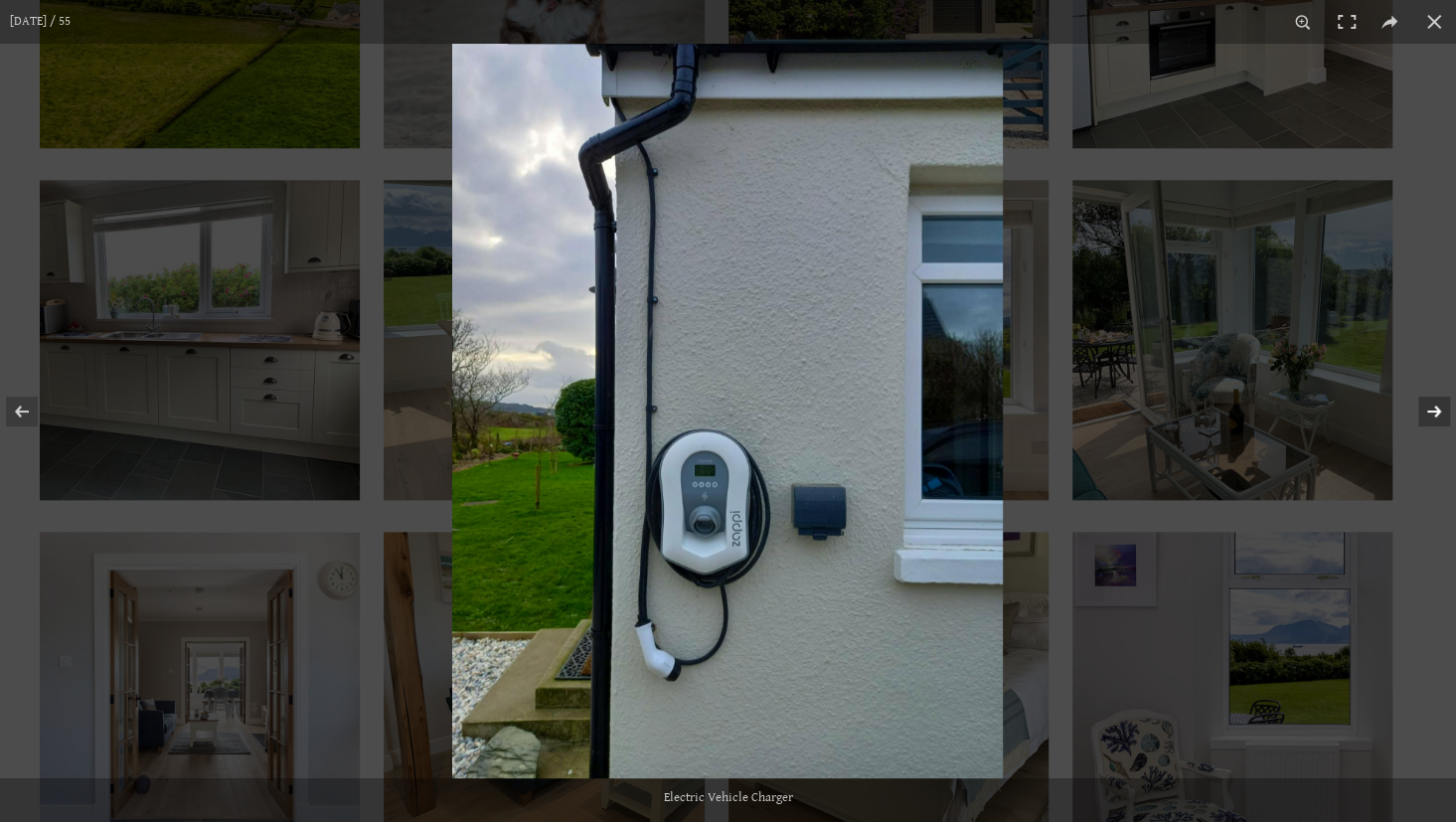 click at bounding box center (1421, 411) 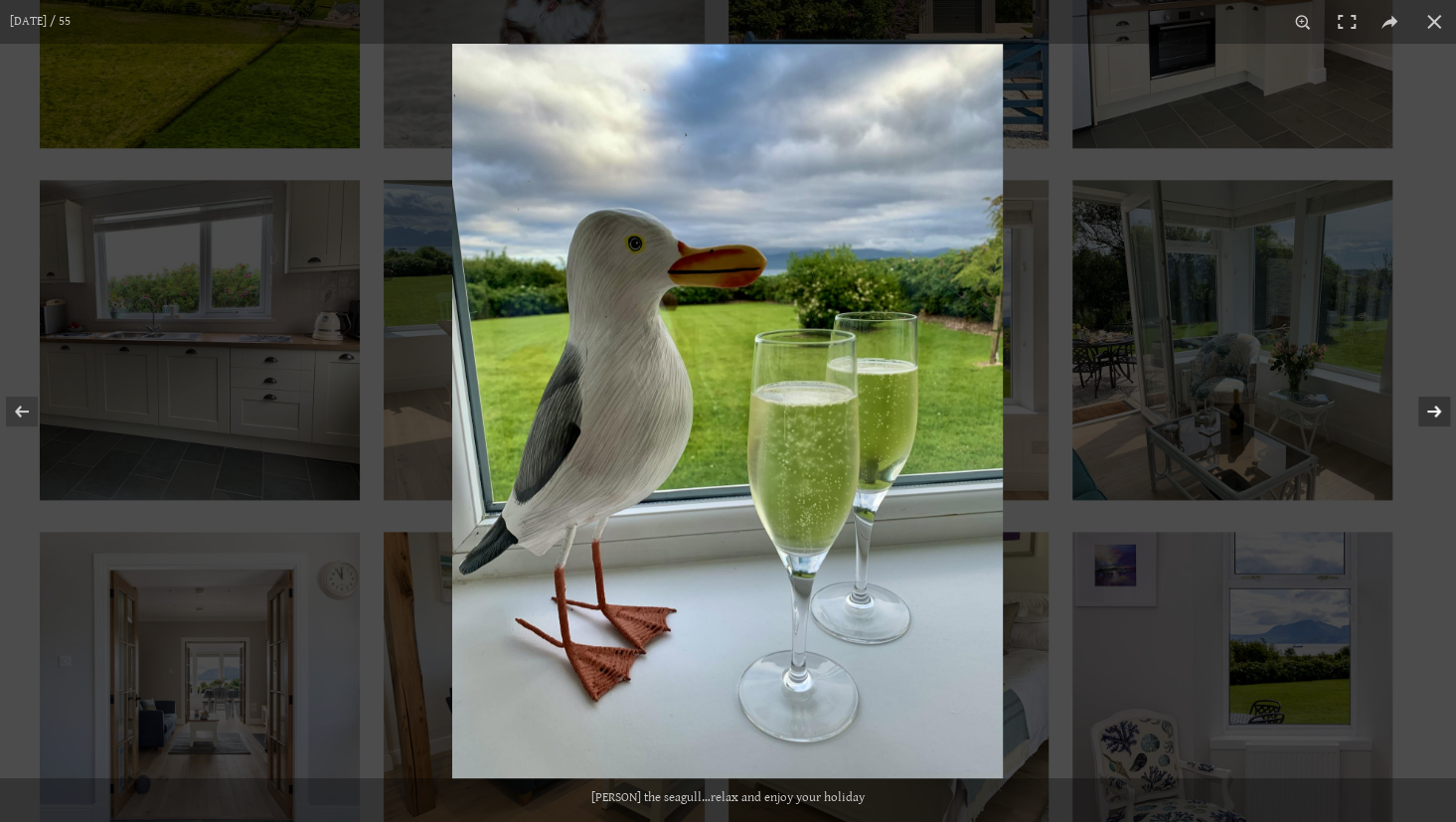click at bounding box center [1421, 411] 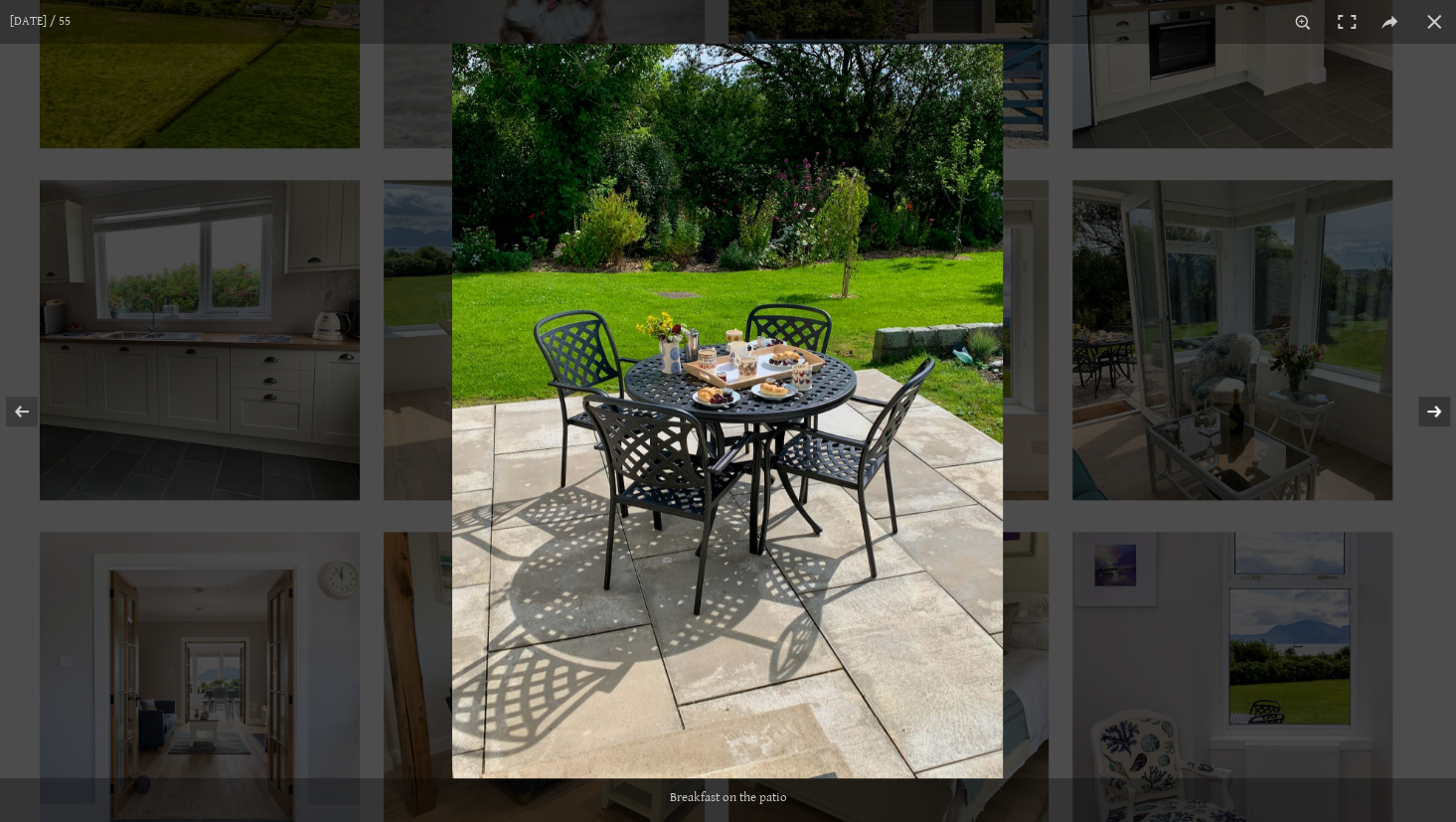 click at bounding box center [1421, 411] 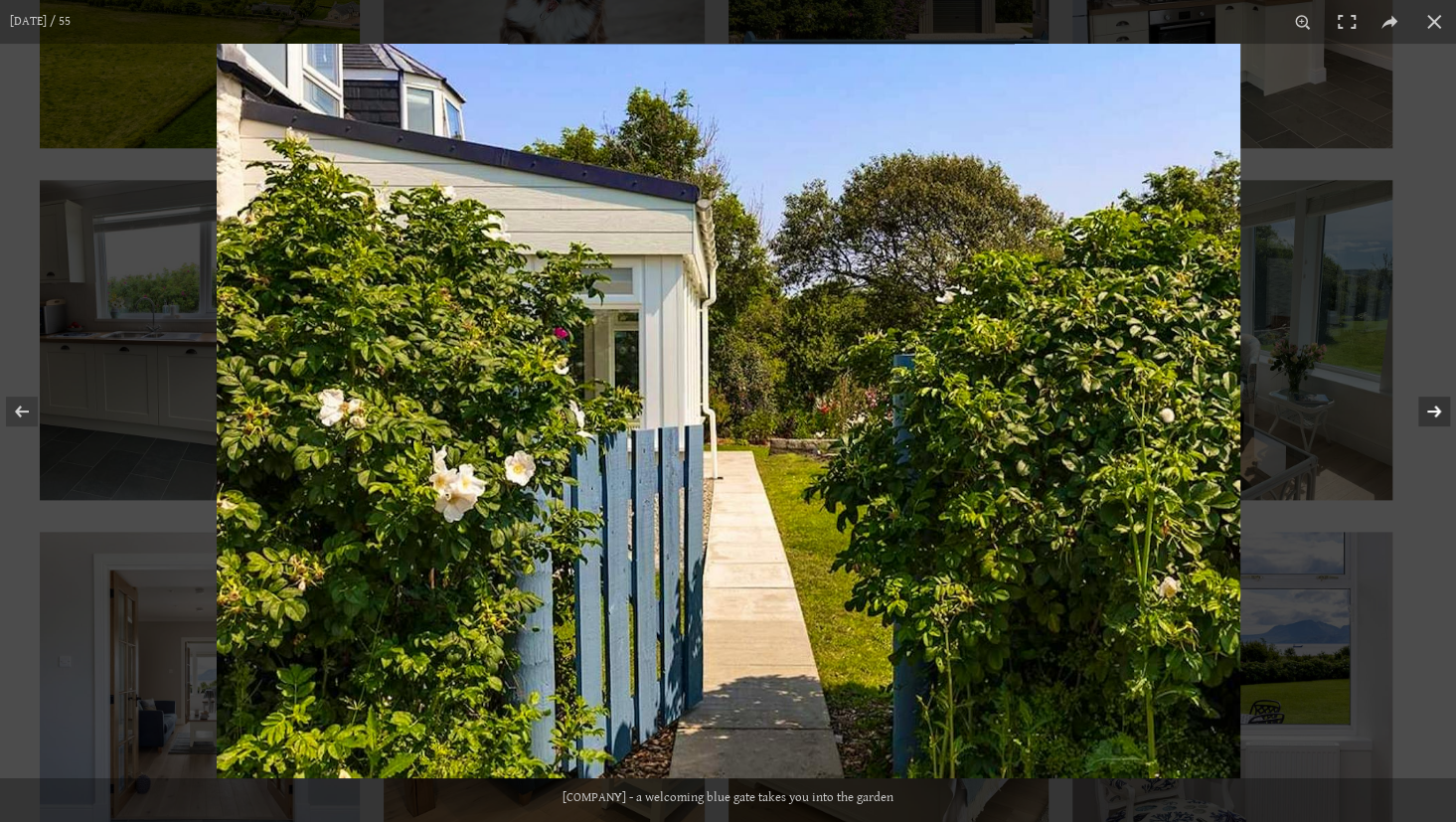 click at bounding box center [1421, 411] 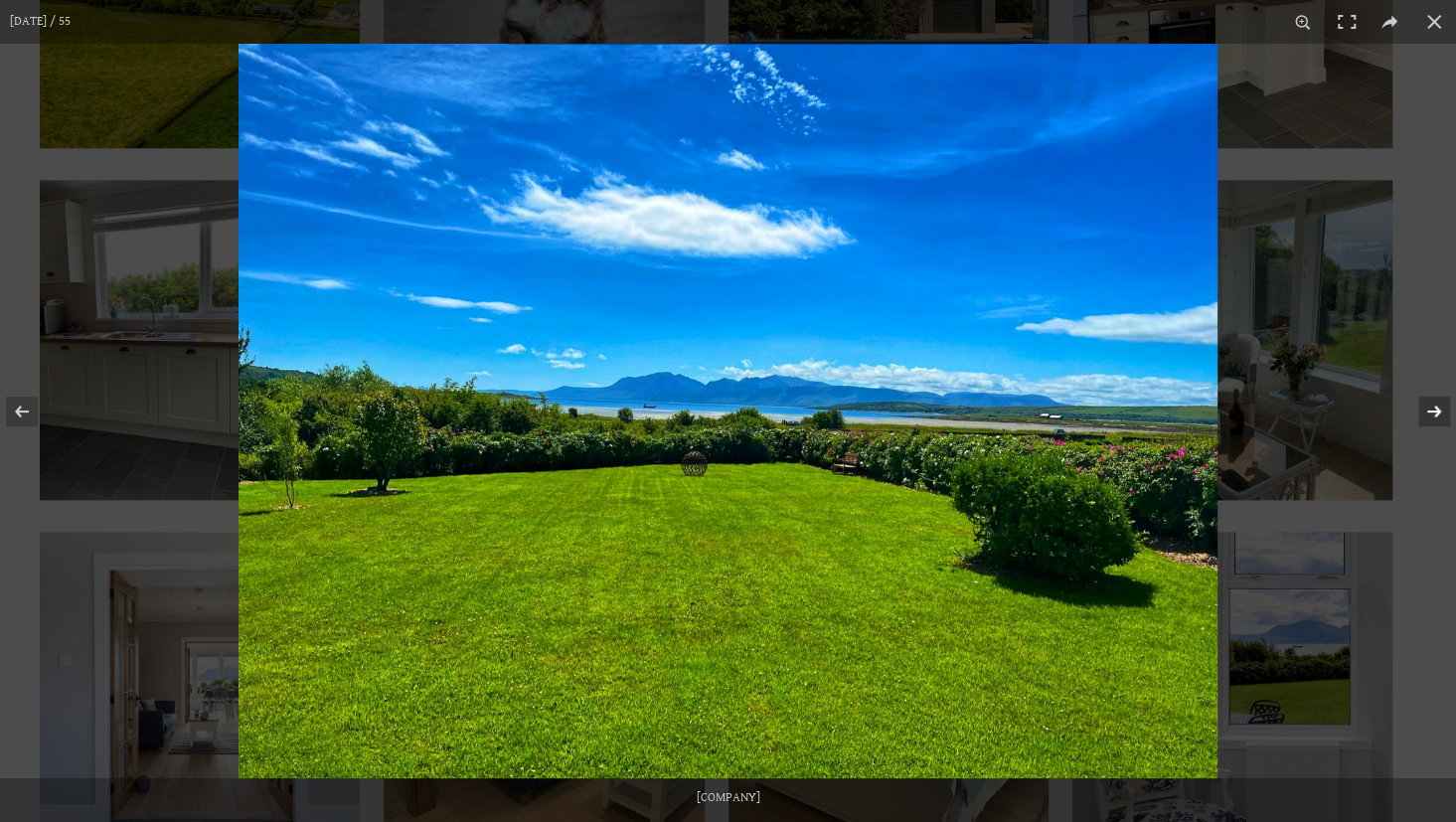 click at bounding box center (1421, 411) 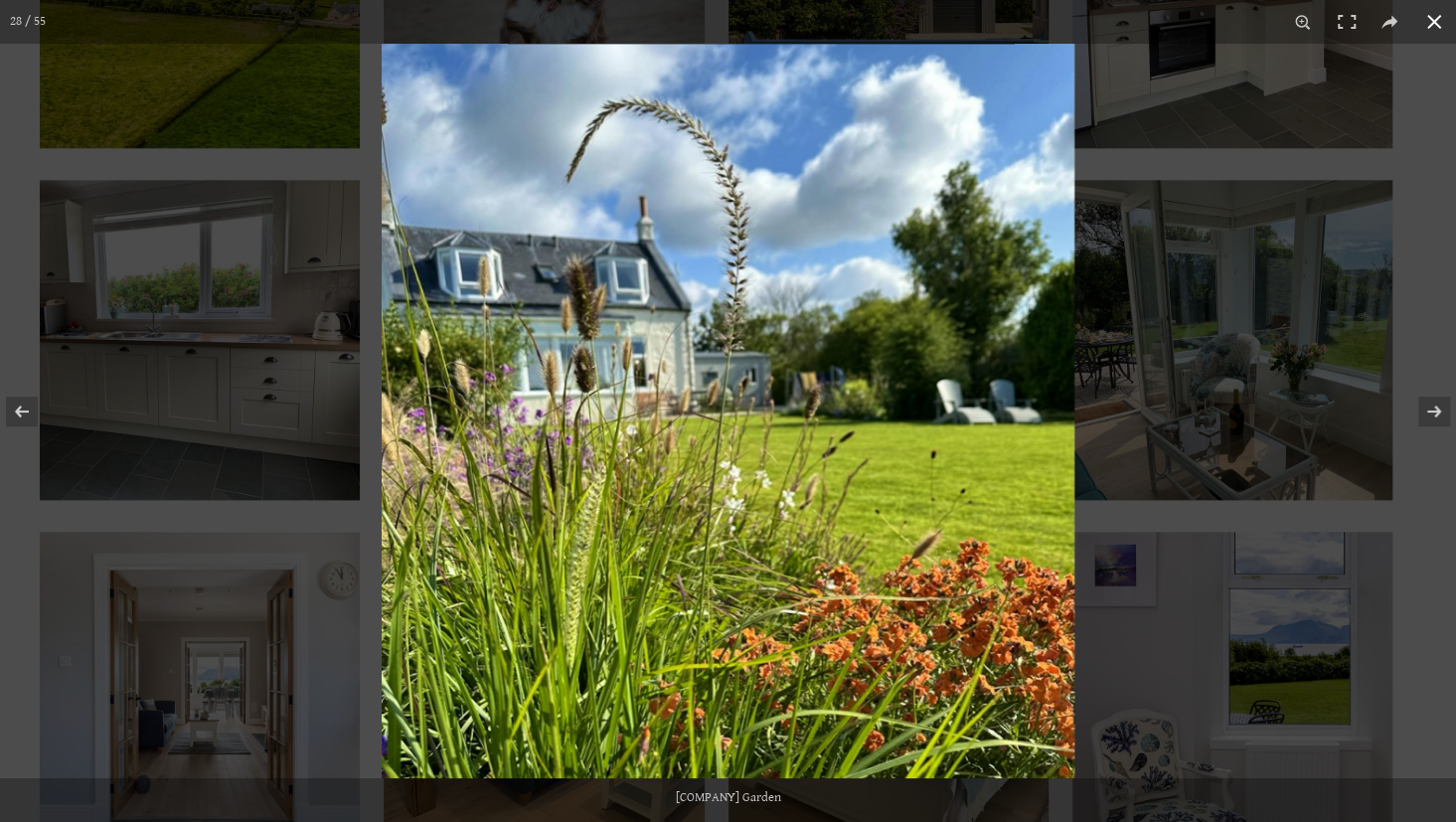 click at bounding box center [1434, 22] 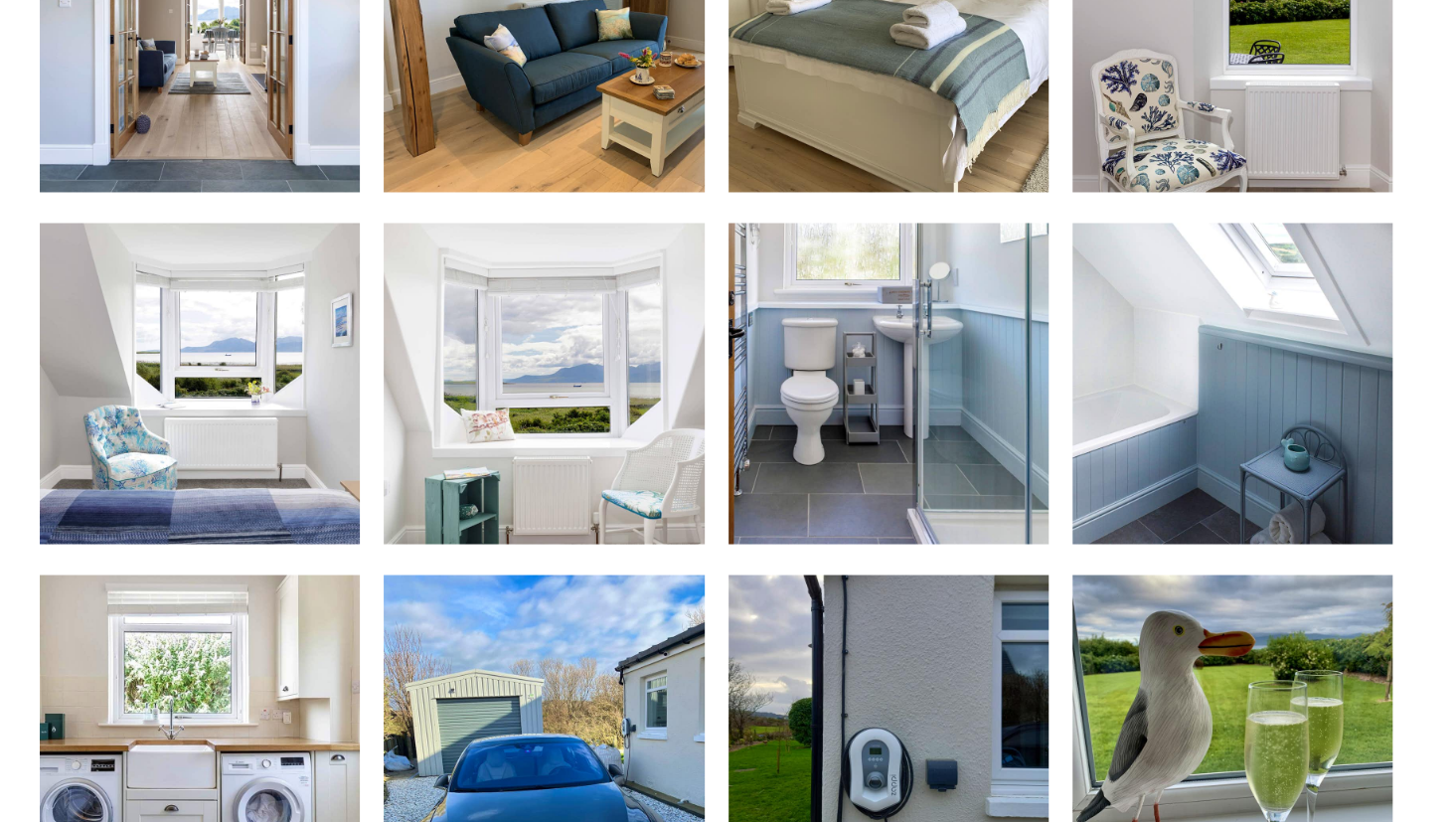 scroll, scrollTop: 0, scrollLeft: 0, axis: both 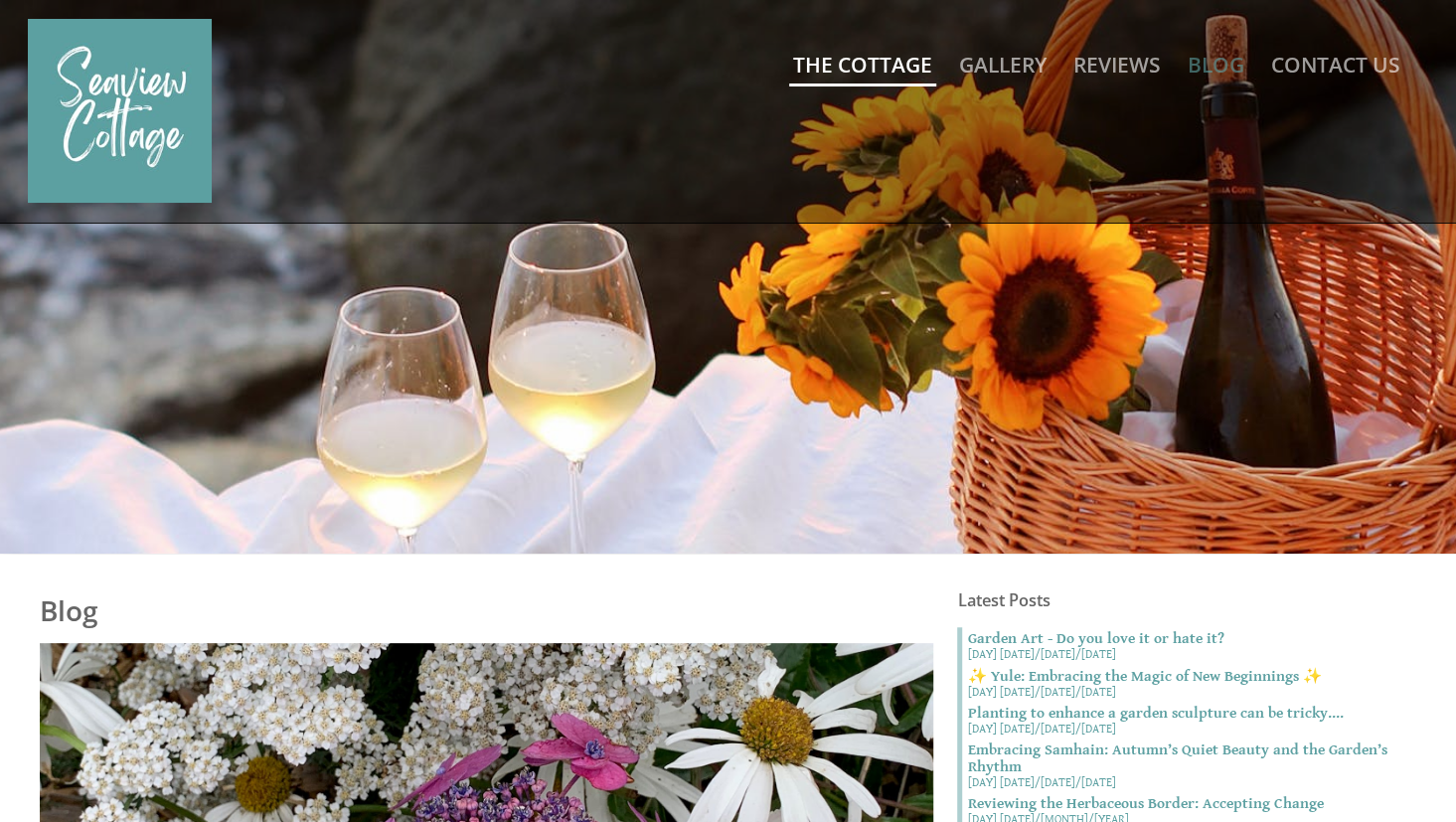 click on "The Cottage" at bounding box center [863, 65] 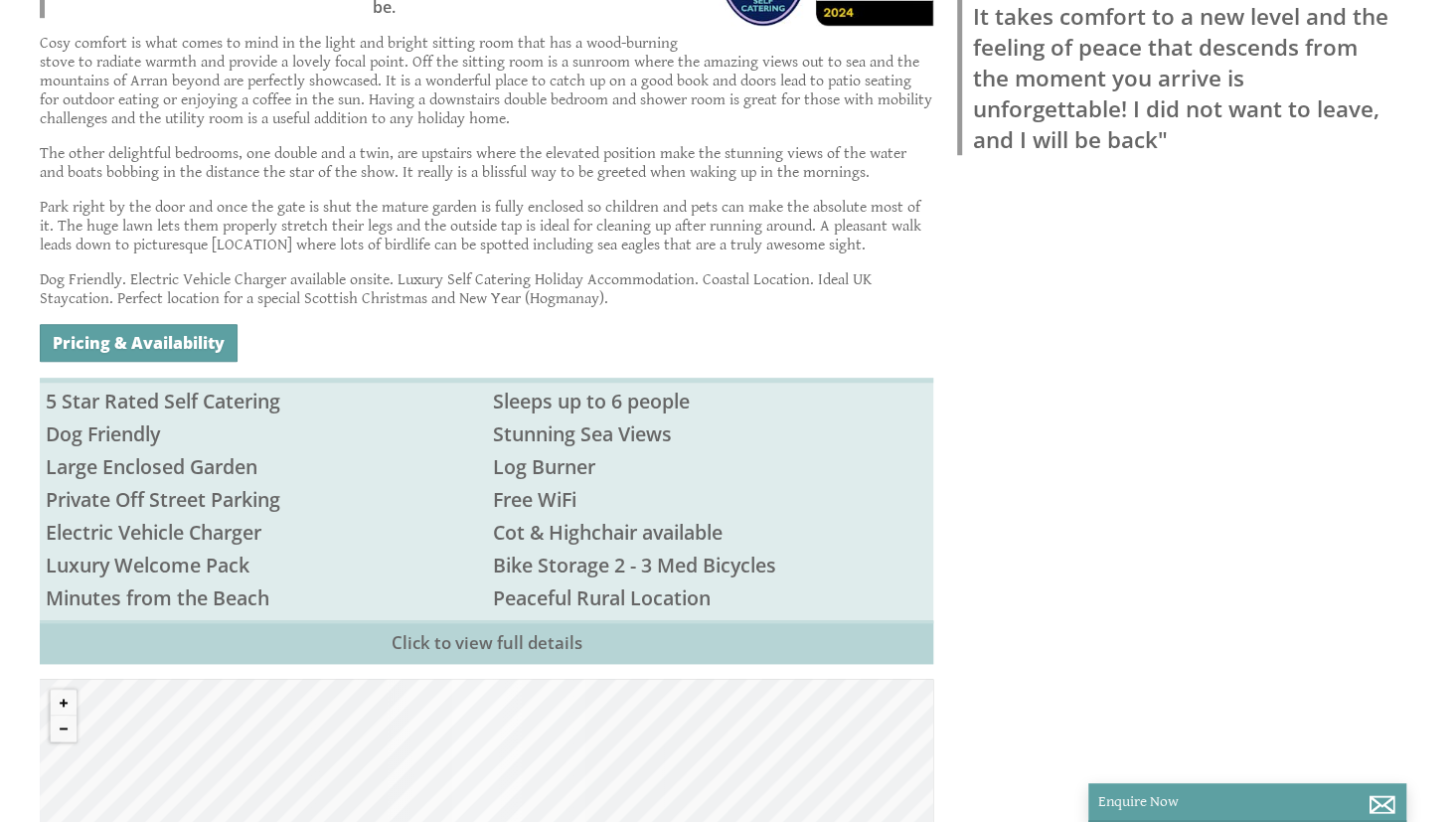 scroll, scrollTop: 774, scrollLeft: 0, axis: vertical 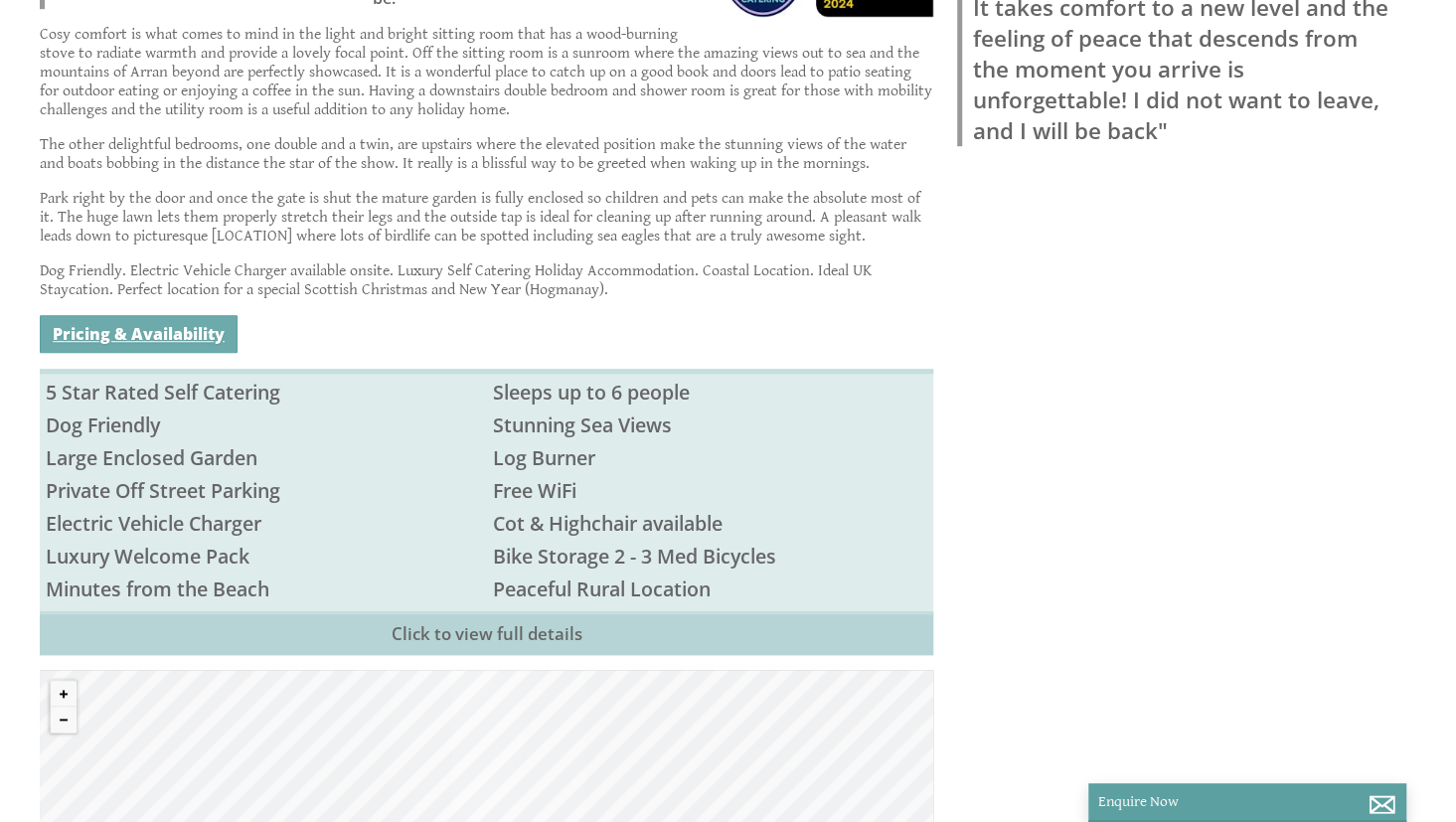 click on "Pricing & Availability" at bounding box center (138, 334) 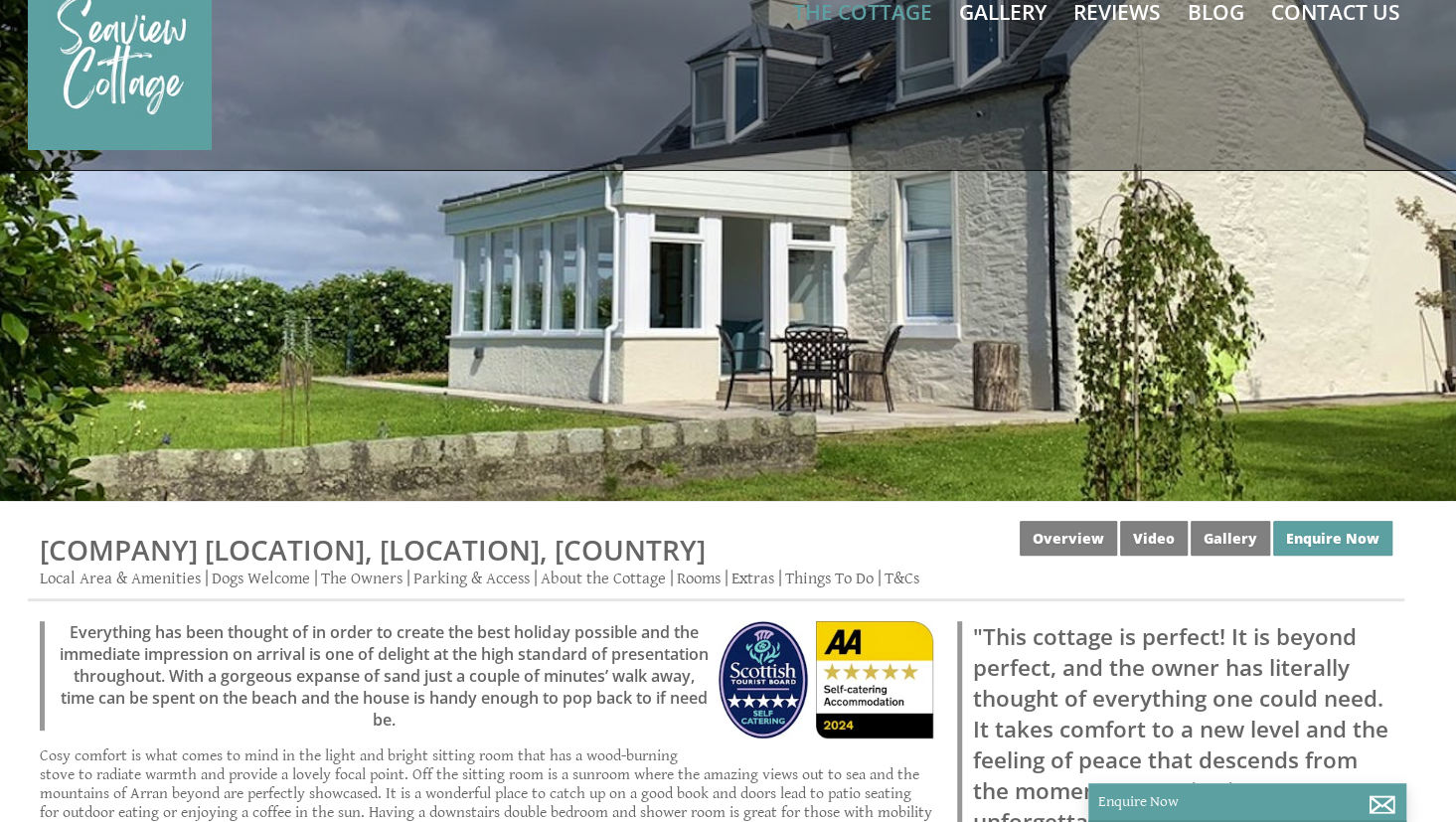 scroll, scrollTop: 0, scrollLeft: 0, axis: both 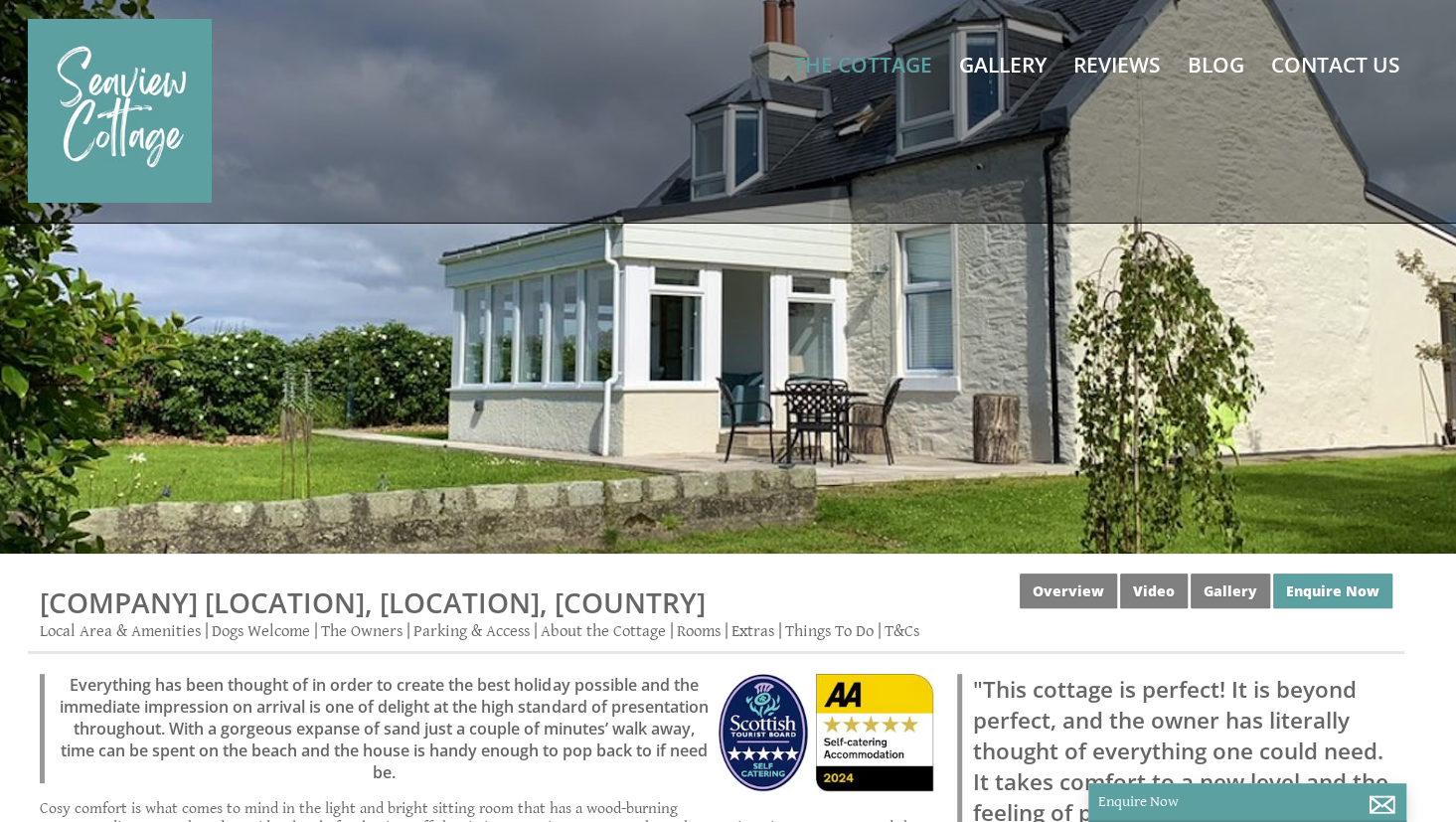click at bounding box center (728, 276) 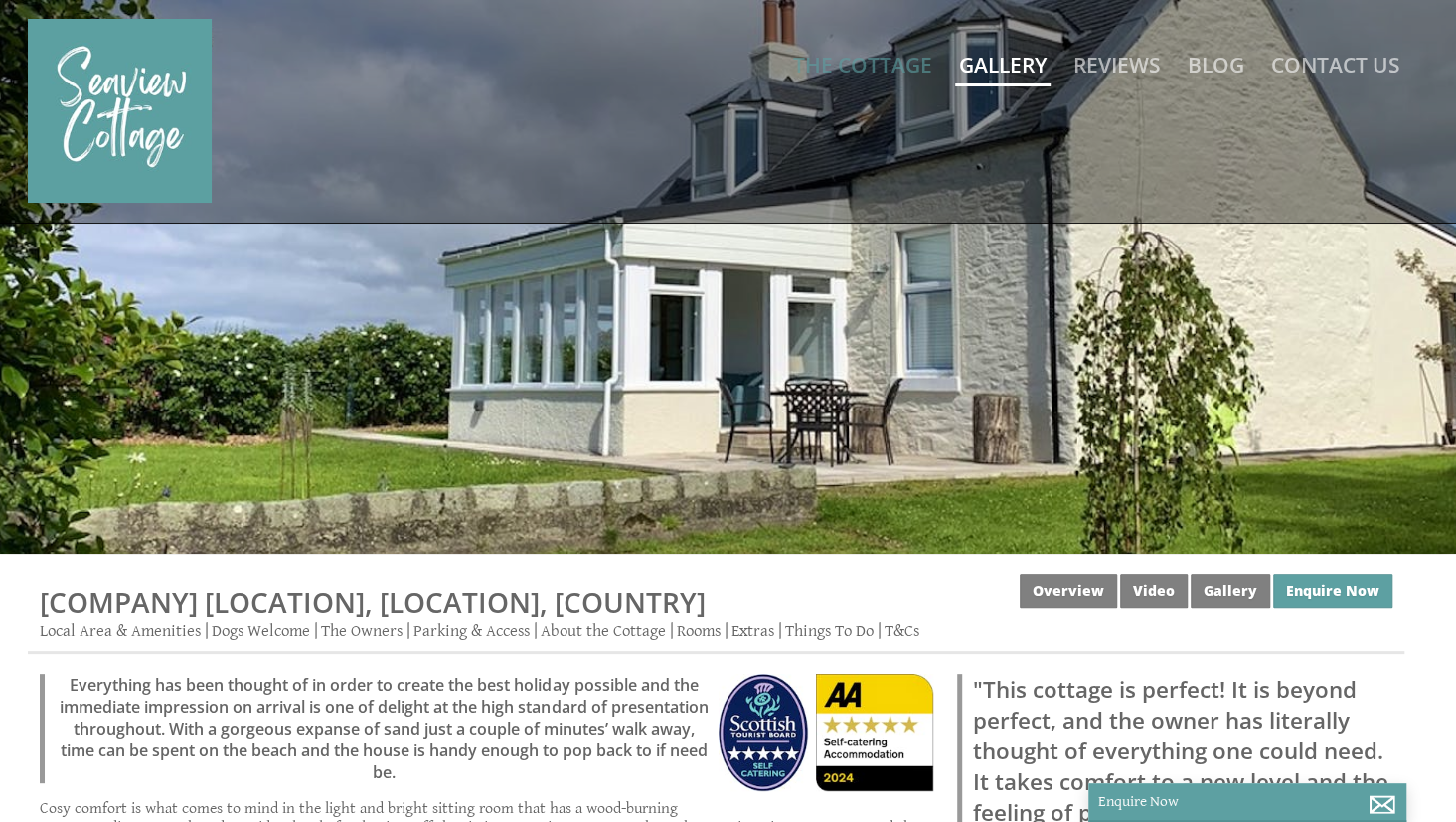 click on "Gallery" at bounding box center [1003, 65] 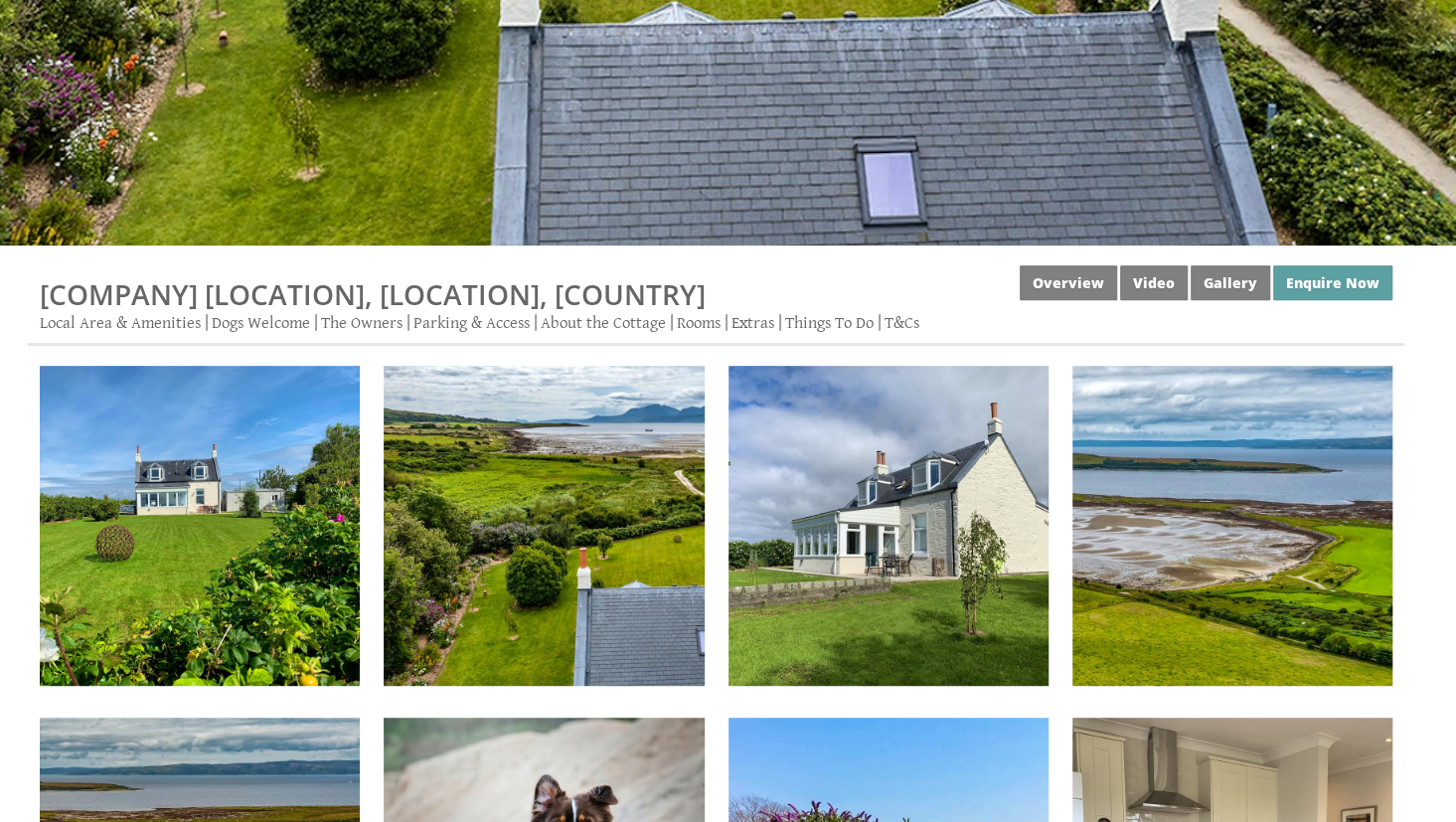 scroll, scrollTop: 349, scrollLeft: 0, axis: vertical 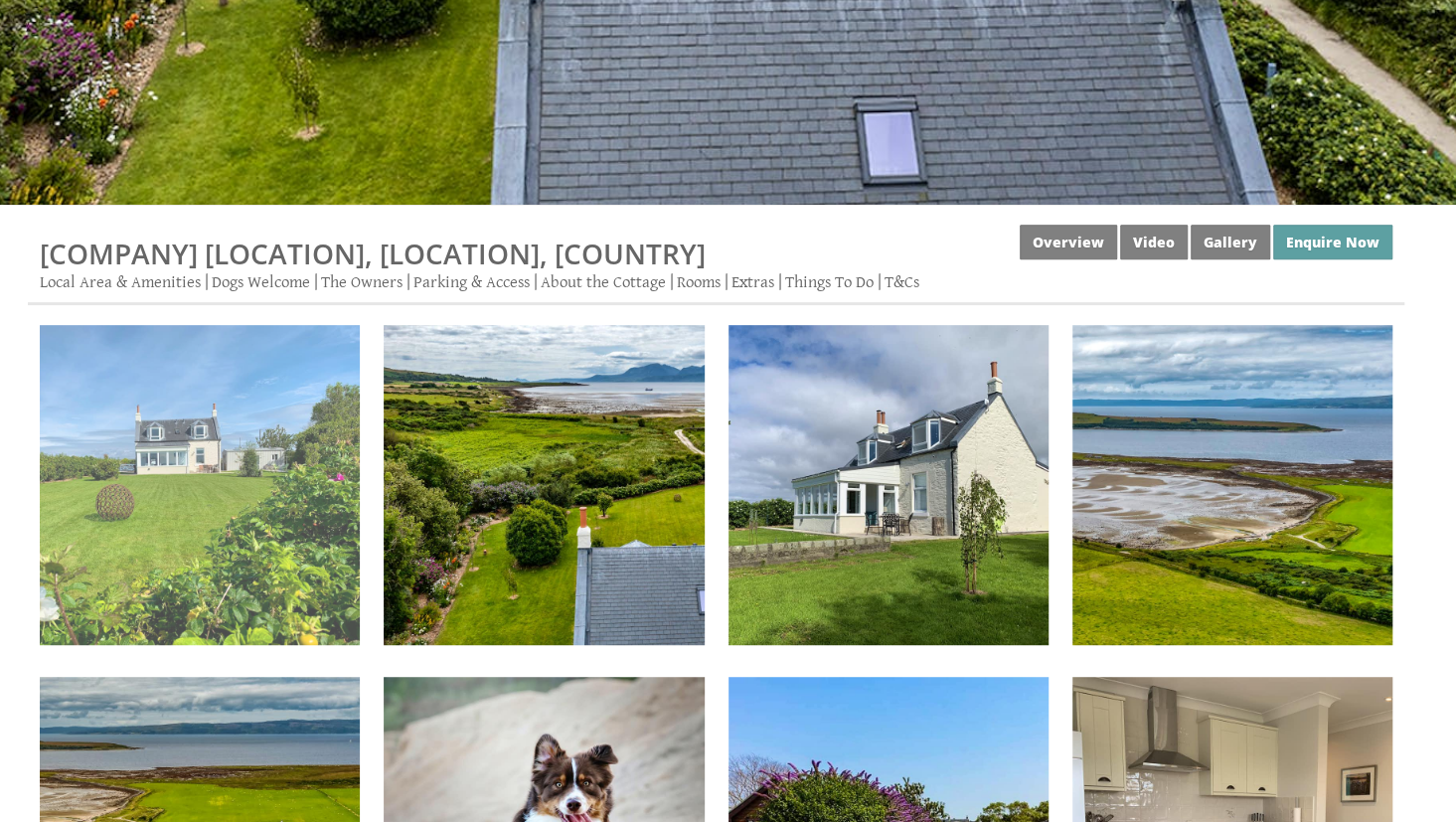 click at bounding box center (200, 485) 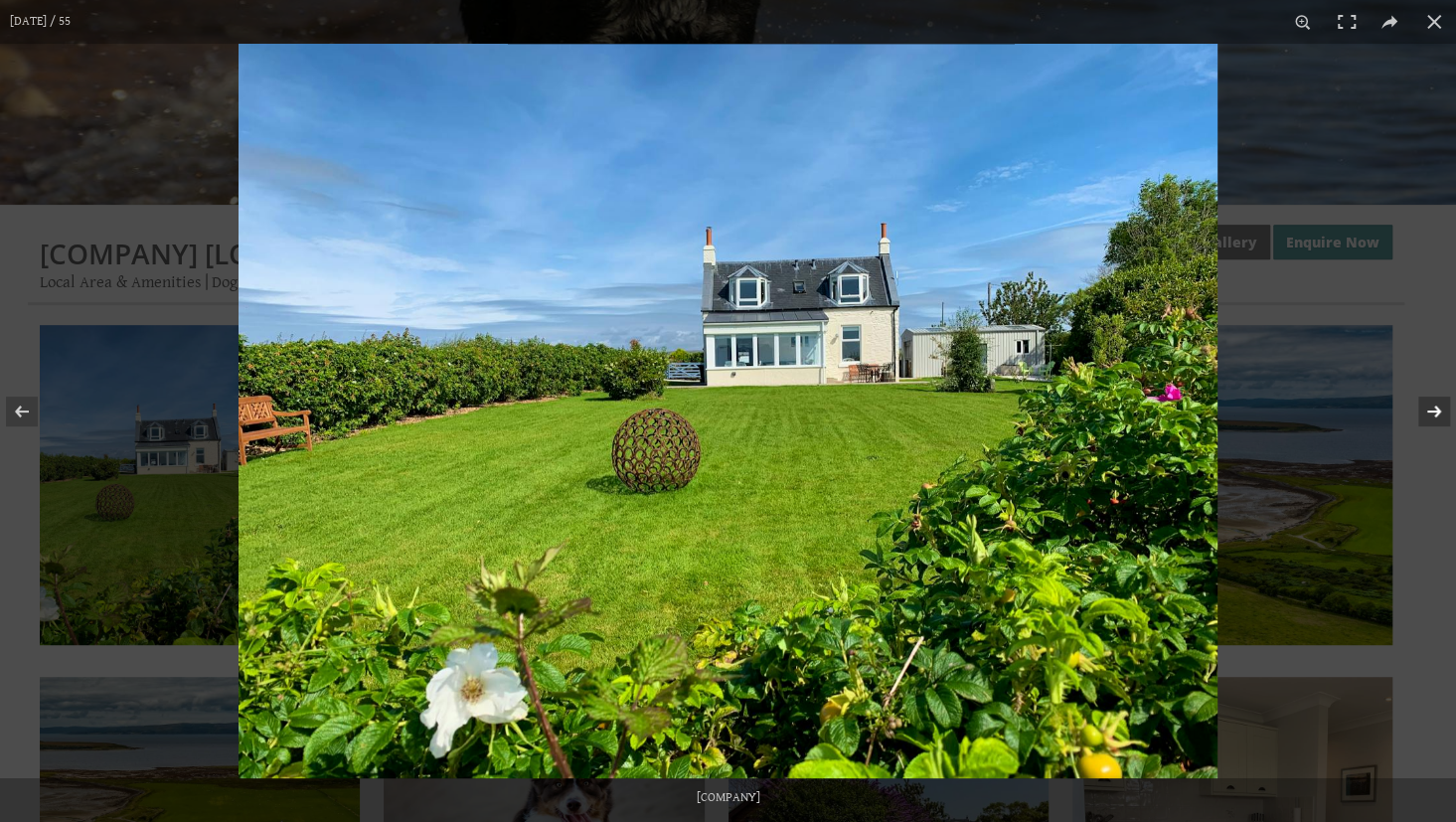 click at bounding box center [1421, 411] 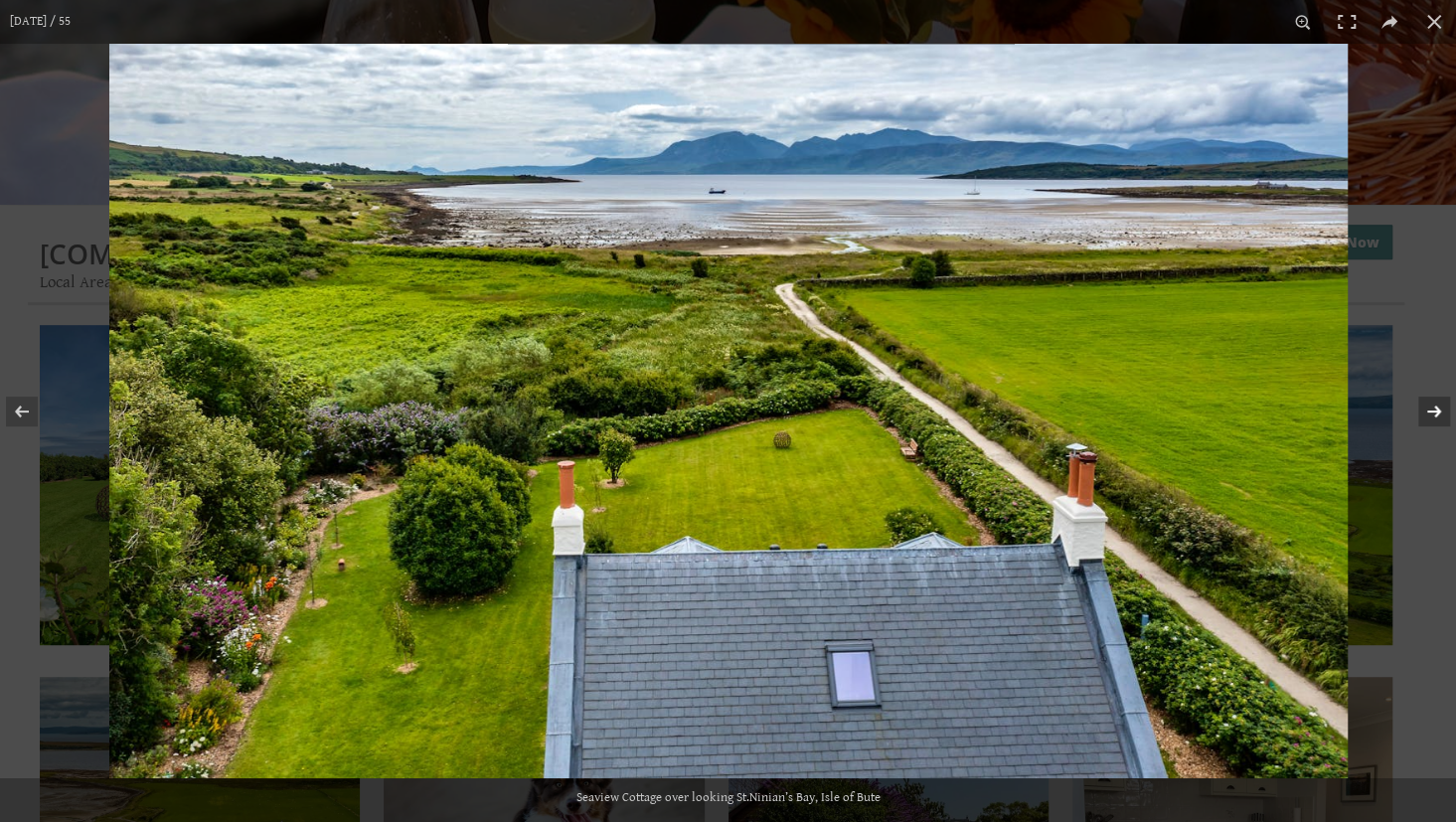 click at bounding box center [1421, 411] 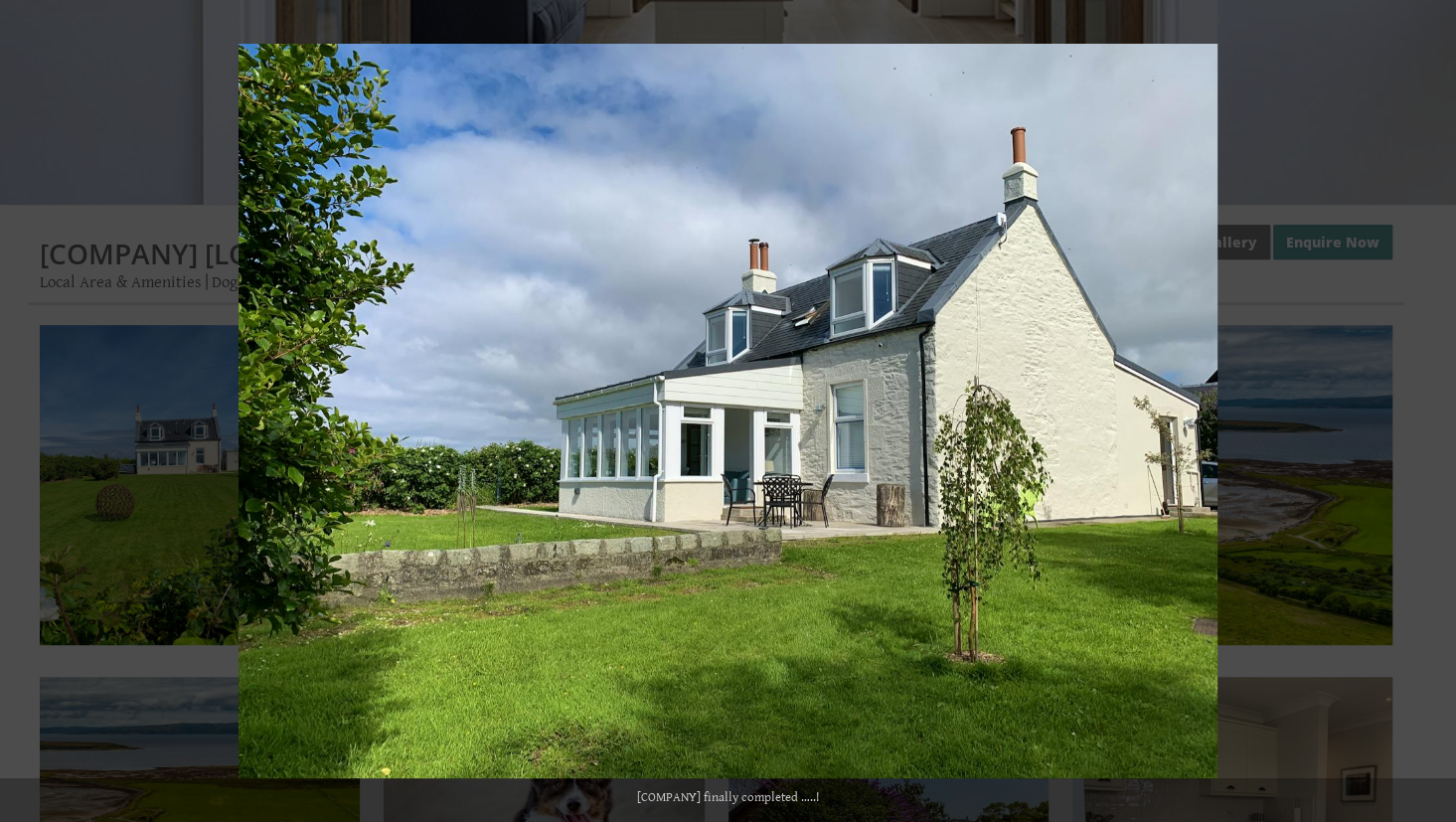 click at bounding box center [1421, 411] 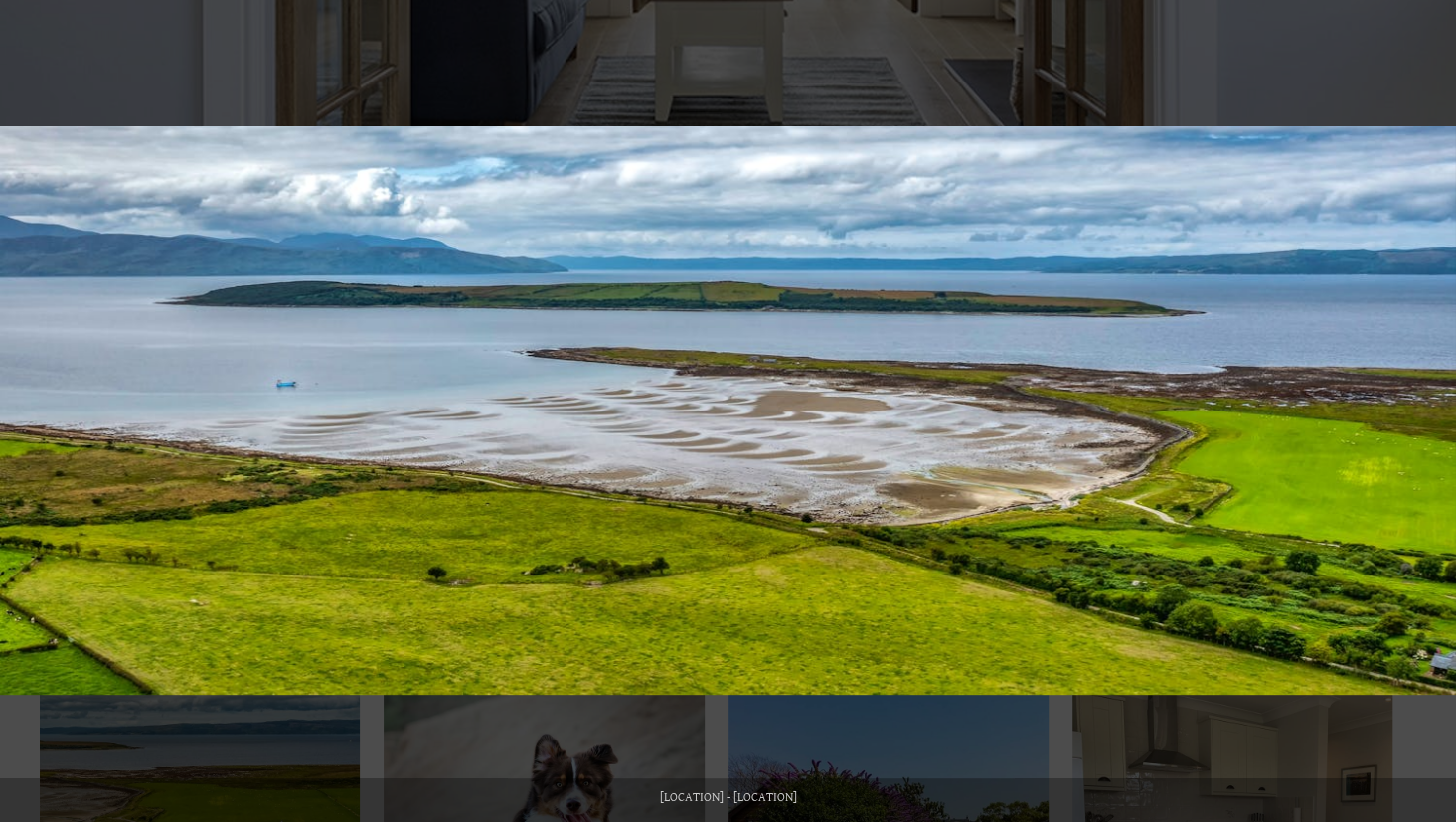 click at bounding box center [1421, 411] 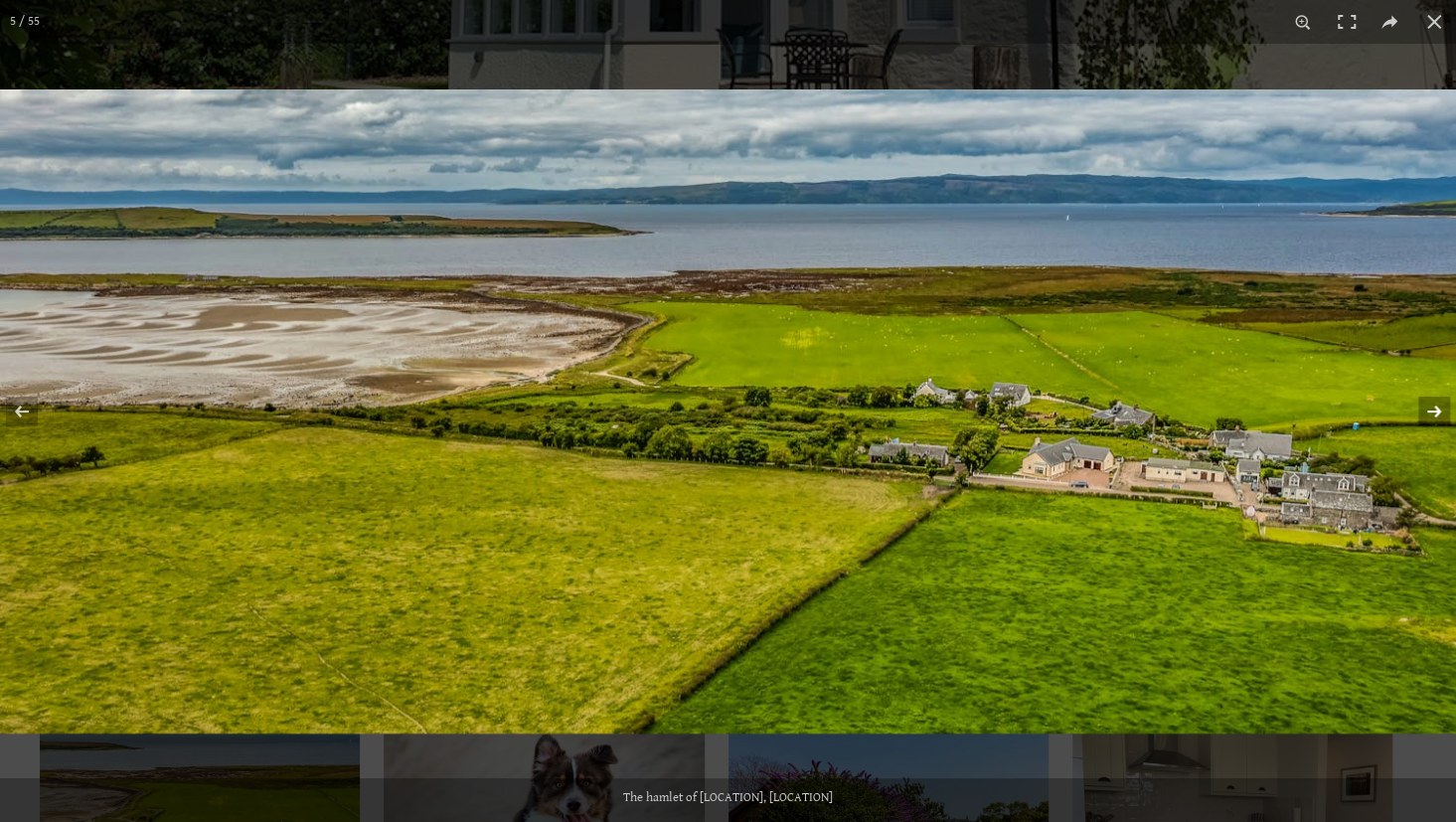 click at bounding box center [1421, 411] 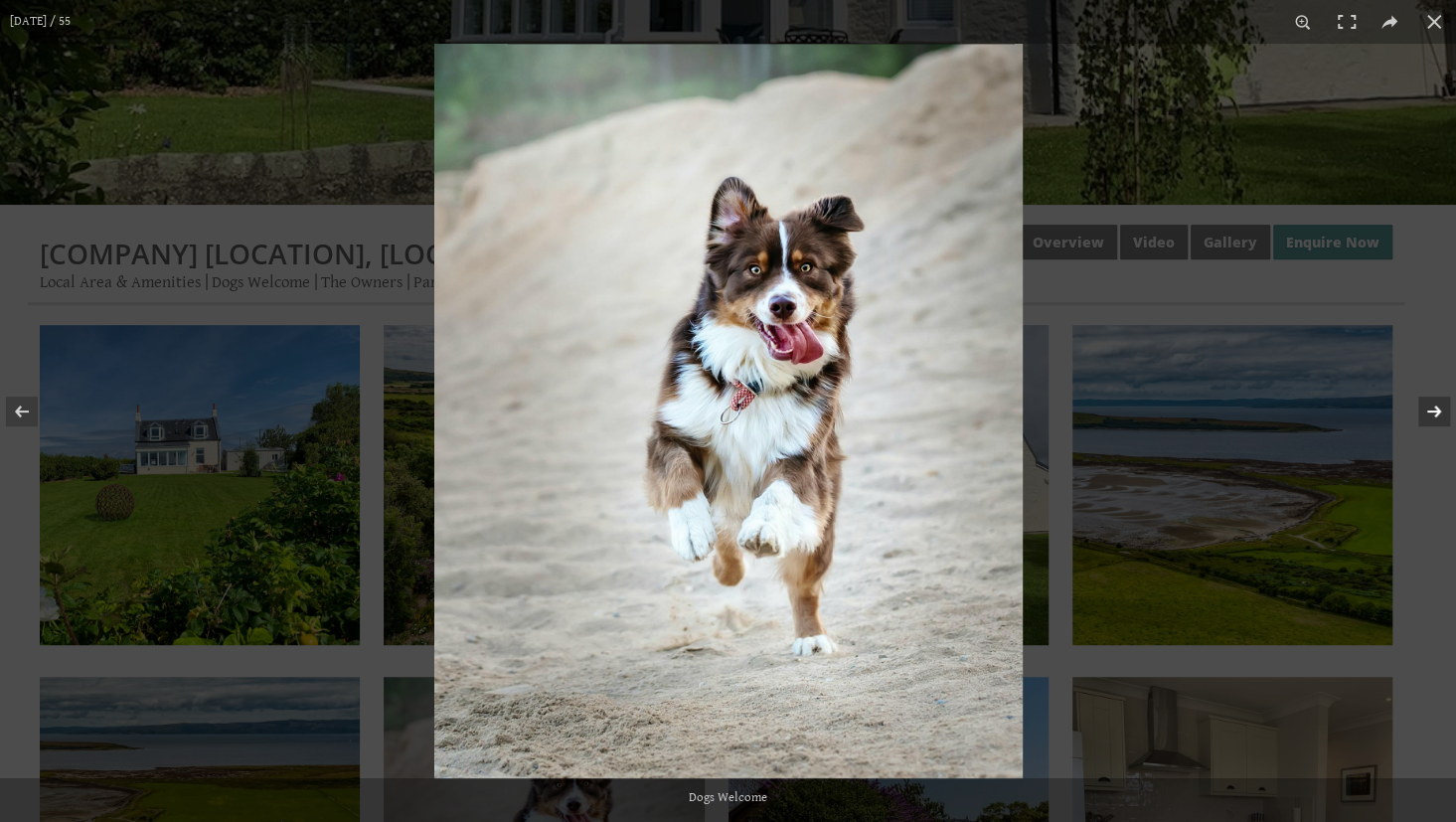 click at bounding box center (1421, 411) 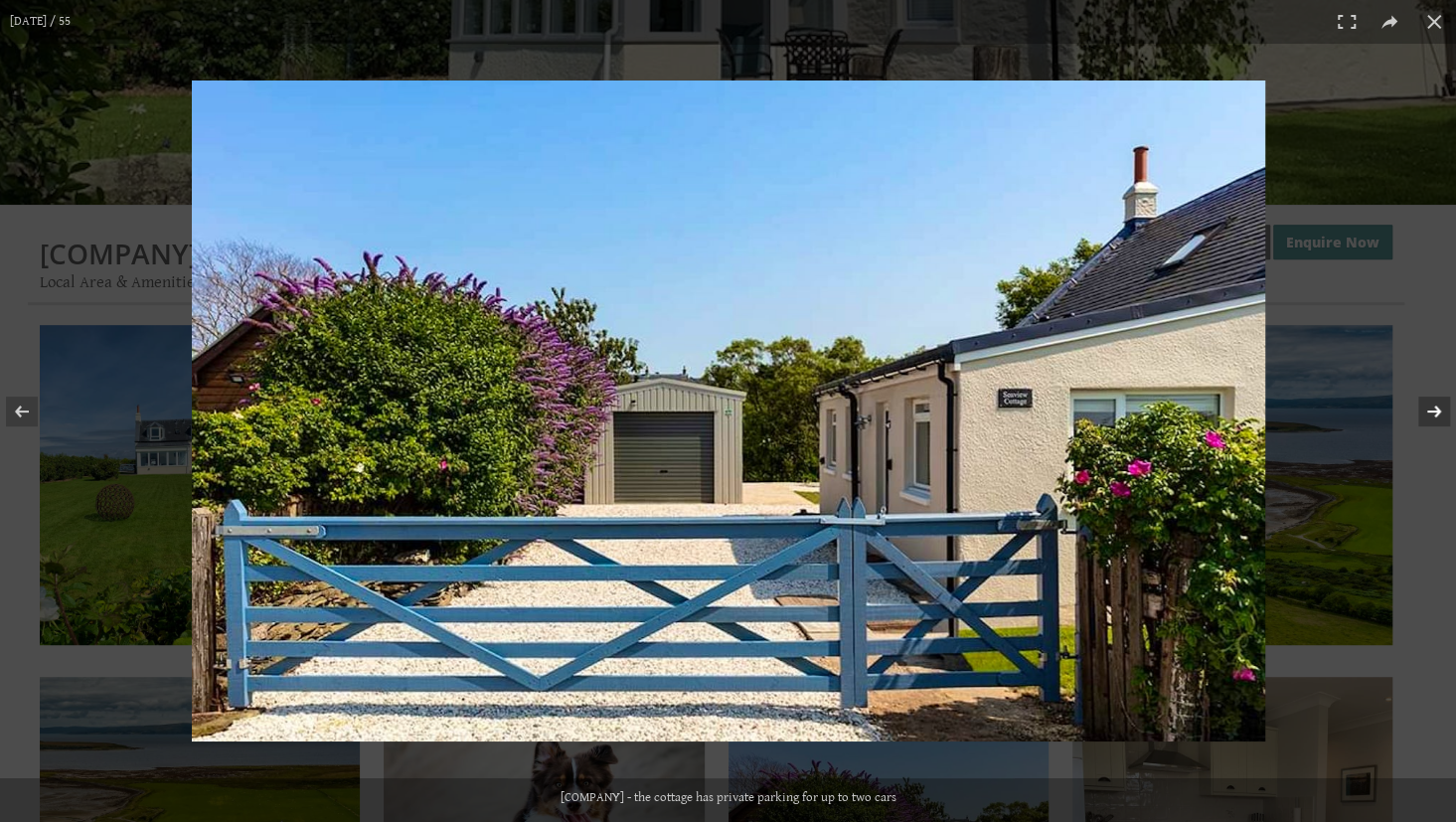 click at bounding box center [1421, 411] 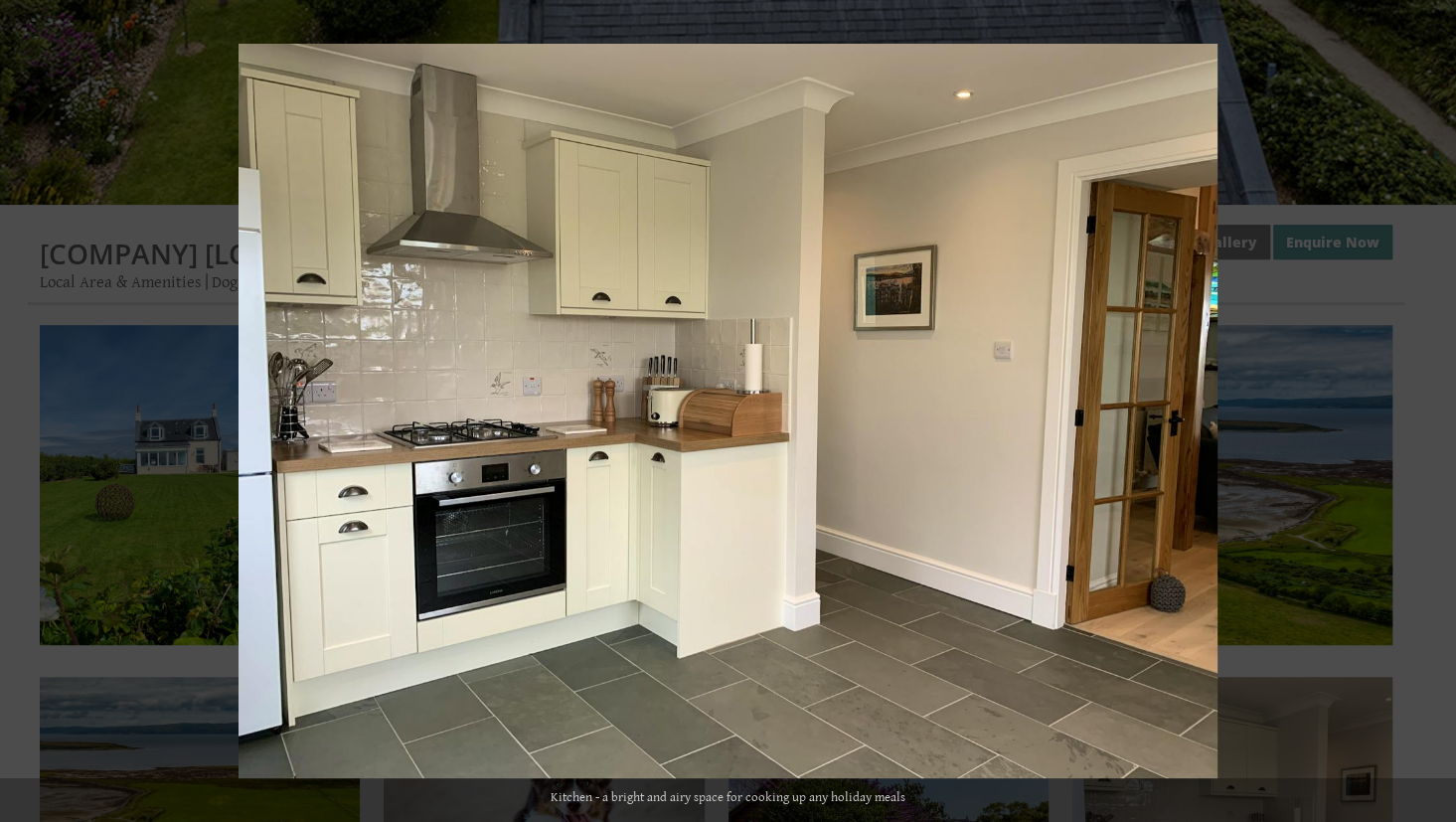 click at bounding box center [1421, 411] 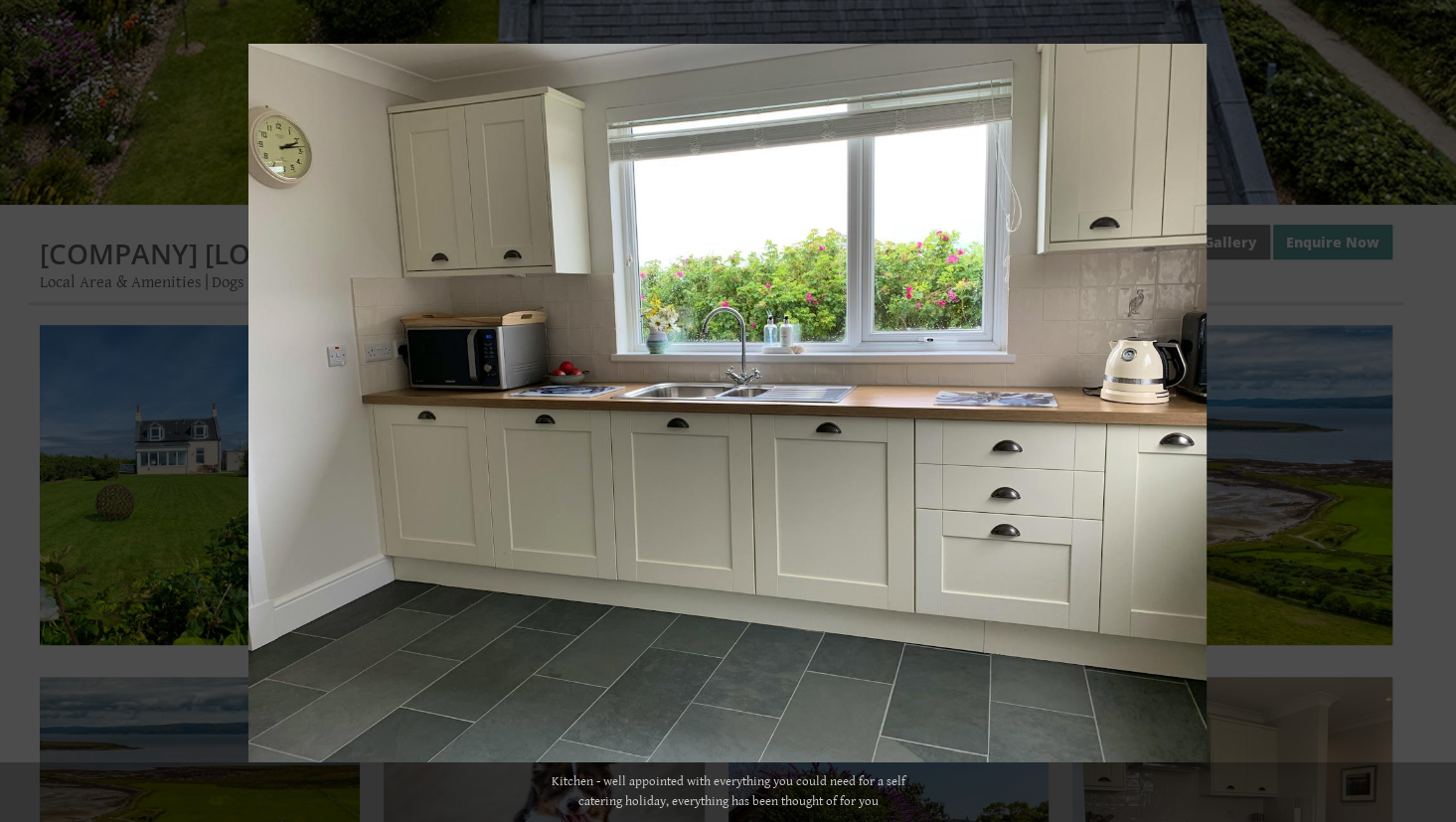 click at bounding box center [1421, 411] 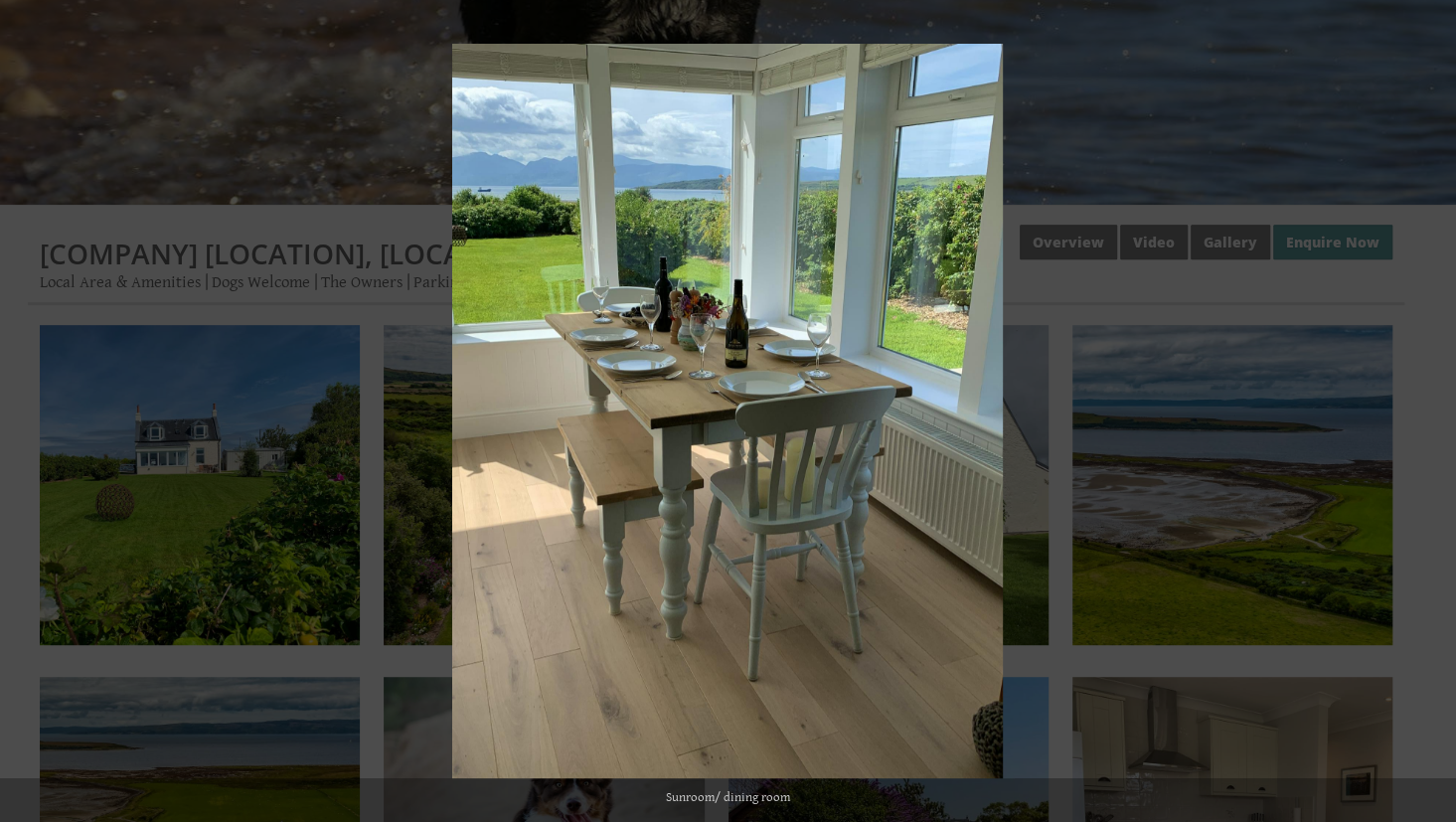 click at bounding box center (1421, 411) 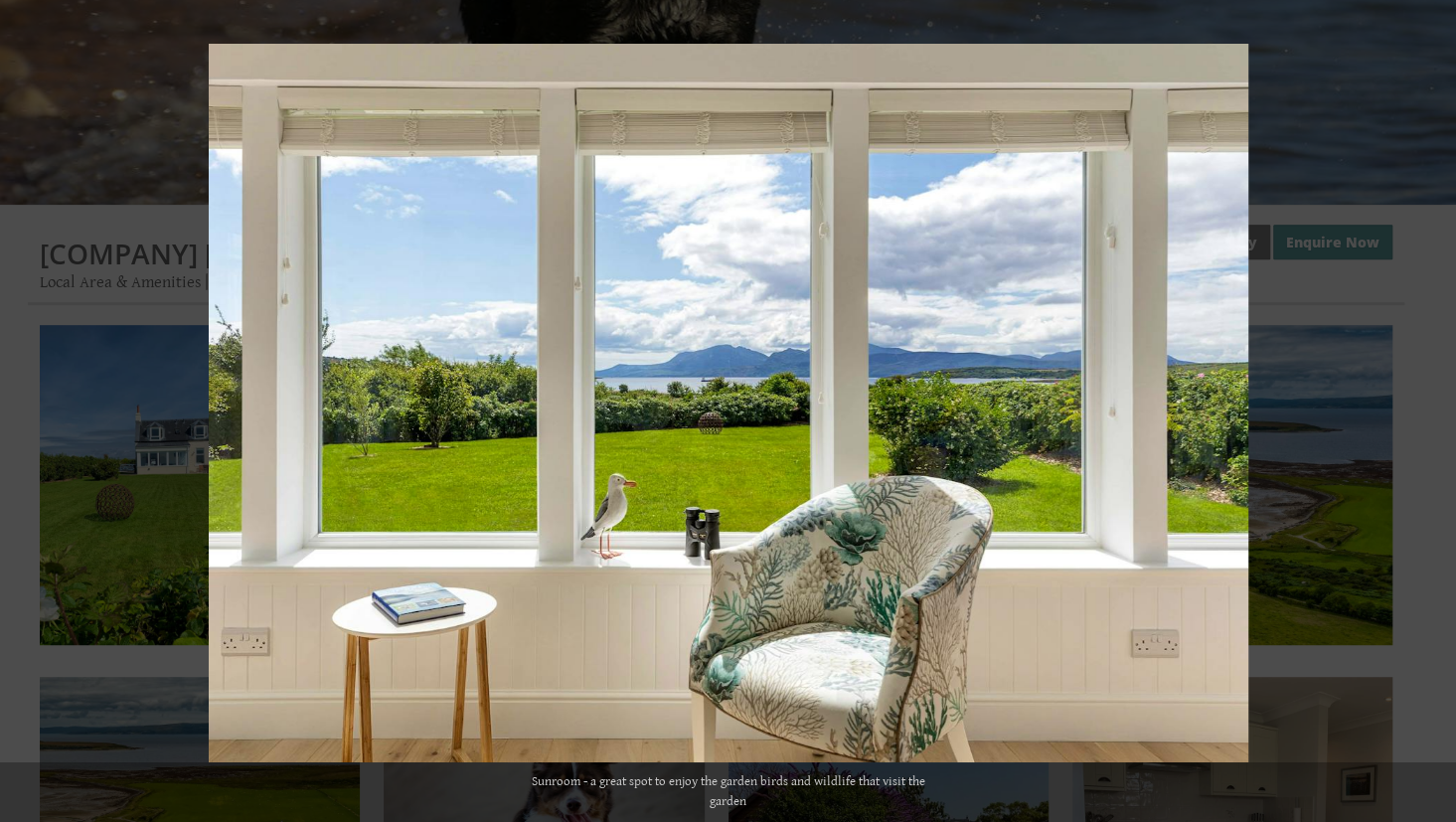 click at bounding box center [1421, 411] 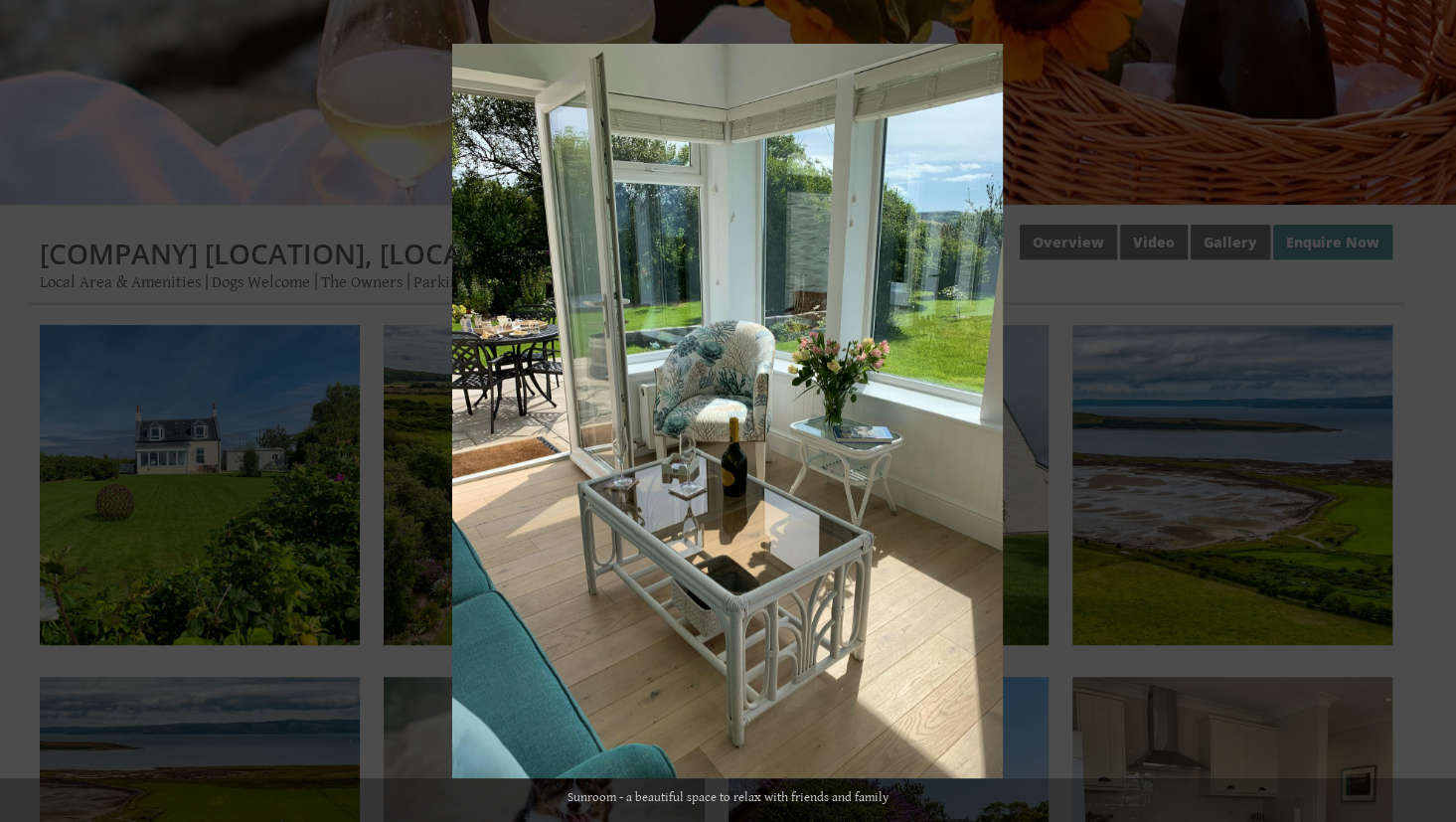 click at bounding box center (1421, 411) 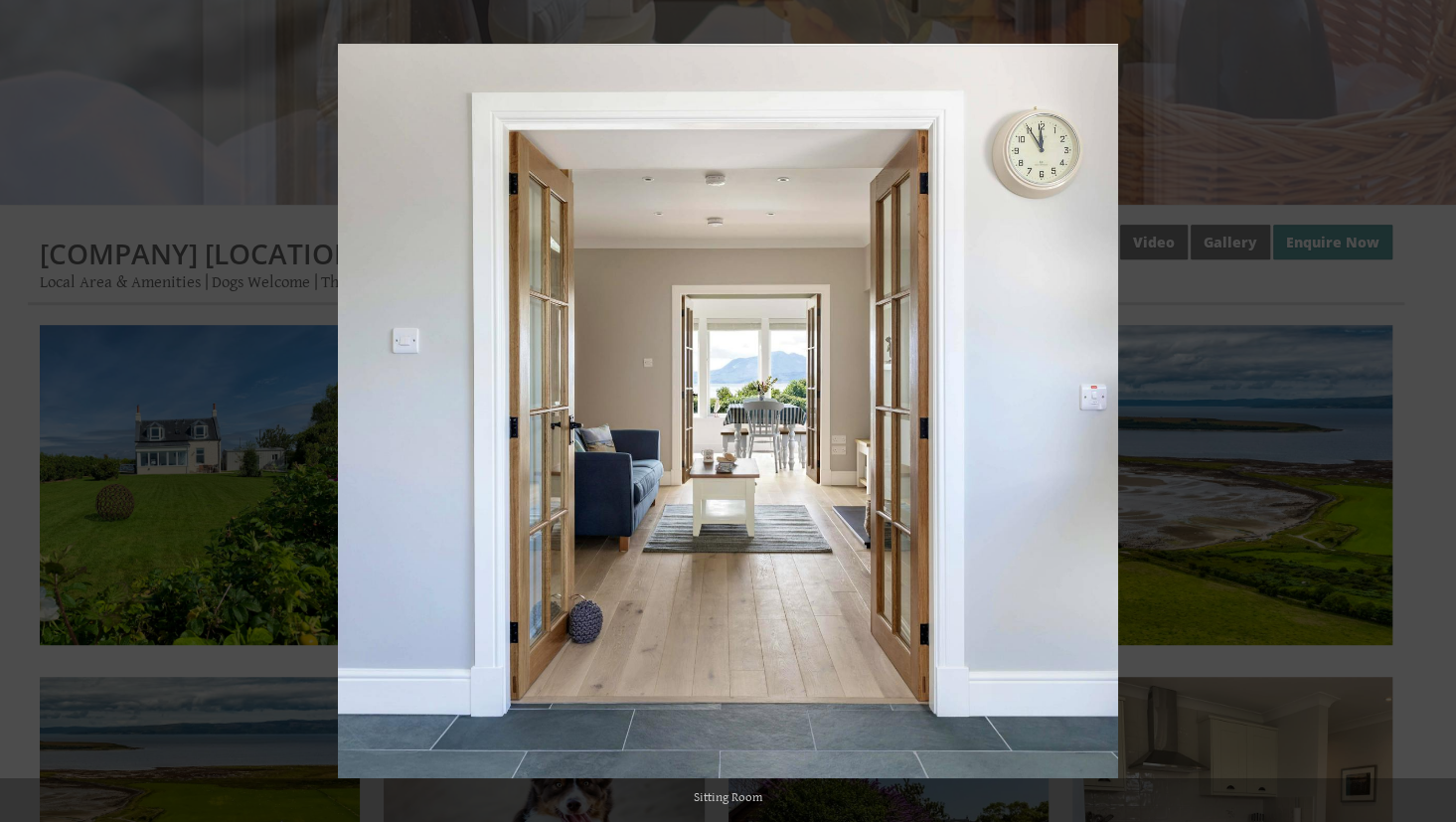 click at bounding box center [1421, 411] 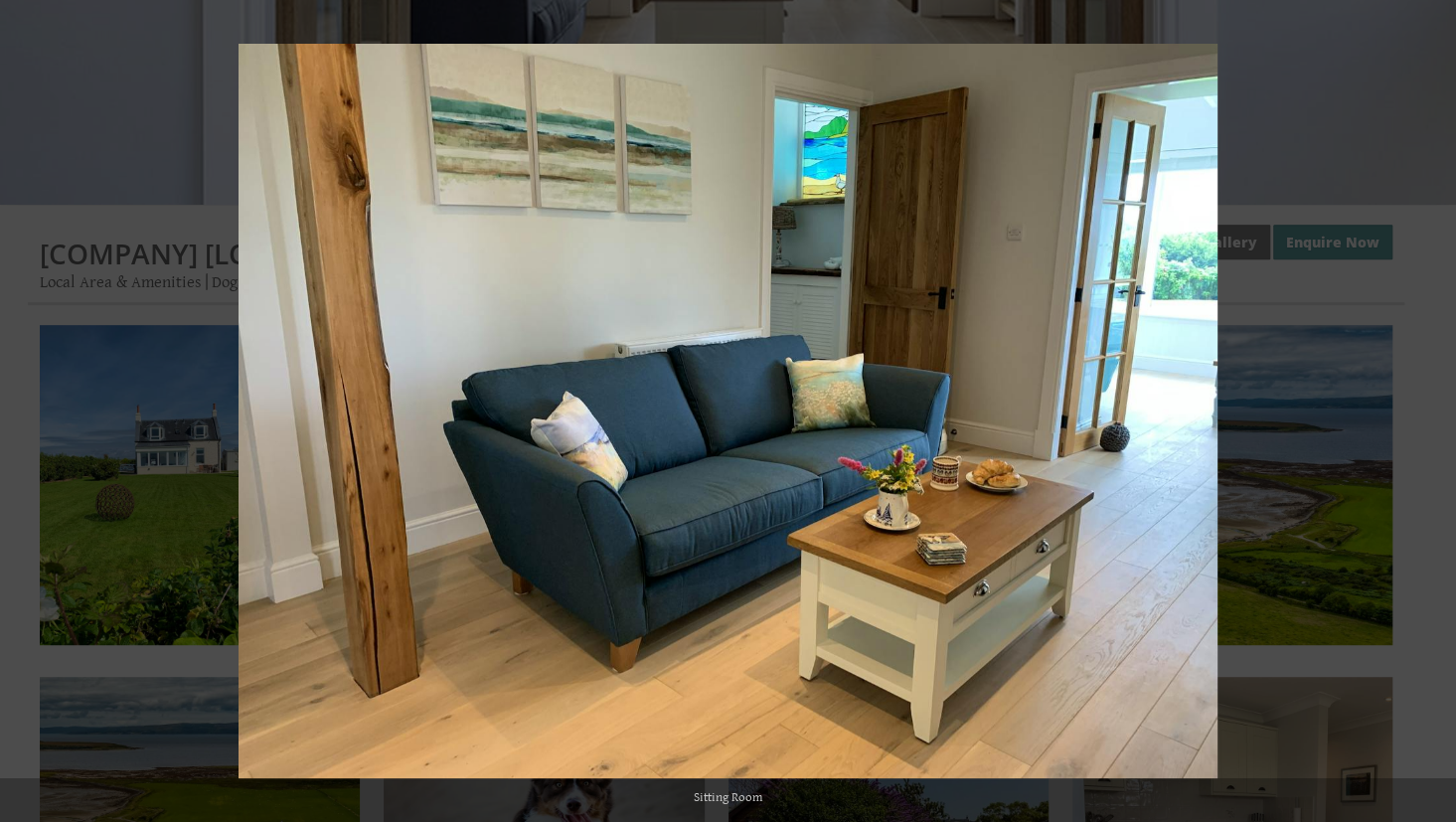 click at bounding box center (1421, 411) 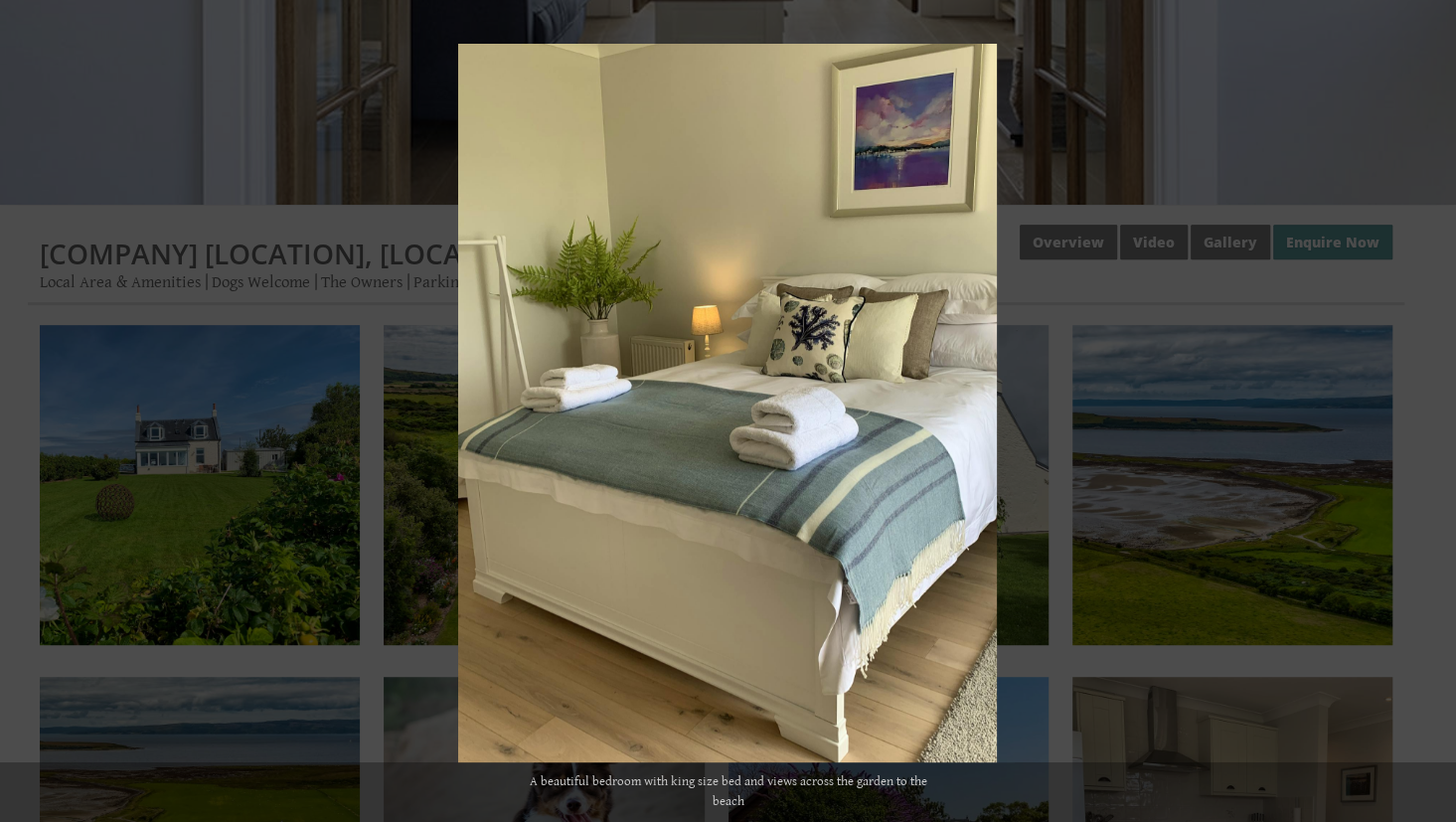 click at bounding box center [1421, 411] 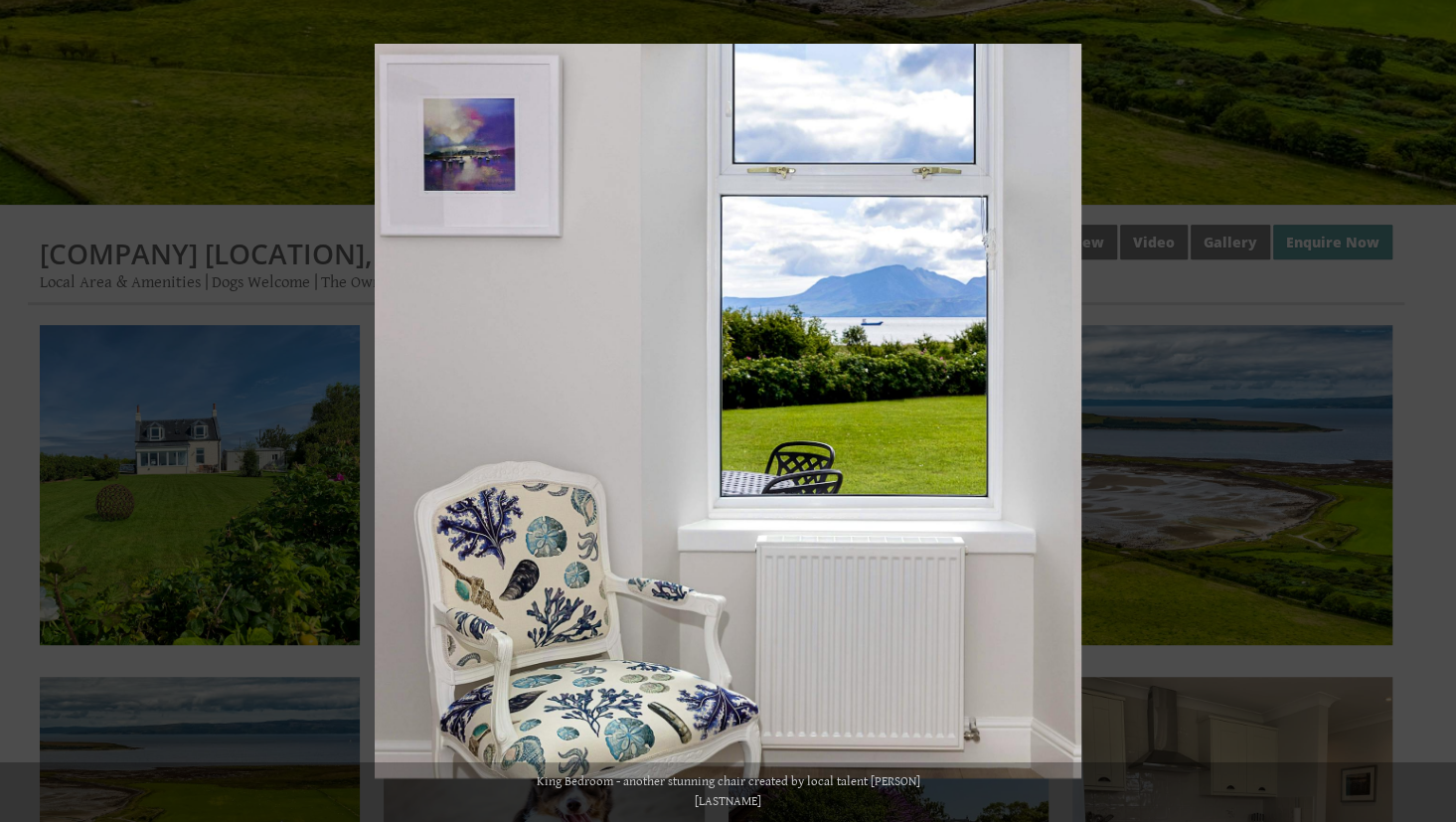 click at bounding box center (1421, 411) 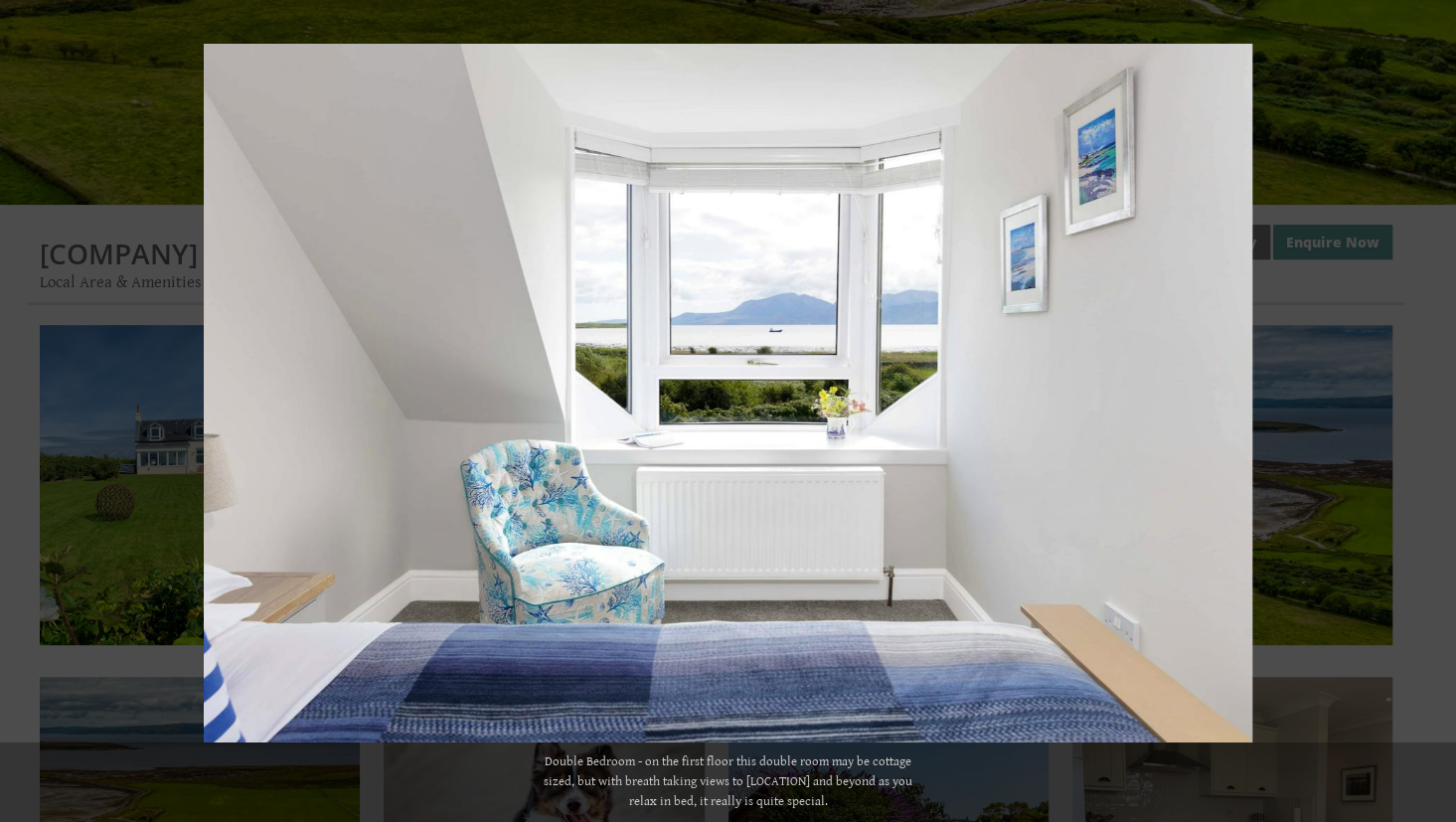 click at bounding box center [1421, 411] 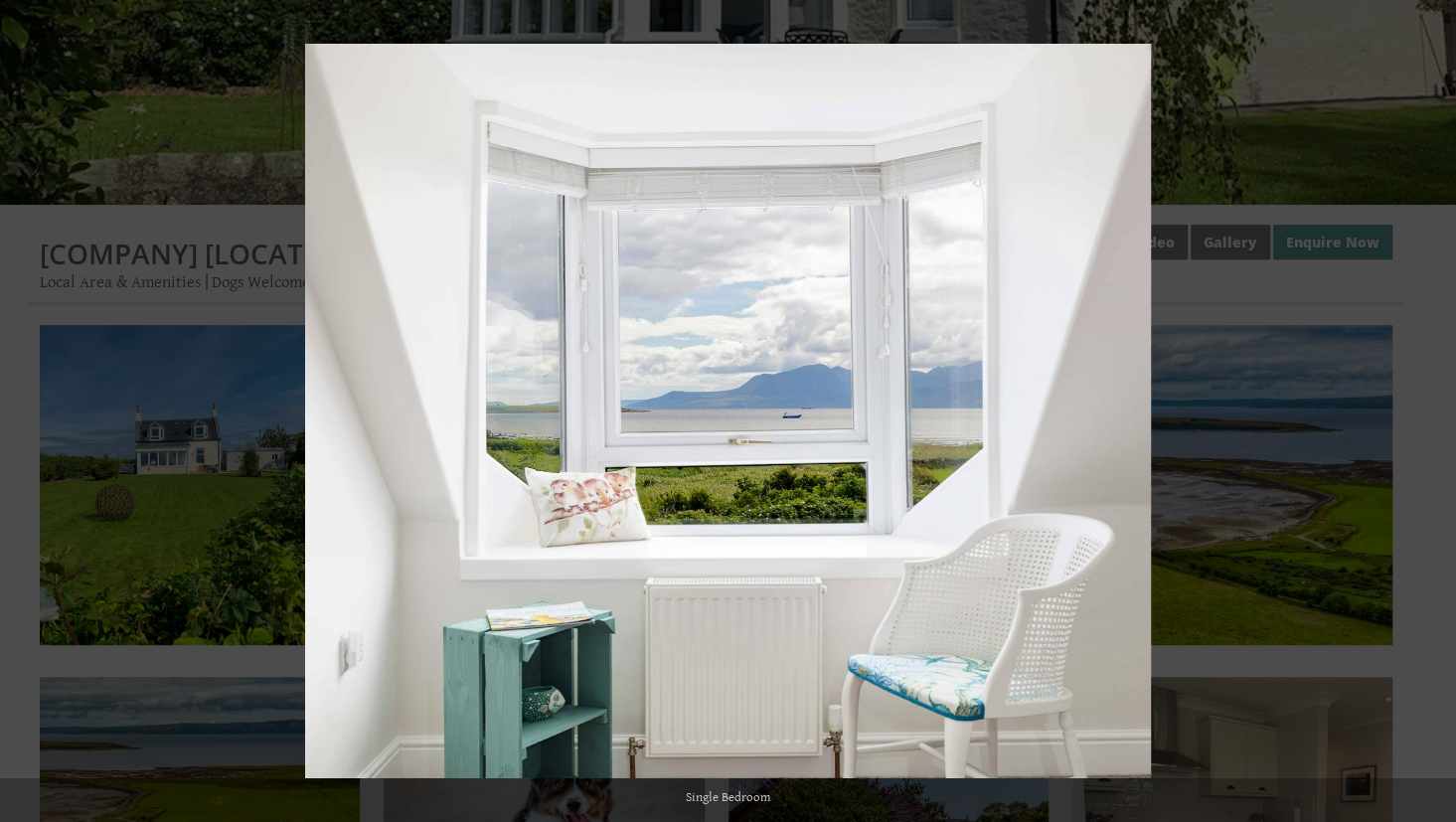 click at bounding box center [1421, 411] 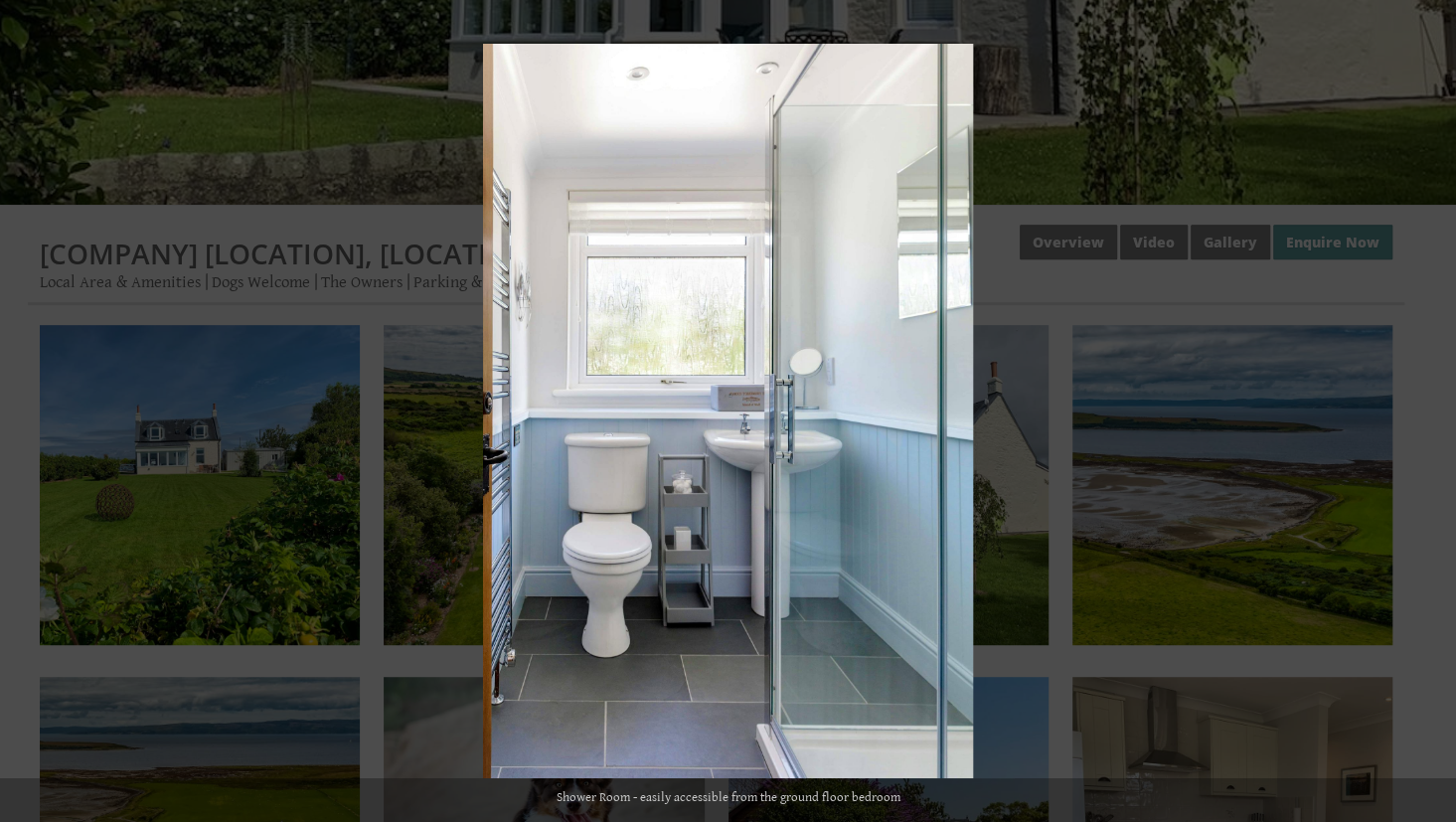 click at bounding box center (1421, 411) 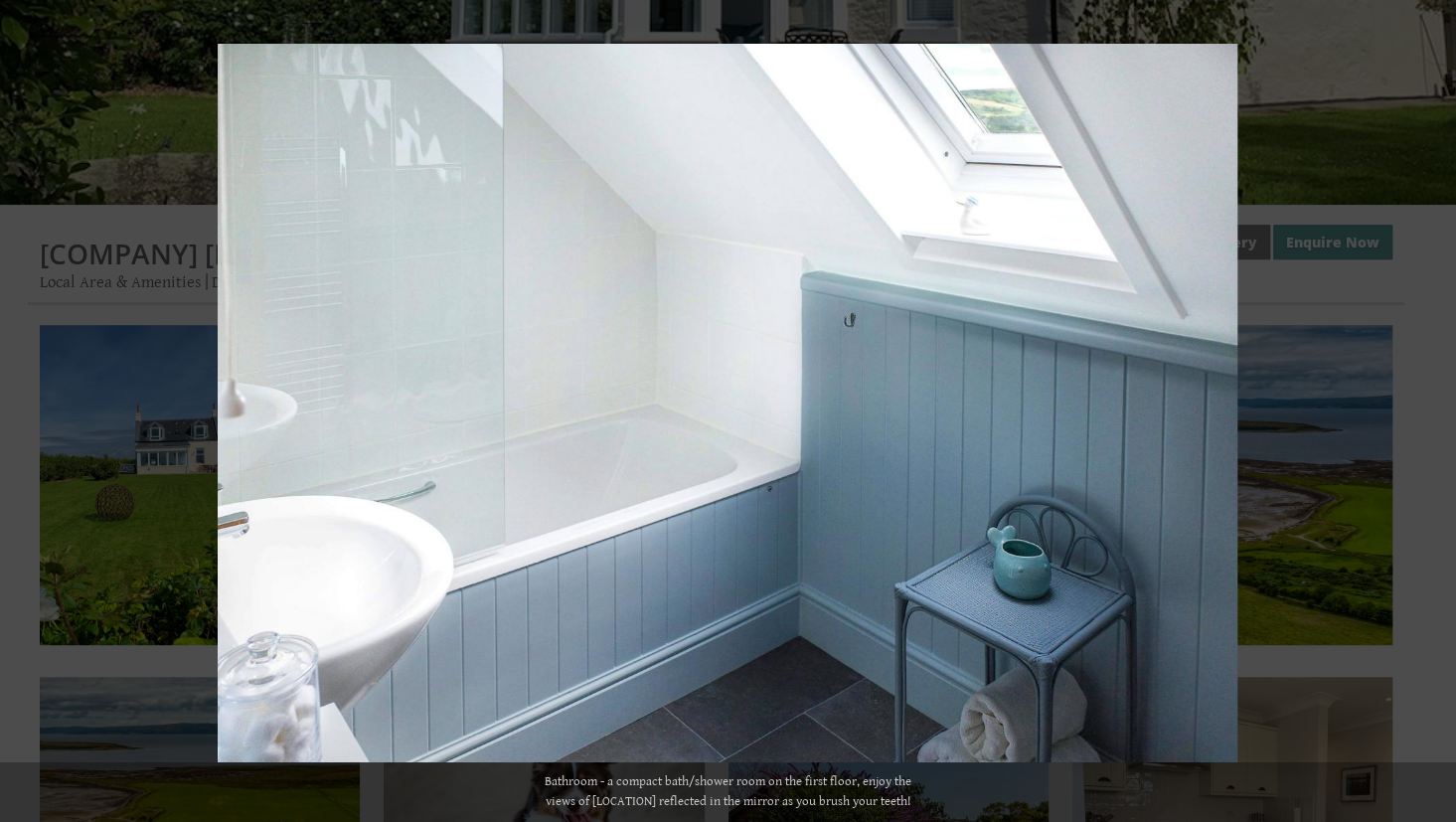 click at bounding box center [1421, 411] 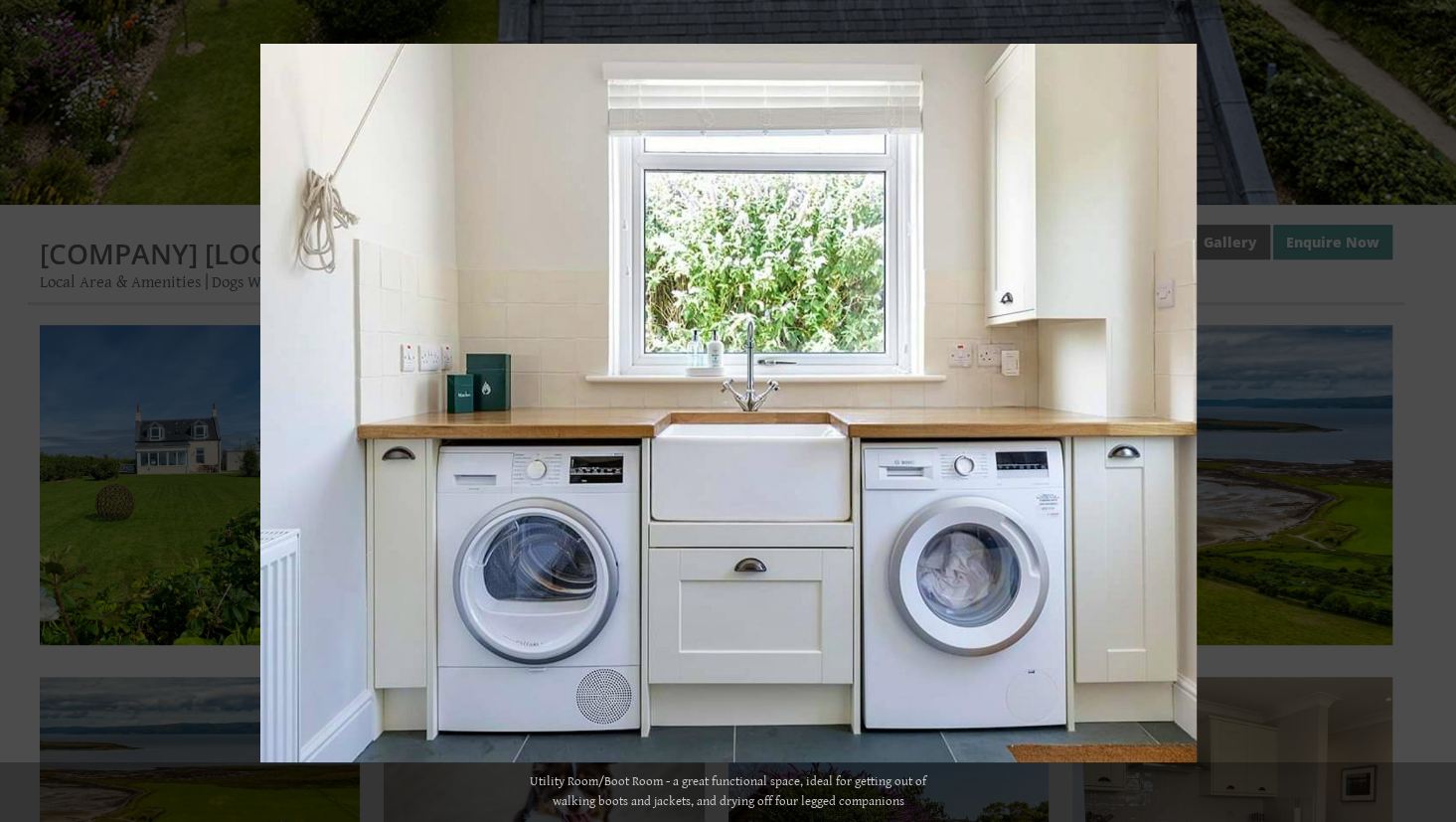 click at bounding box center [1421, 411] 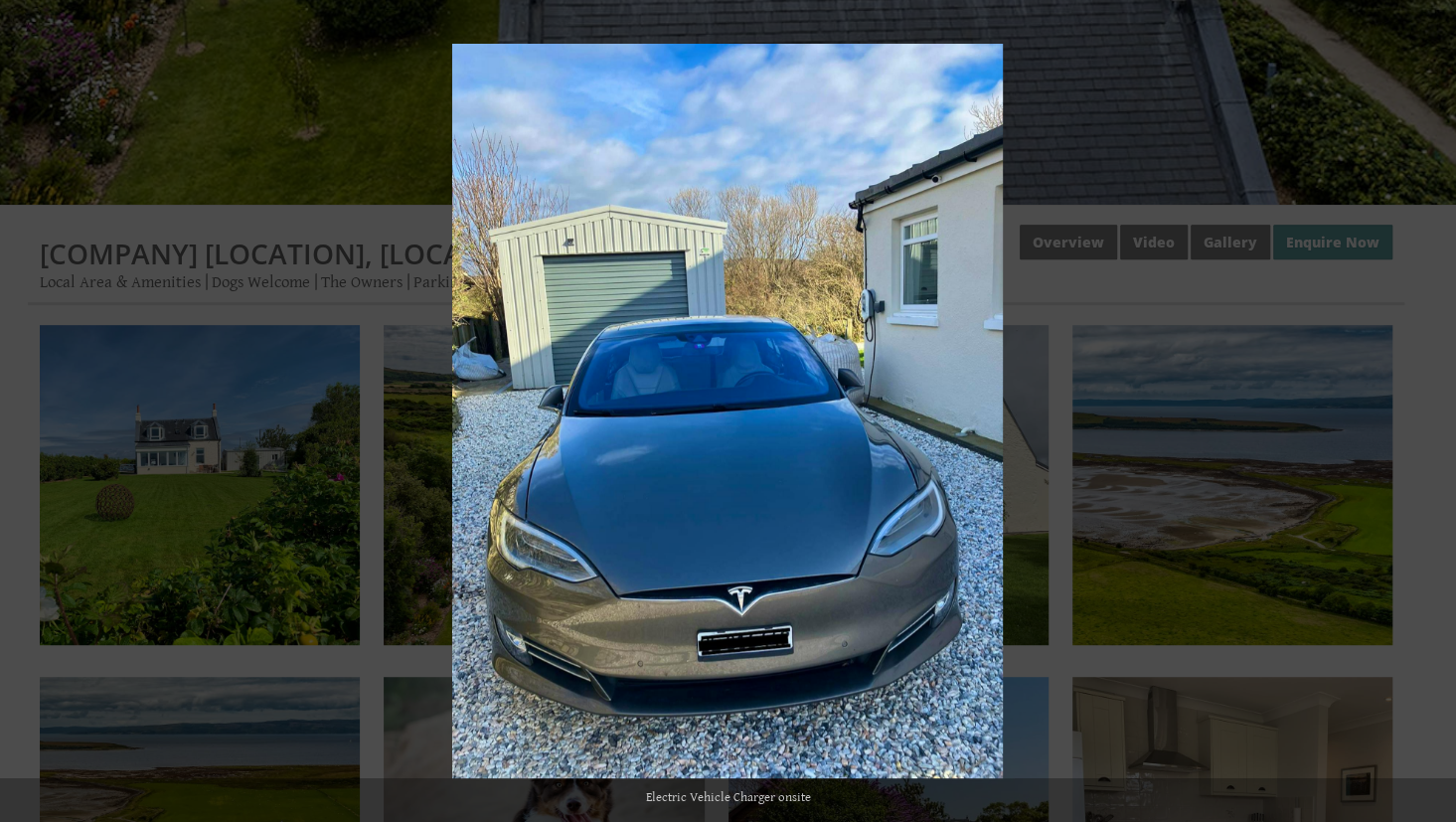 click at bounding box center [1421, 411] 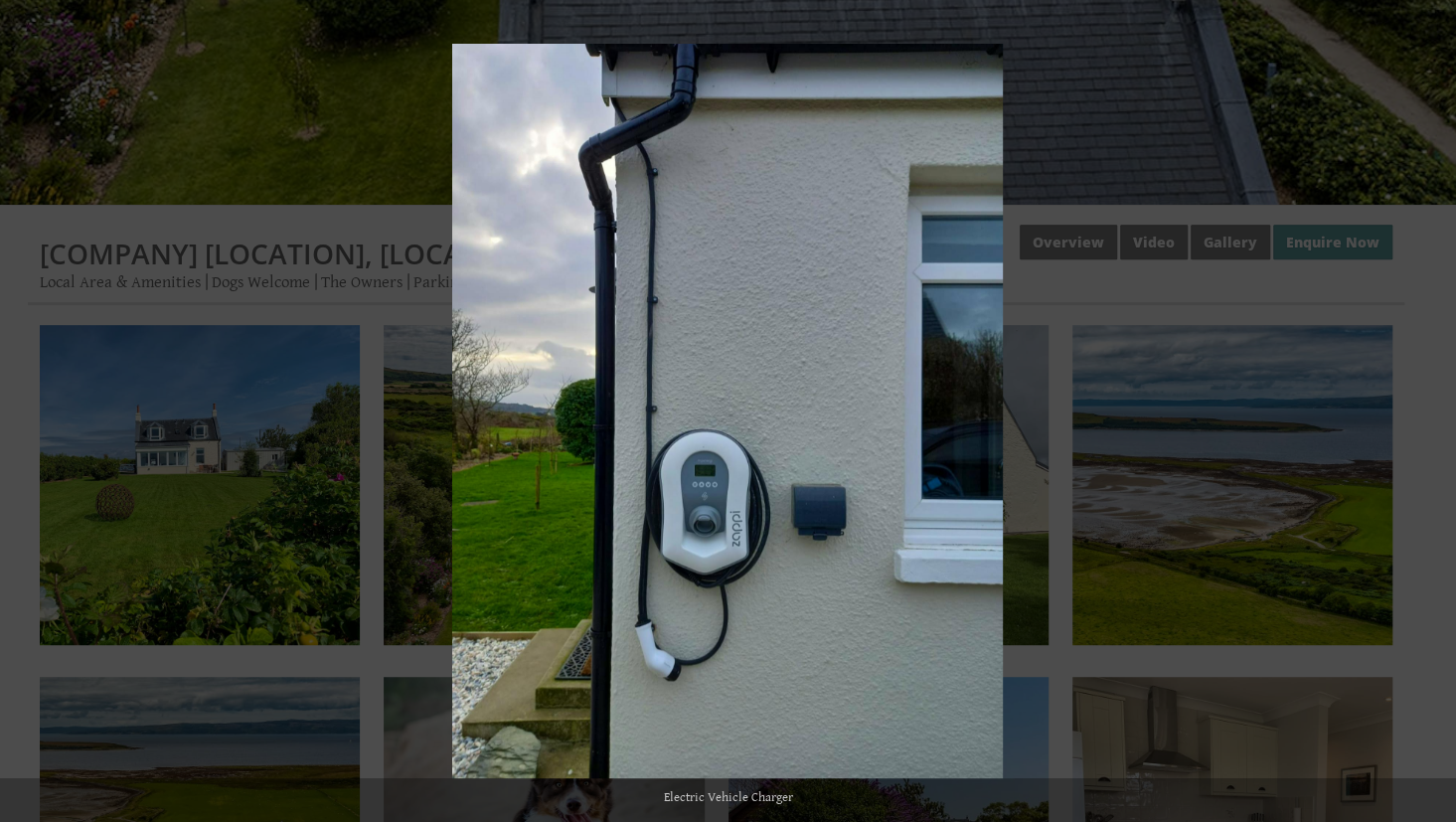 click at bounding box center [1421, 411] 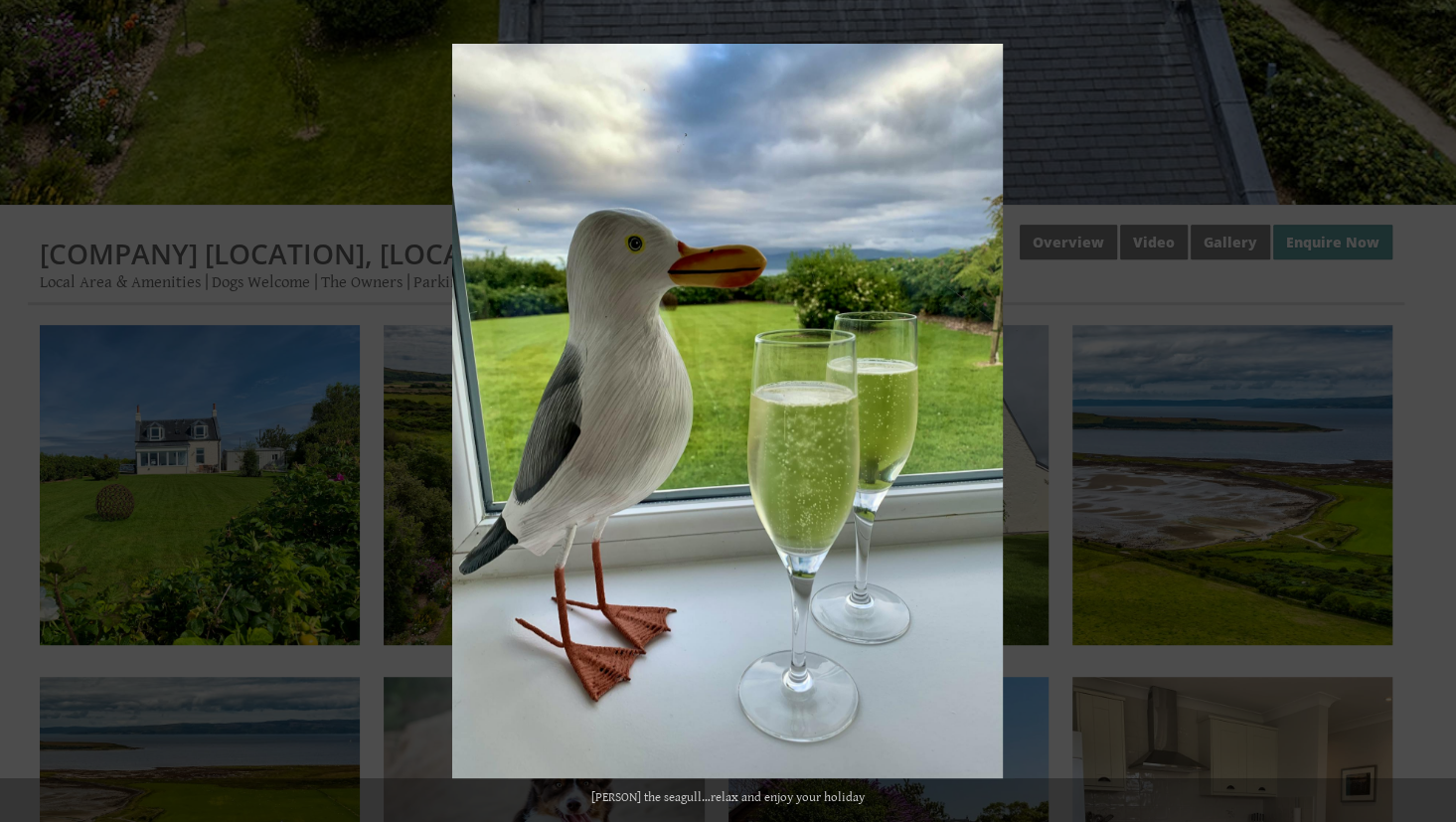 click at bounding box center (1421, 411) 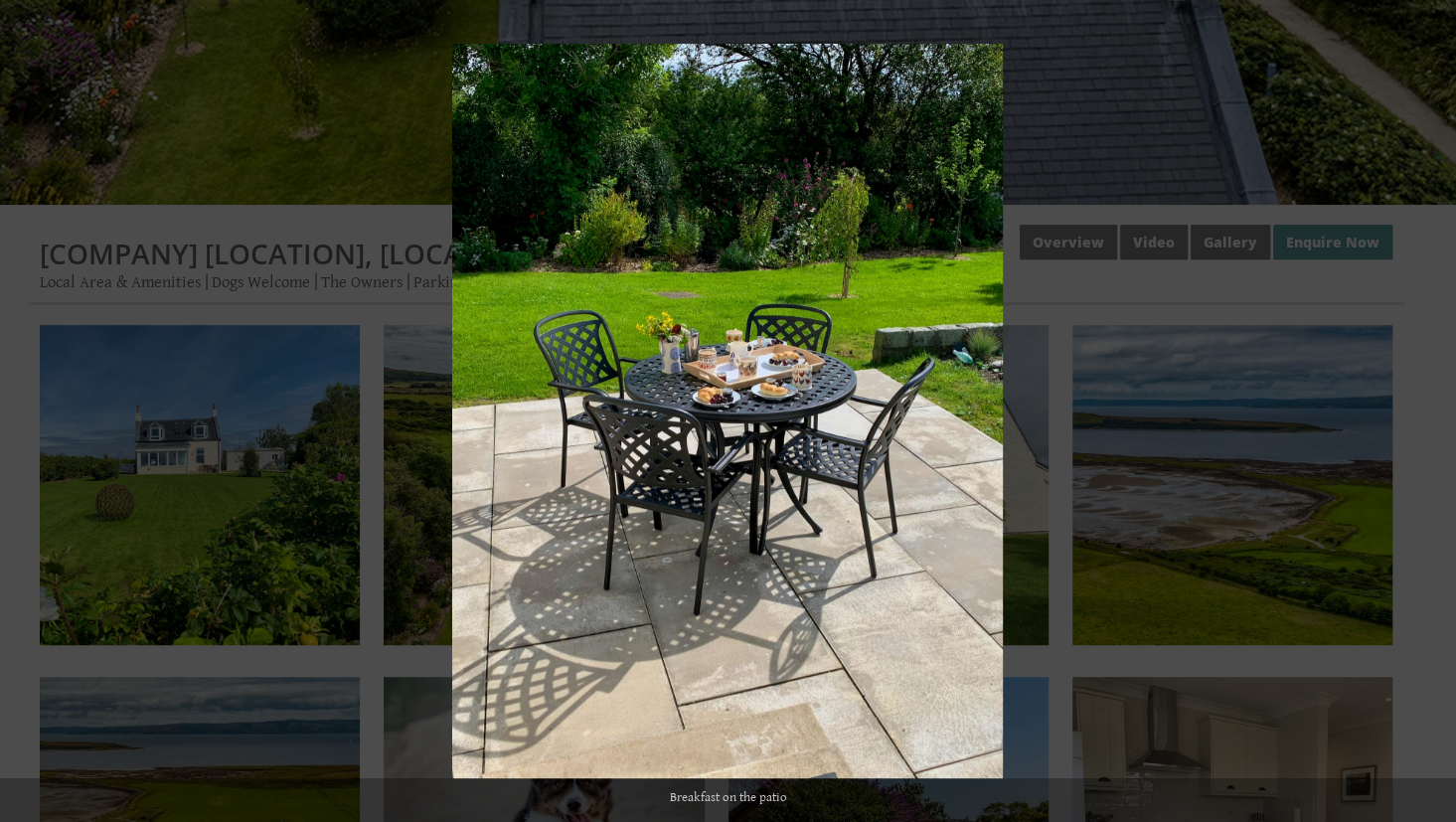 click at bounding box center [1421, 411] 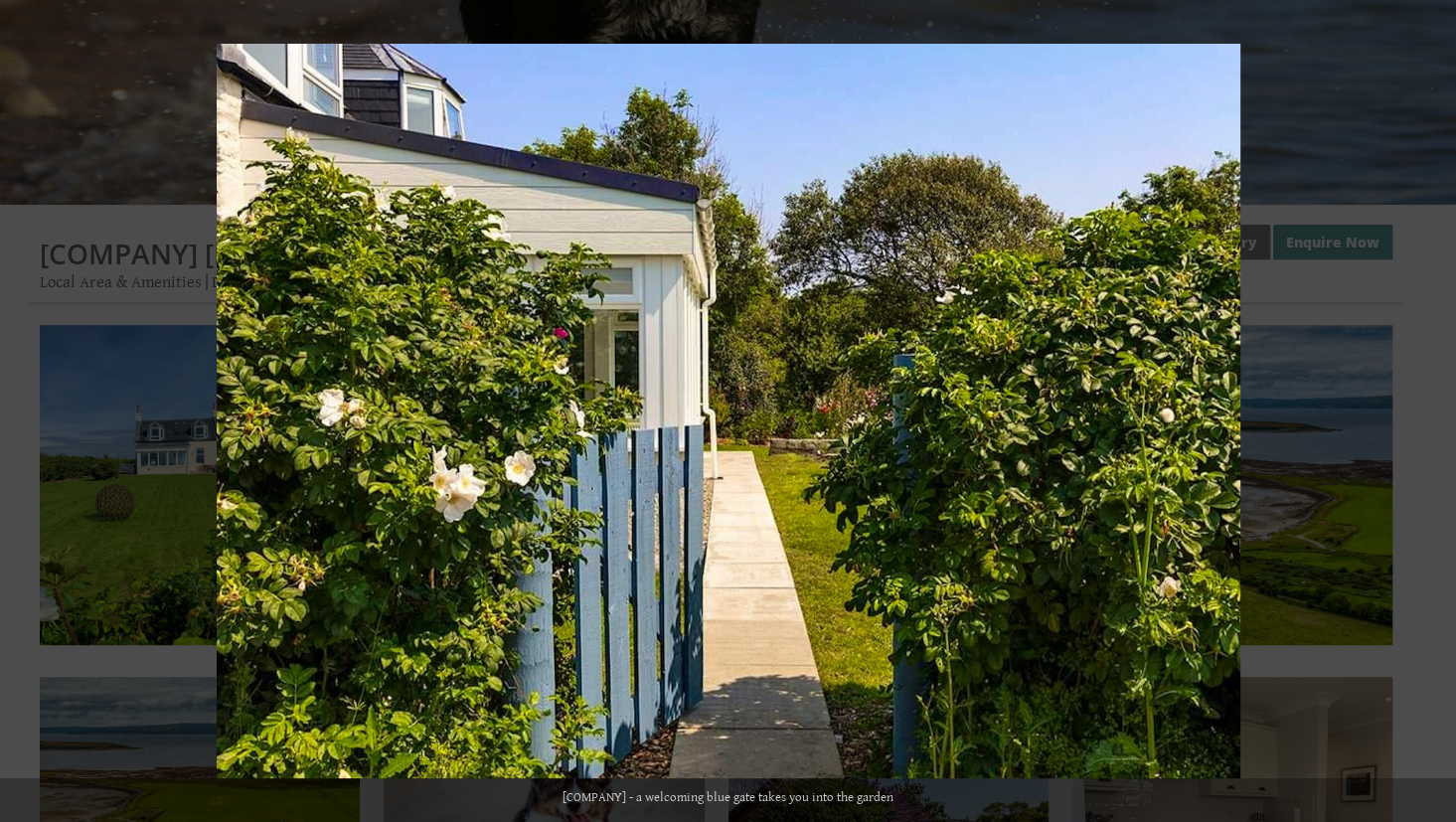 click at bounding box center [1421, 411] 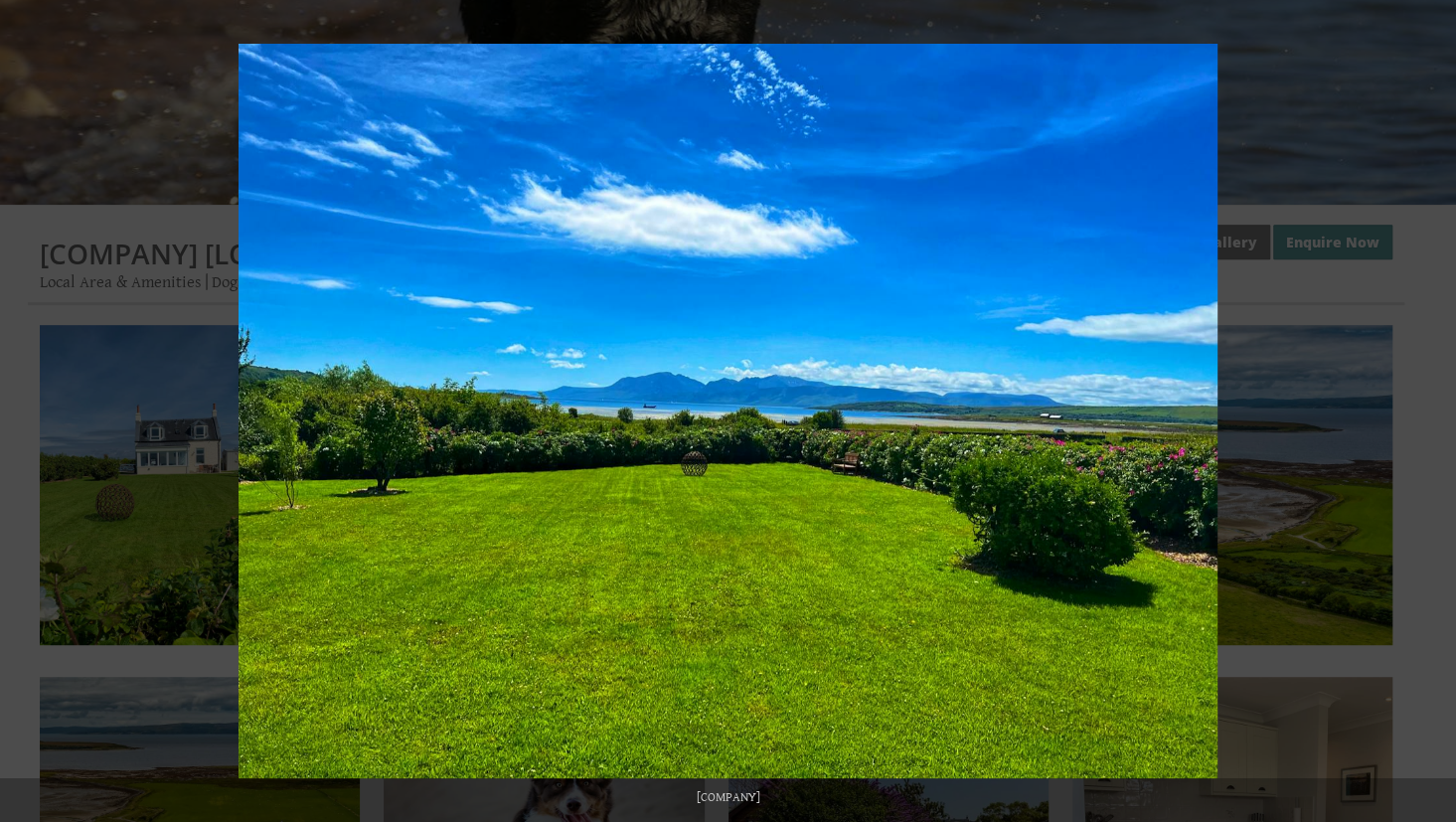 click at bounding box center (1421, 411) 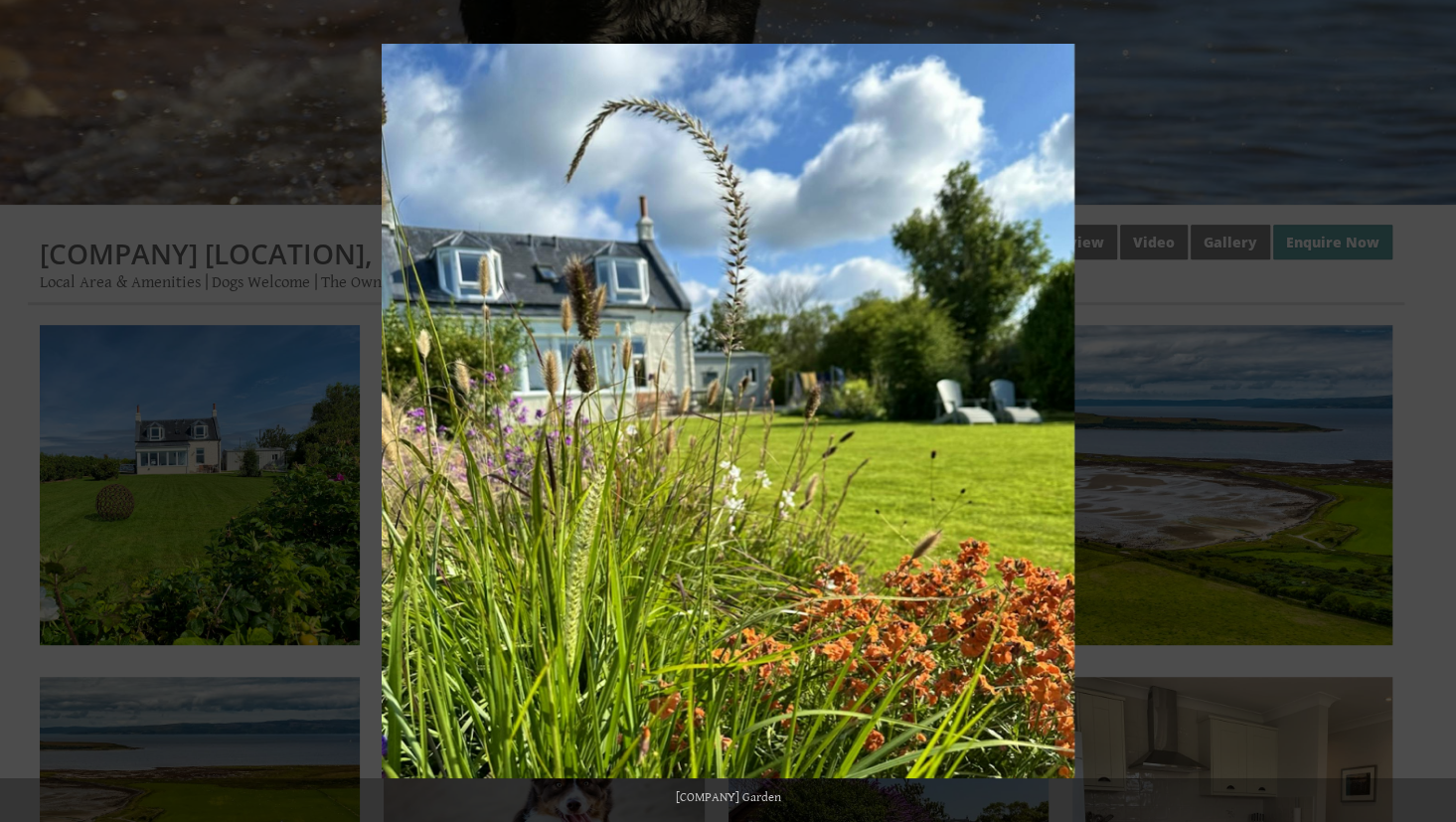 click at bounding box center [1421, 411] 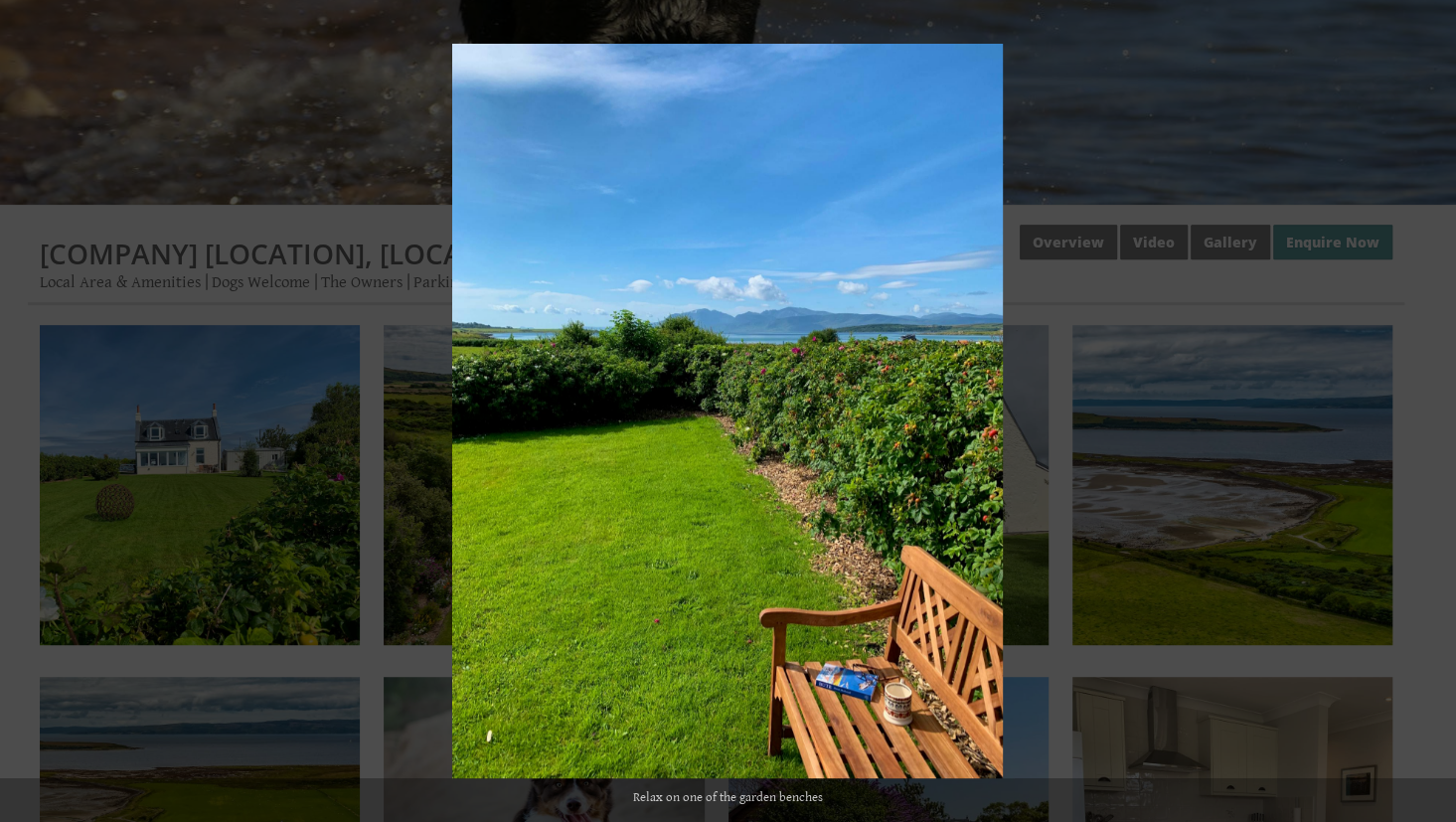 click at bounding box center (1421, 411) 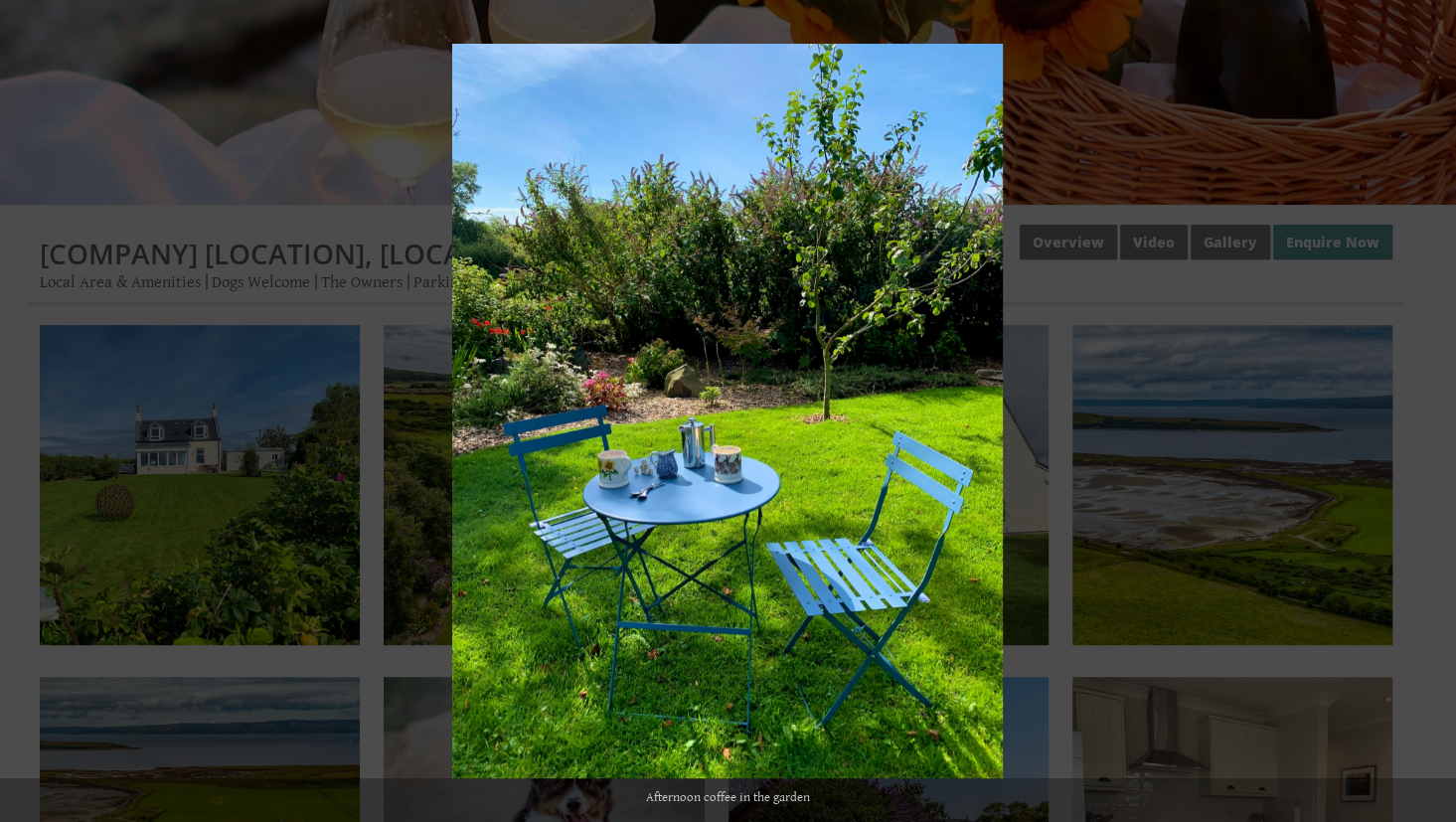 click at bounding box center [1421, 411] 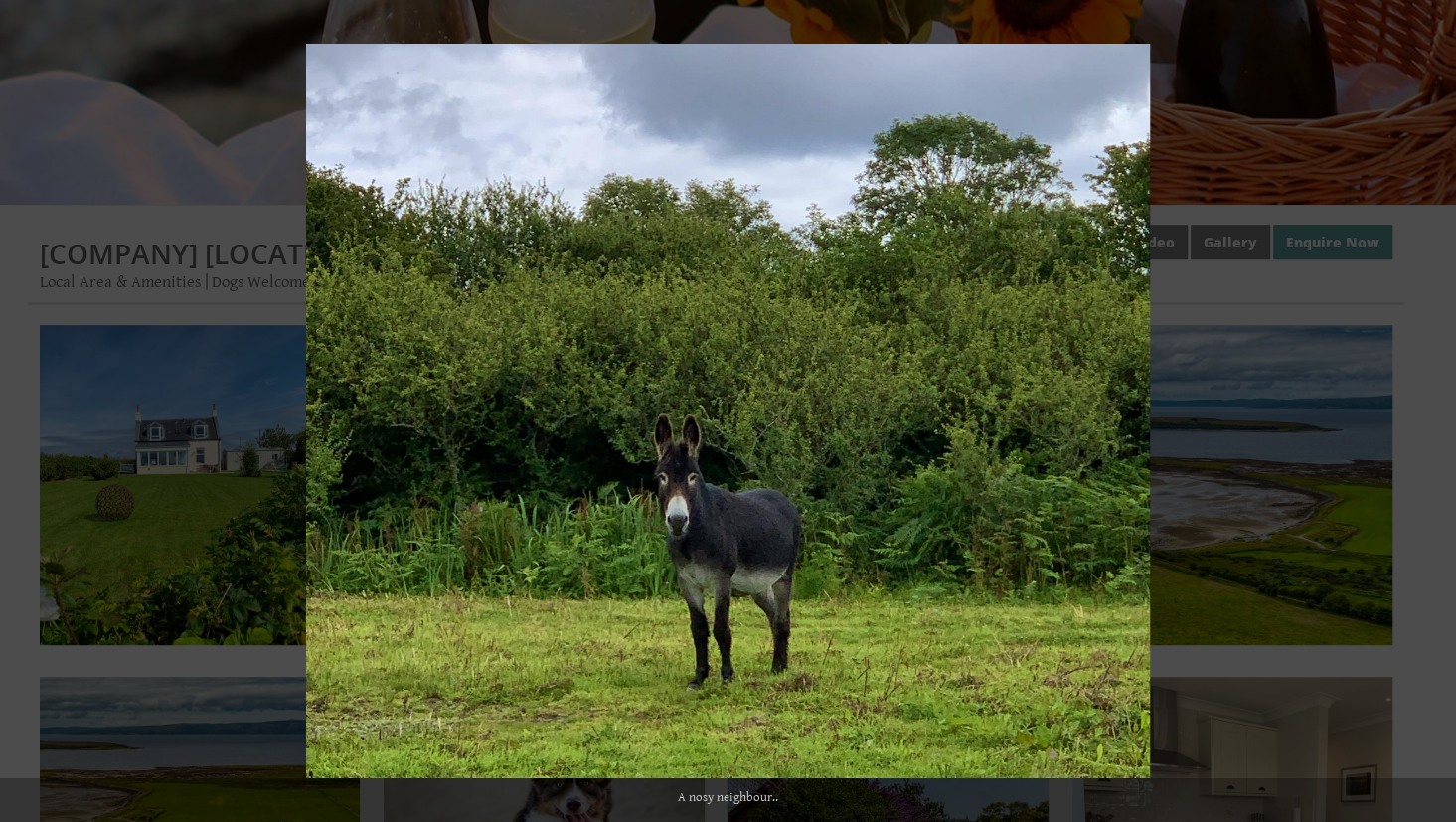click at bounding box center [1421, 411] 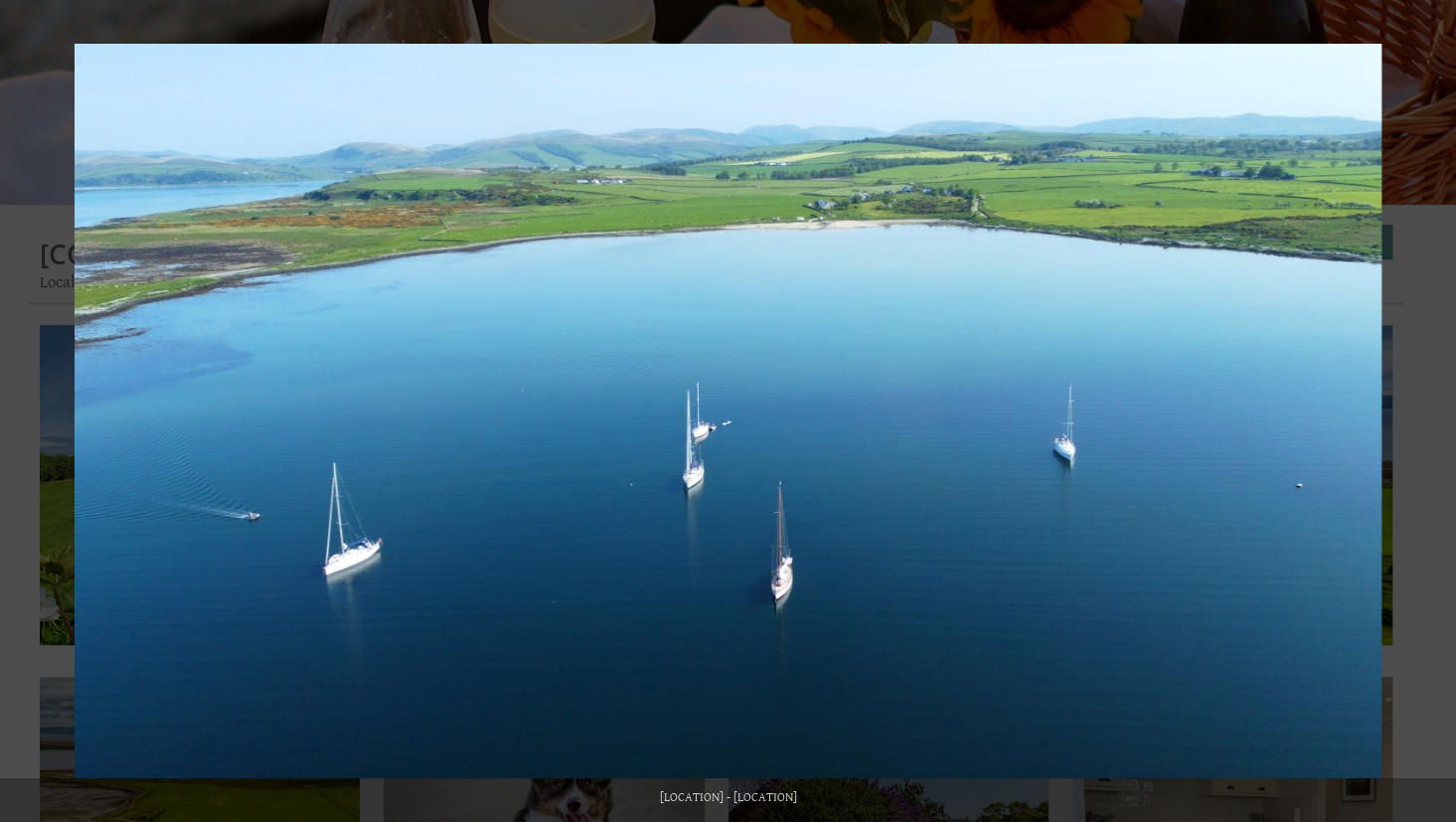 click at bounding box center [1421, 411] 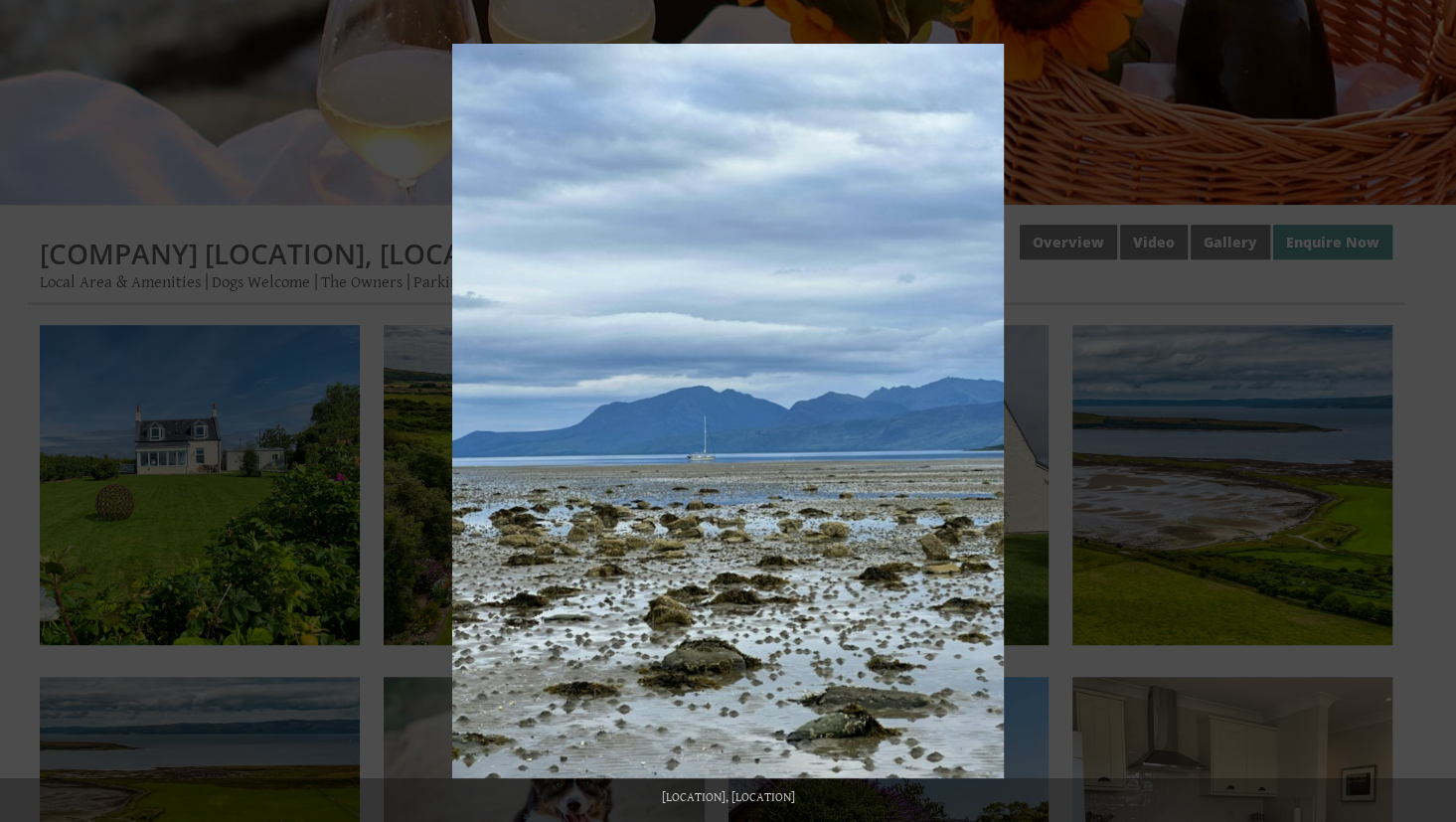 click at bounding box center (1421, 411) 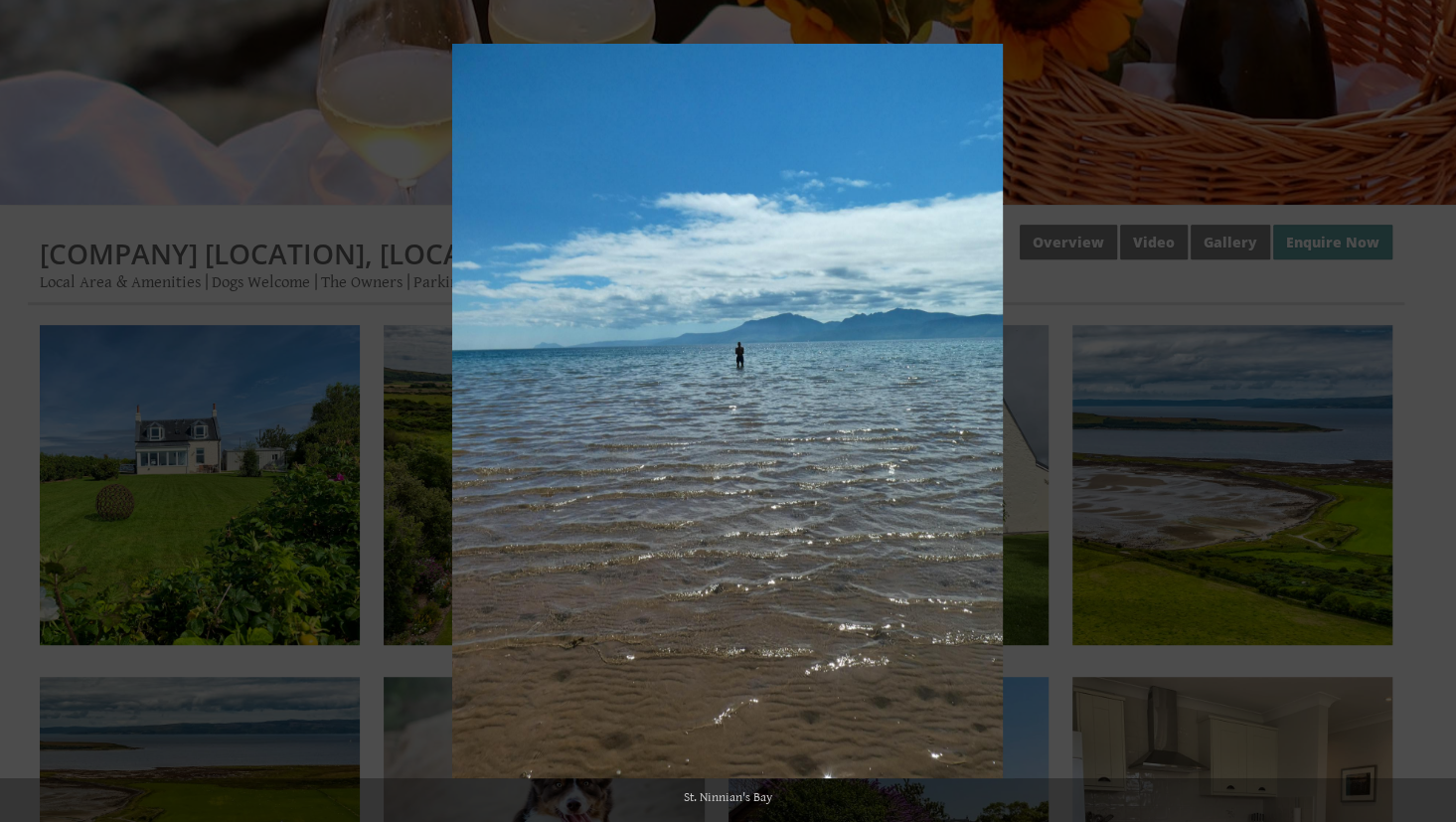 click at bounding box center [1421, 411] 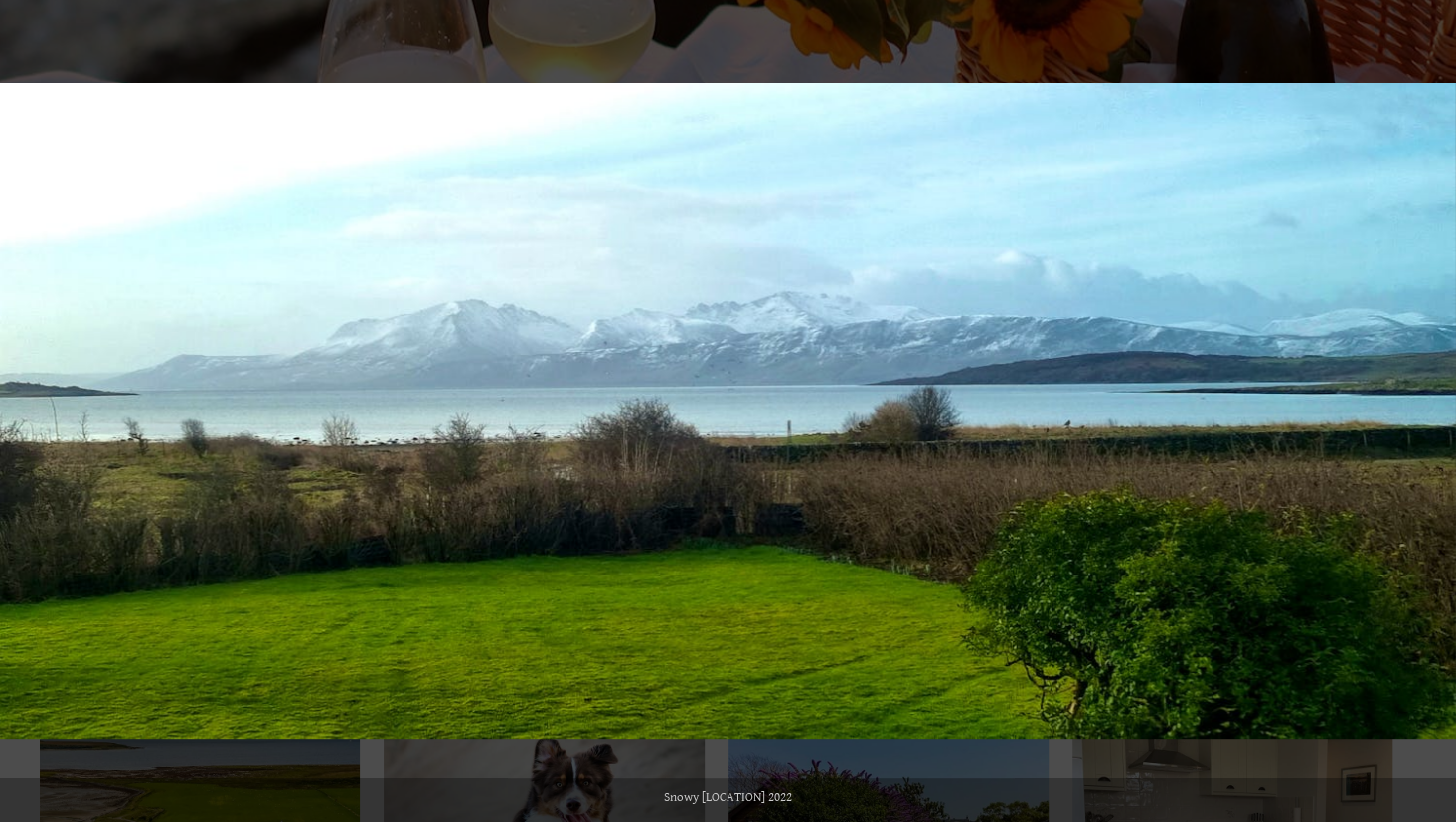 click at bounding box center [1421, 411] 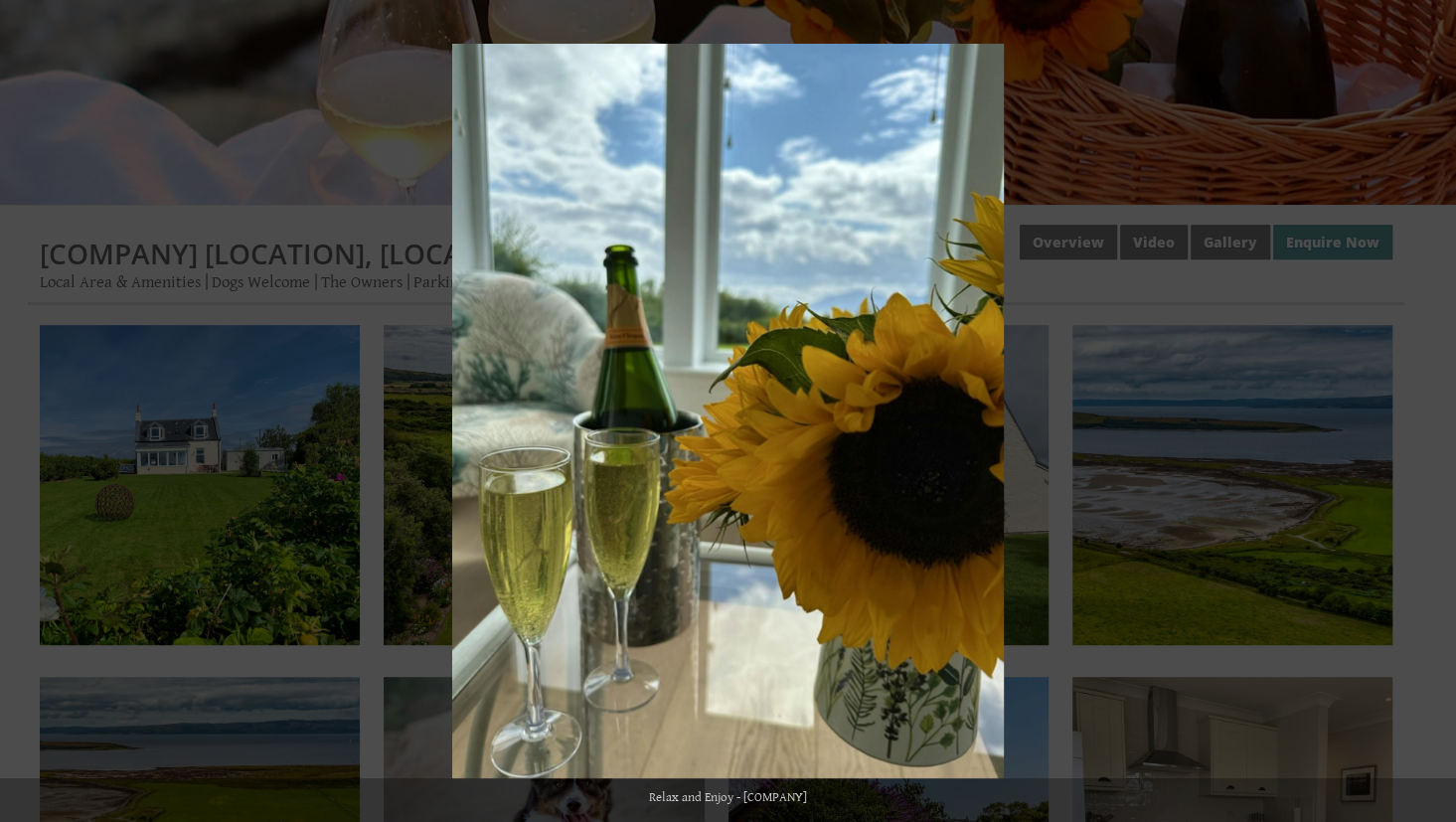 click at bounding box center [1421, 411] 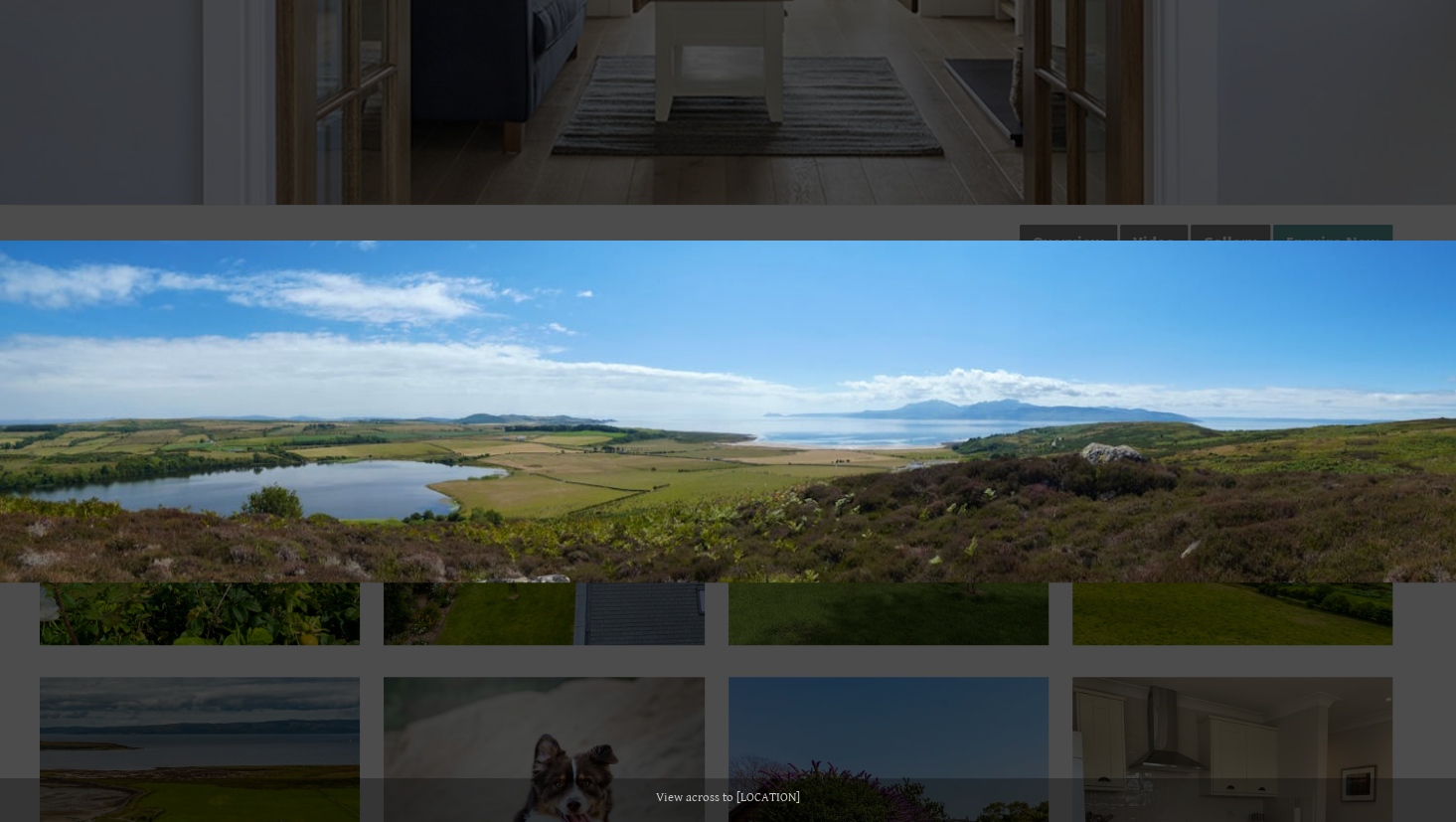 click at bounding box center [1421, 411] 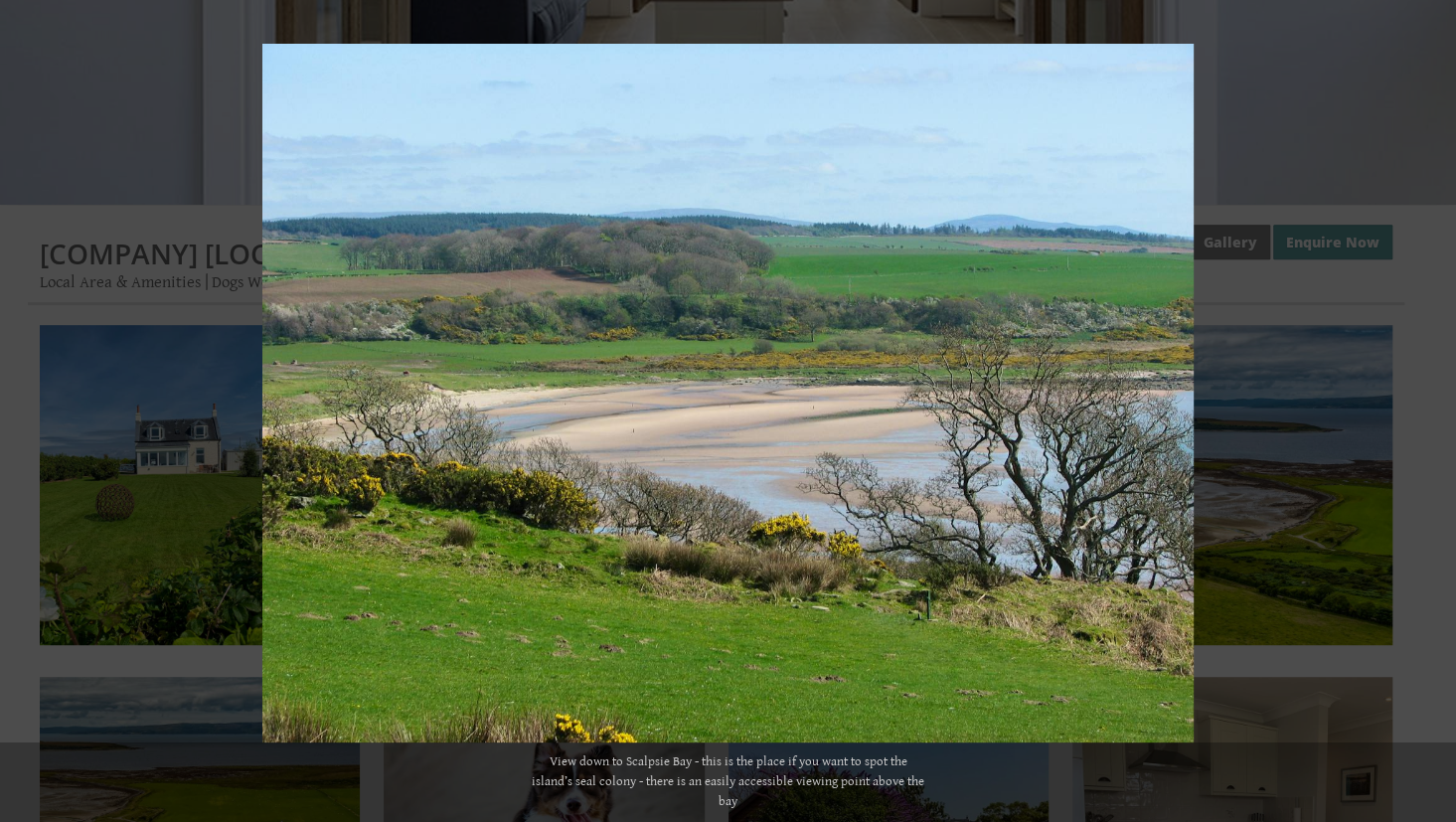 click at bounding box center [1421, 411] 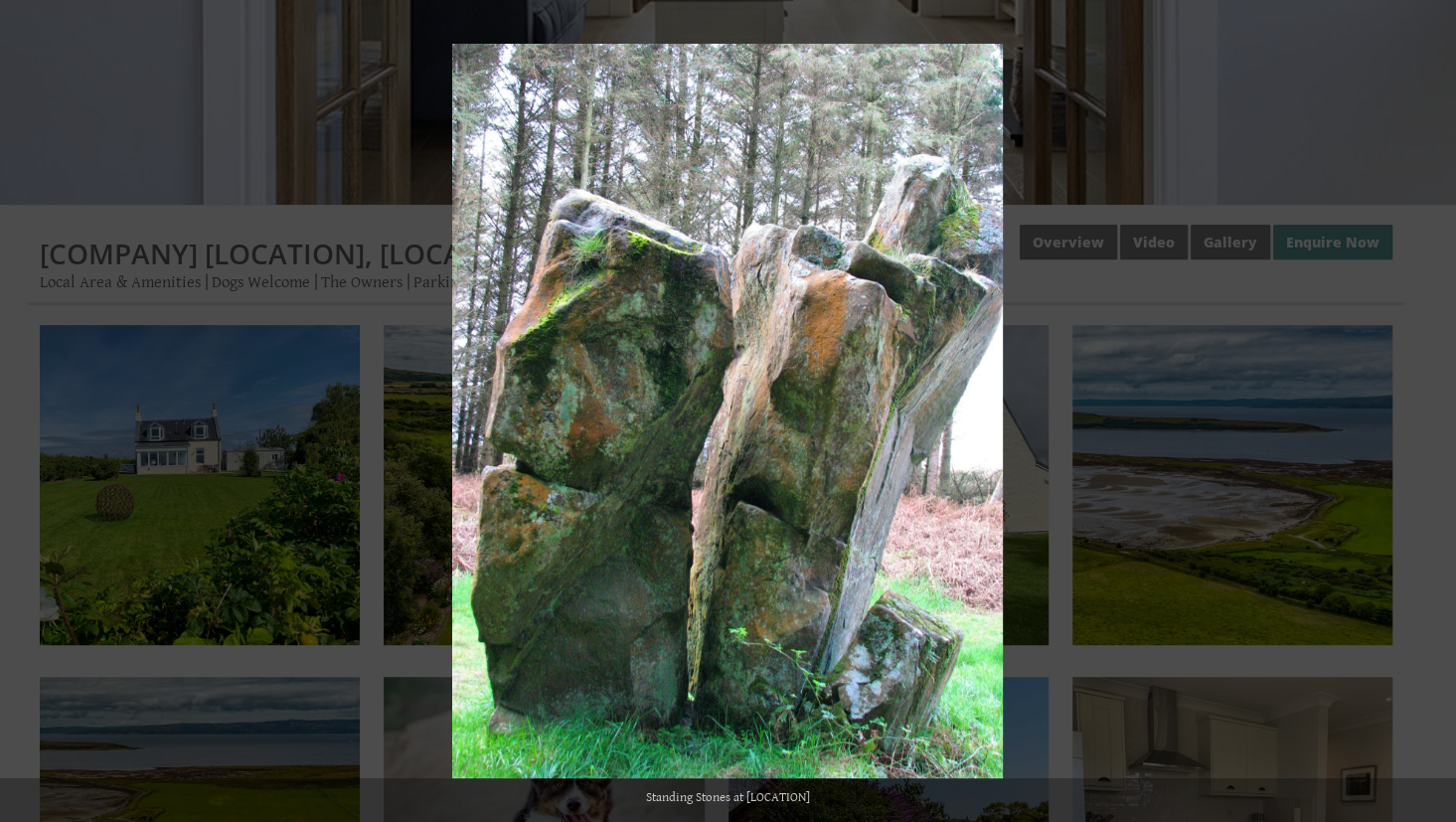 click at bounding box center (1421, 411) 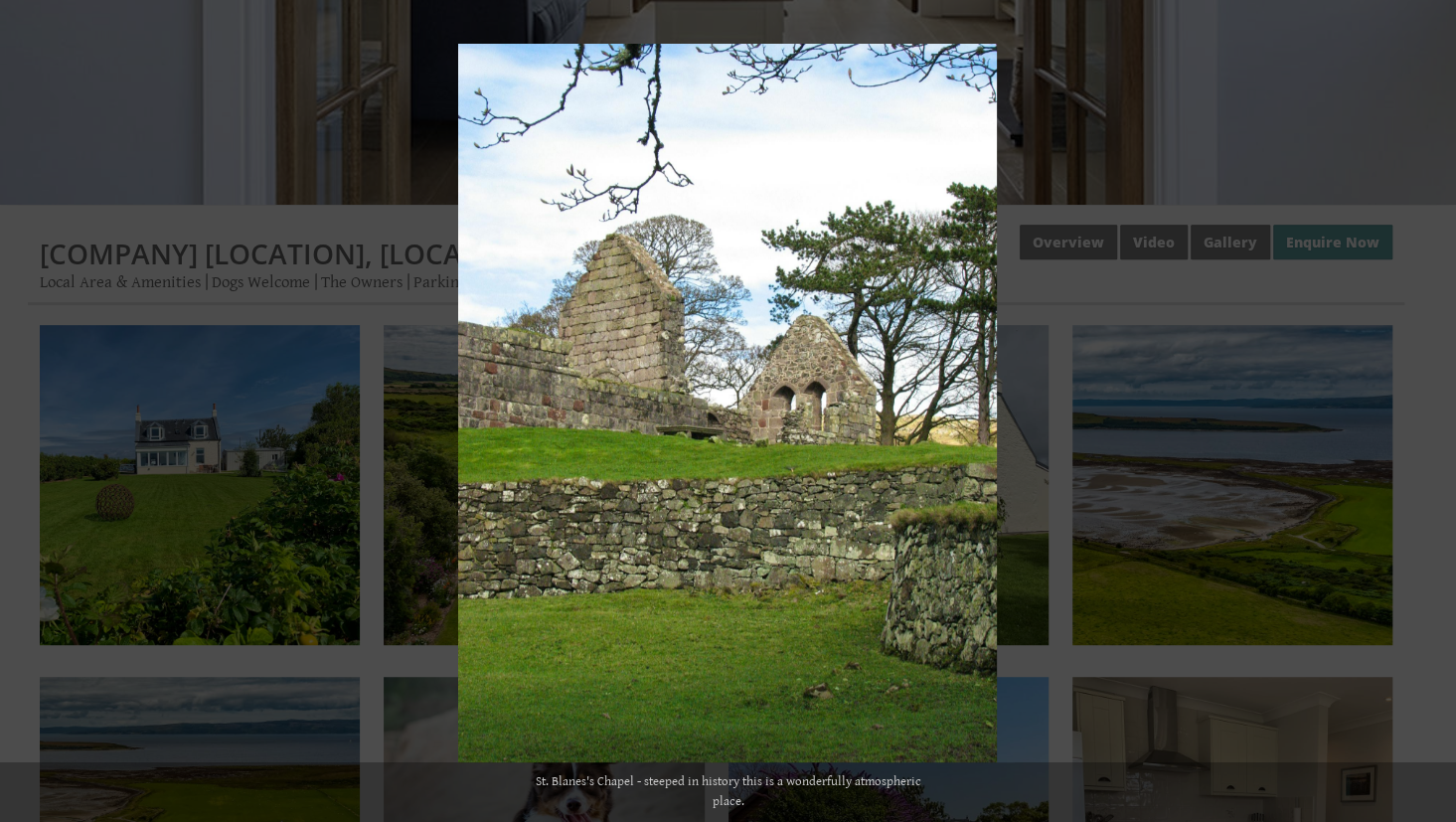 click at bounding box center [1421, 411] 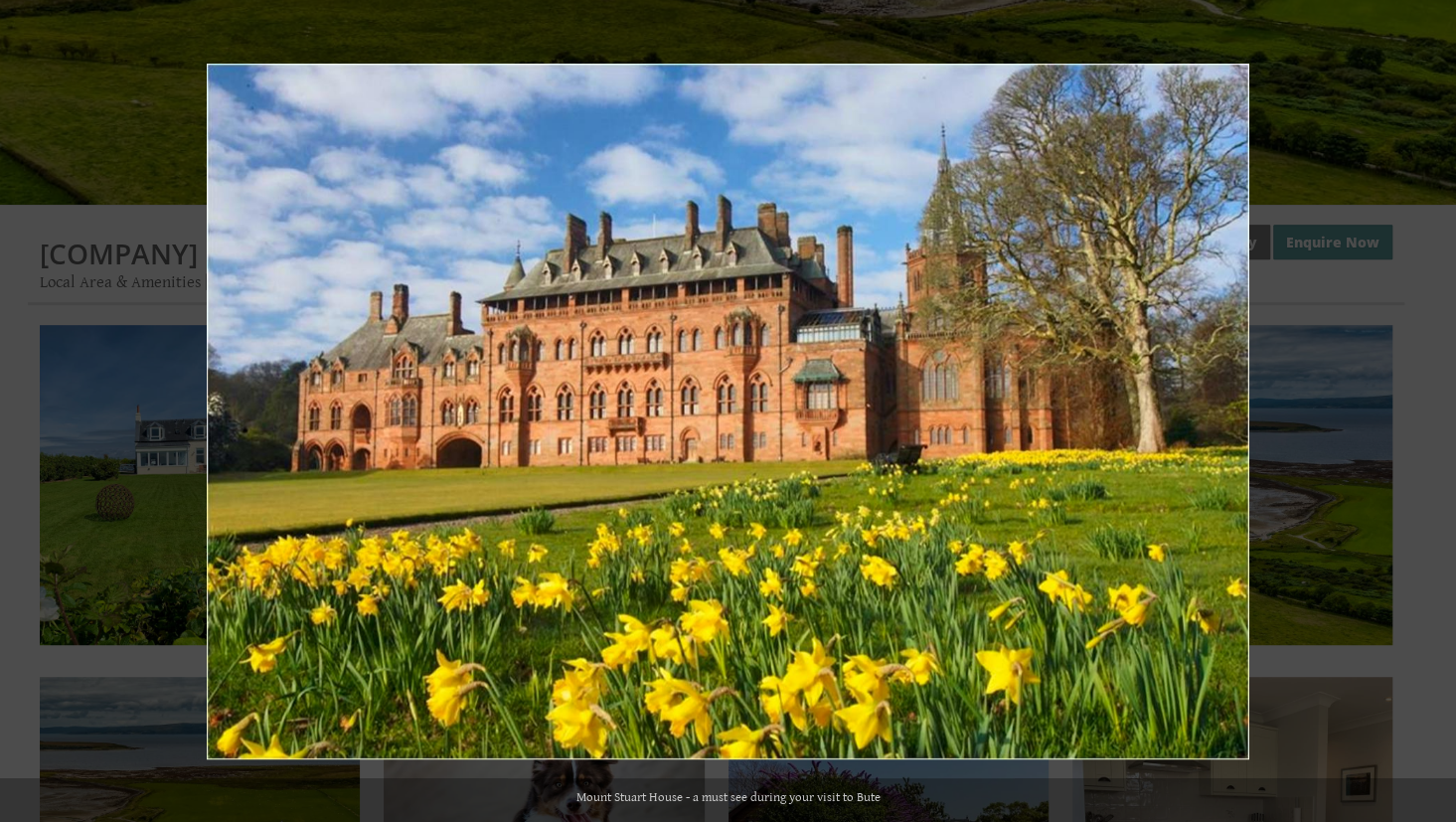 click at bounding box center (1421, 411) 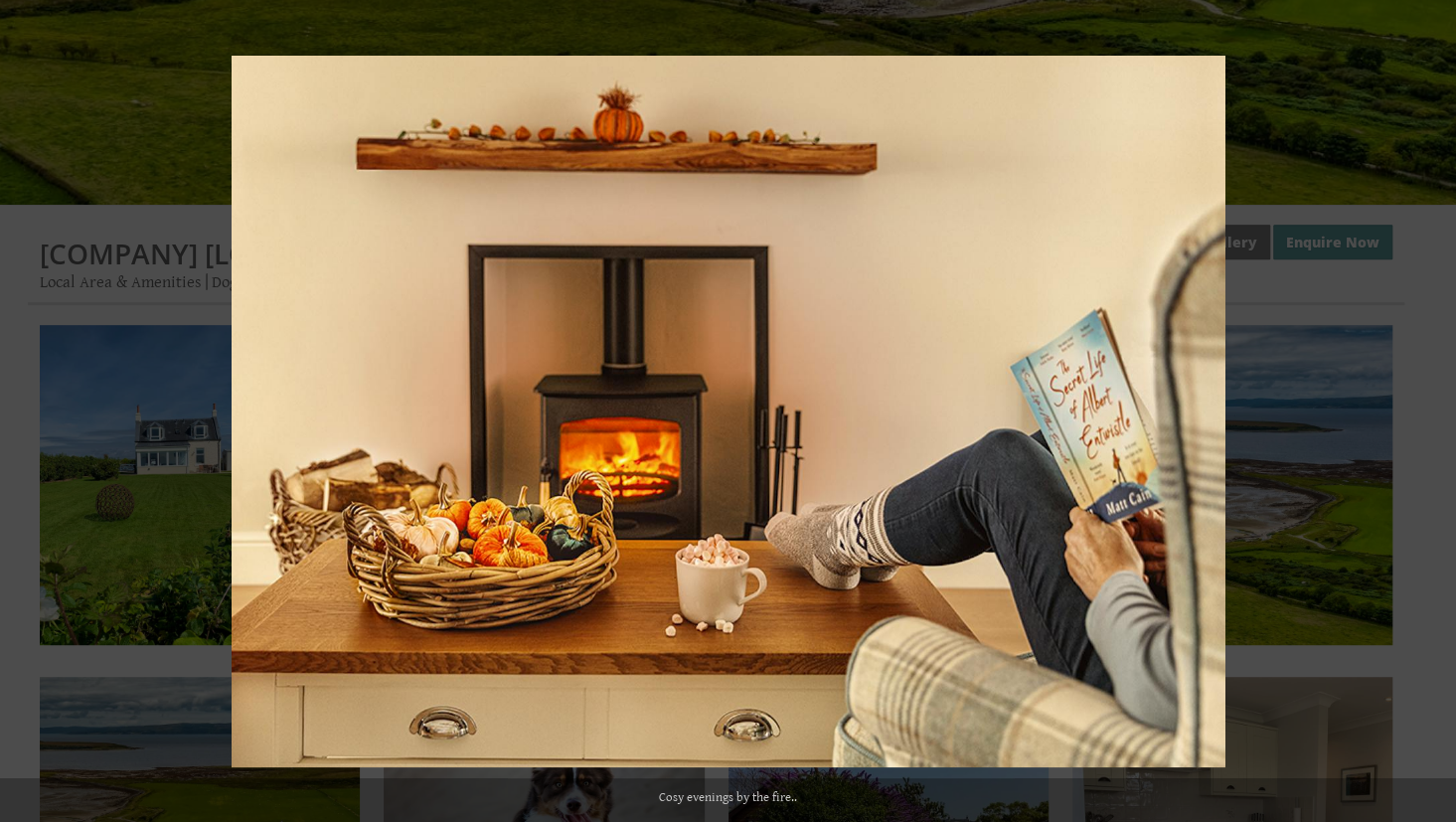 click at bounding box center (1421, 411) 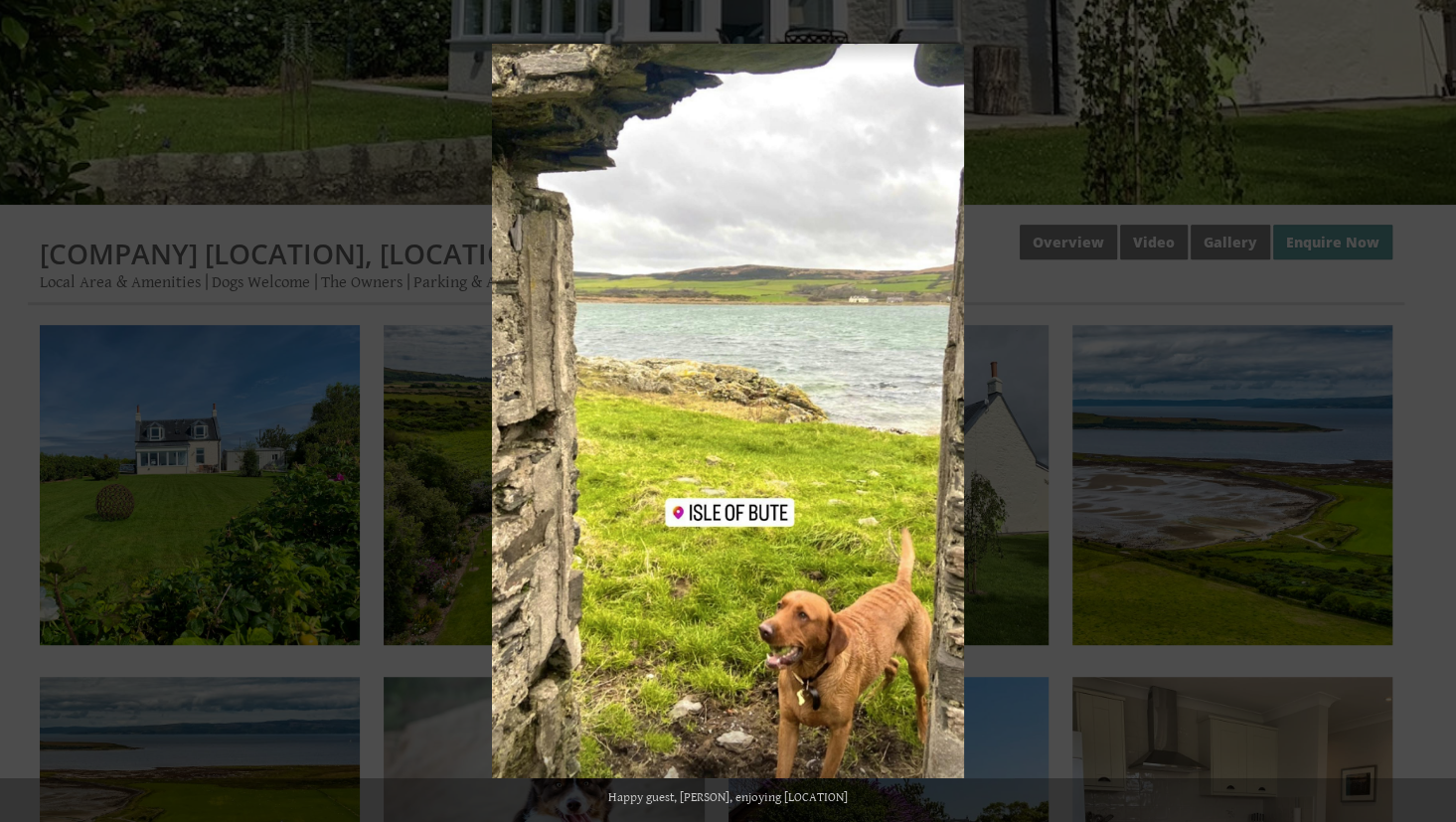 click at bounding box center (1421, 411) 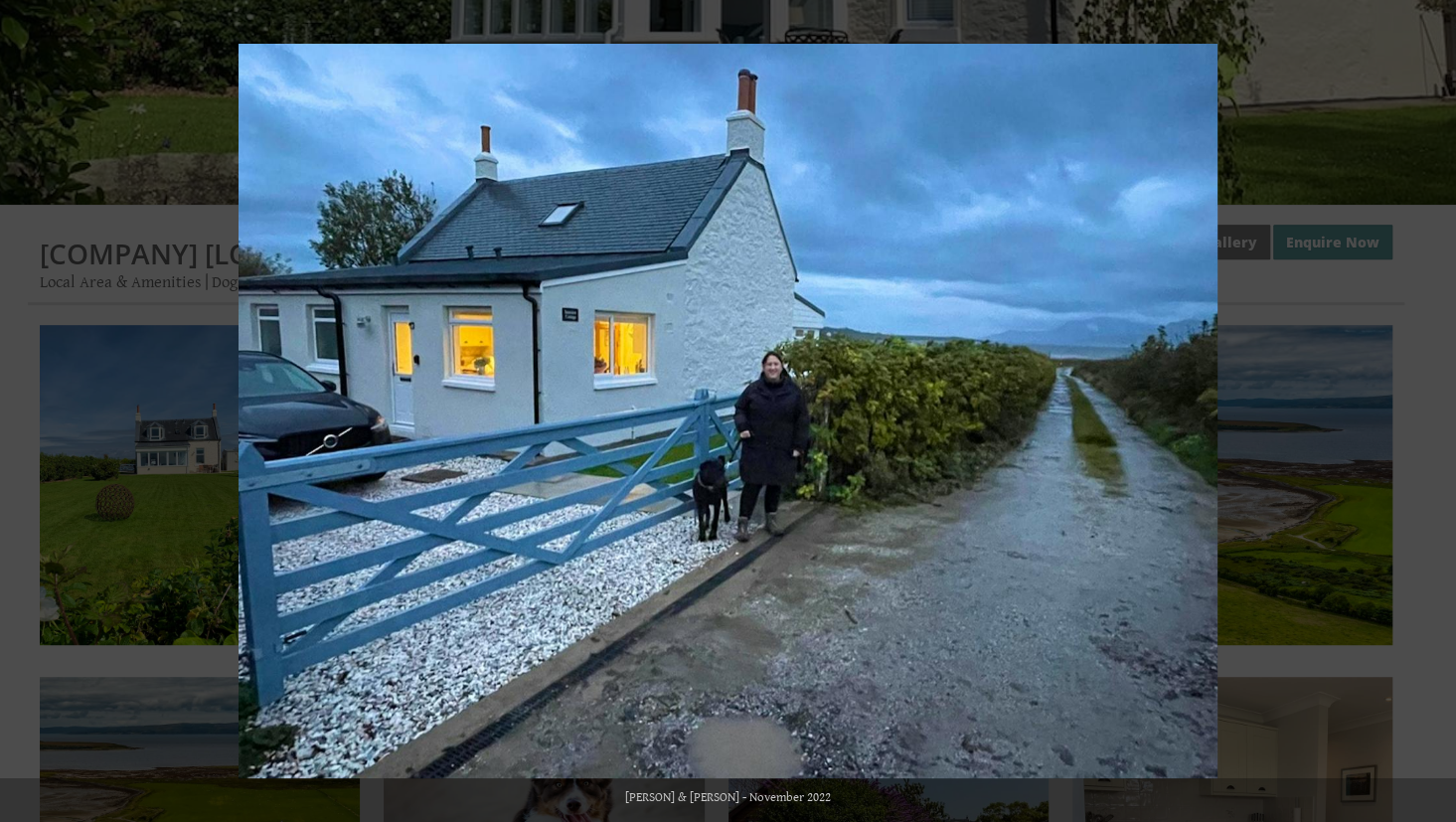 click at bounding box center [1421, 411] 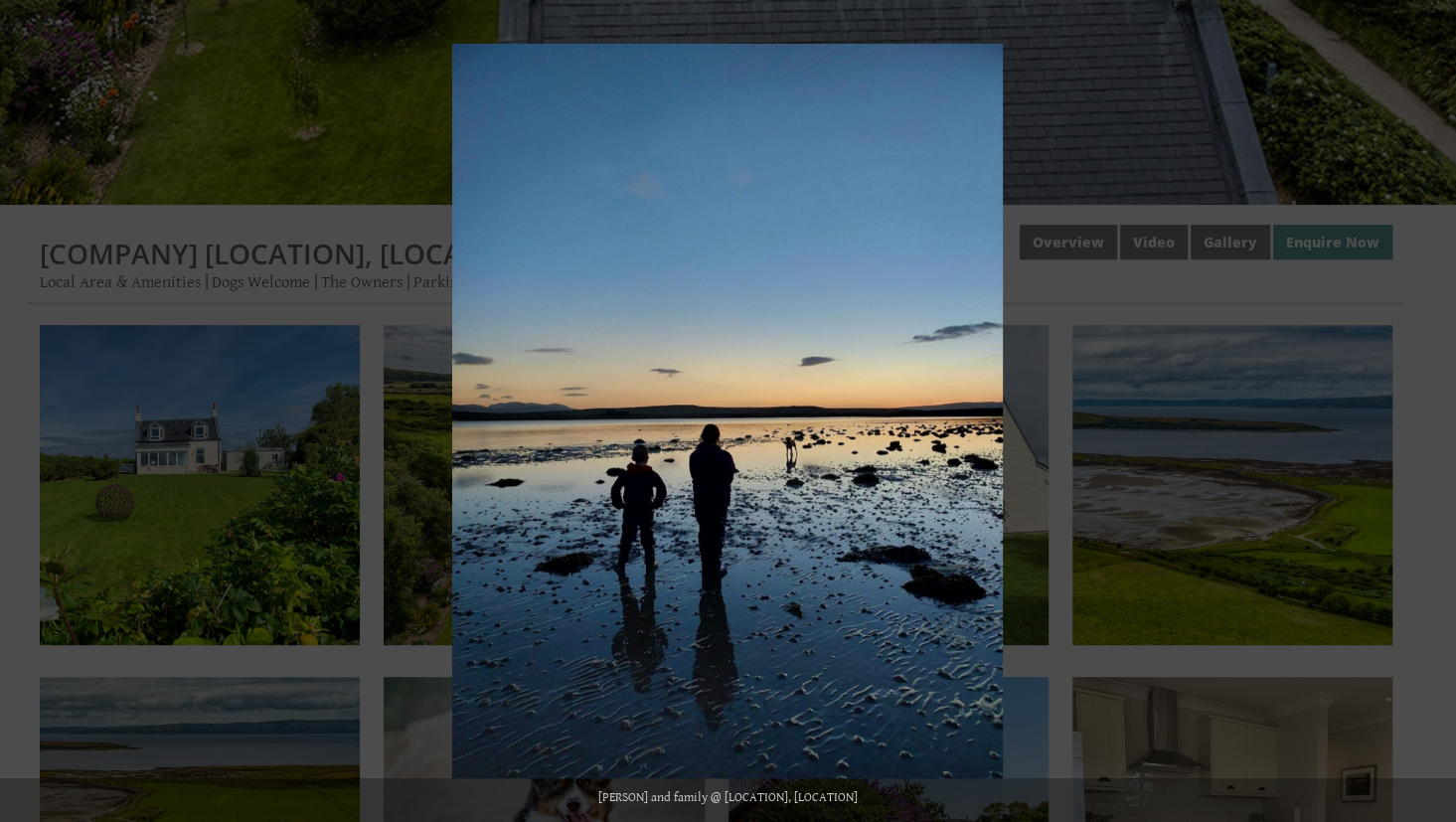 click at bounding box center (1421, 411) 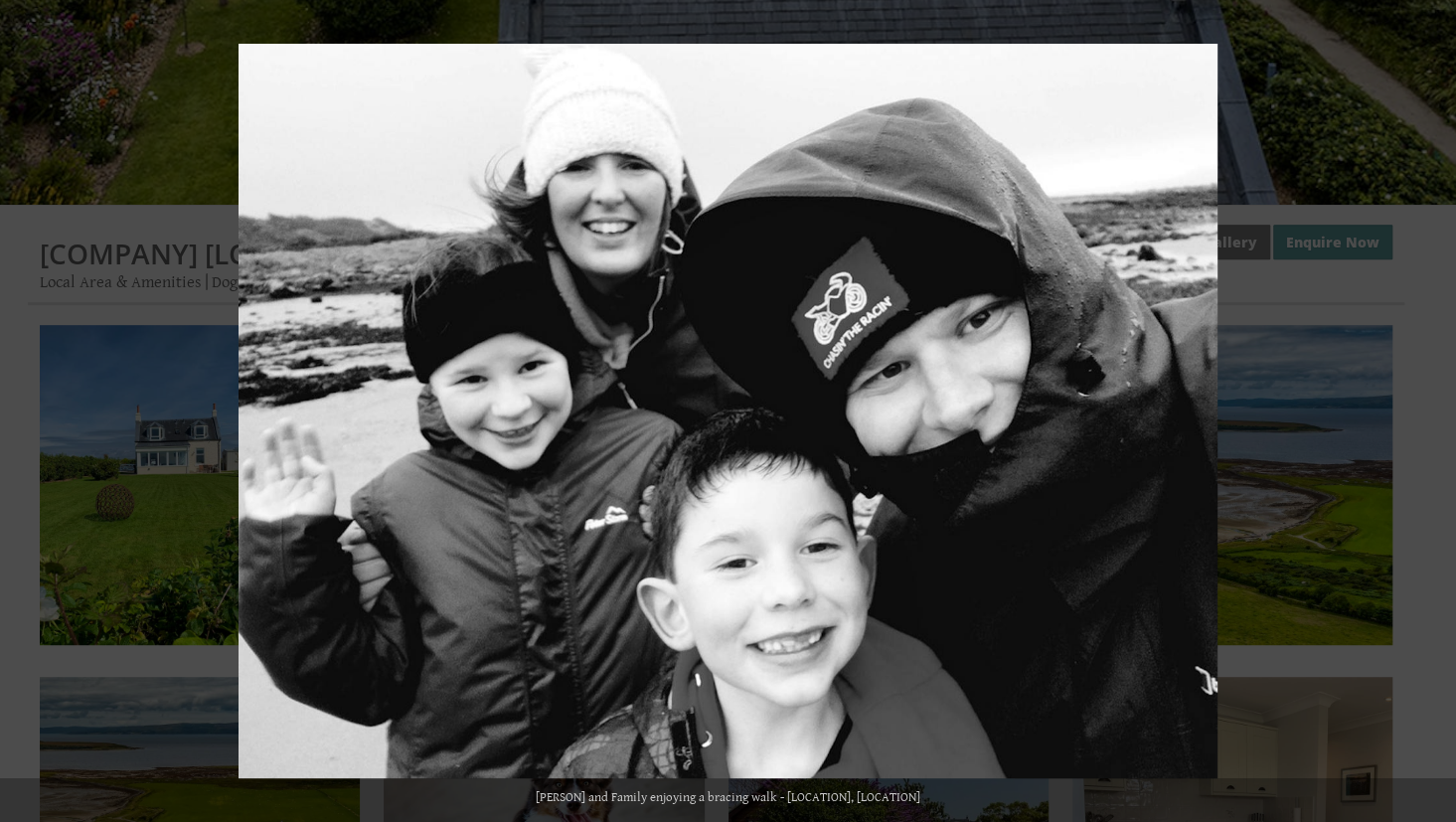 click at bounding box center (1421, 411) 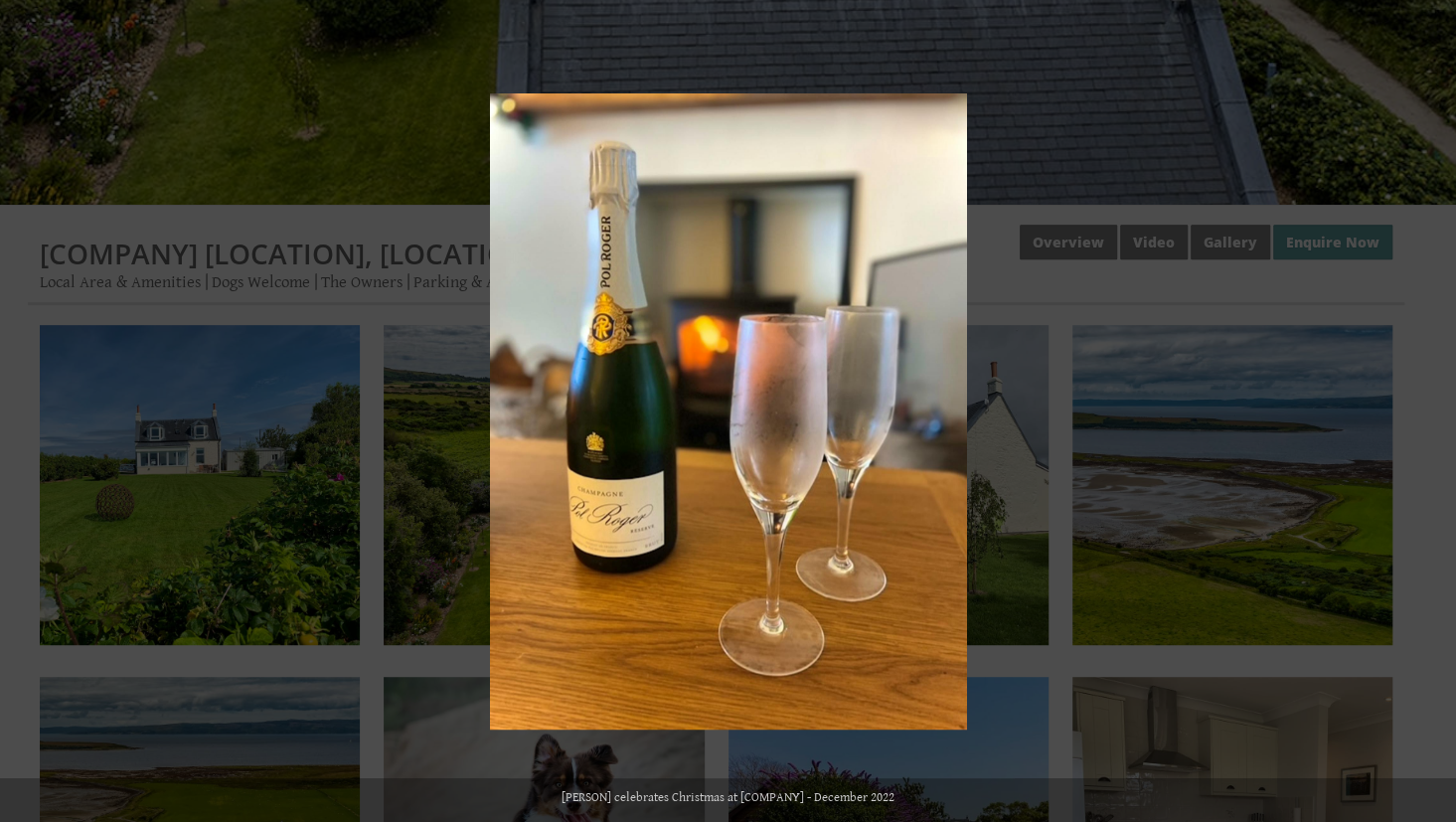 click at bounding box center [1421, 411] 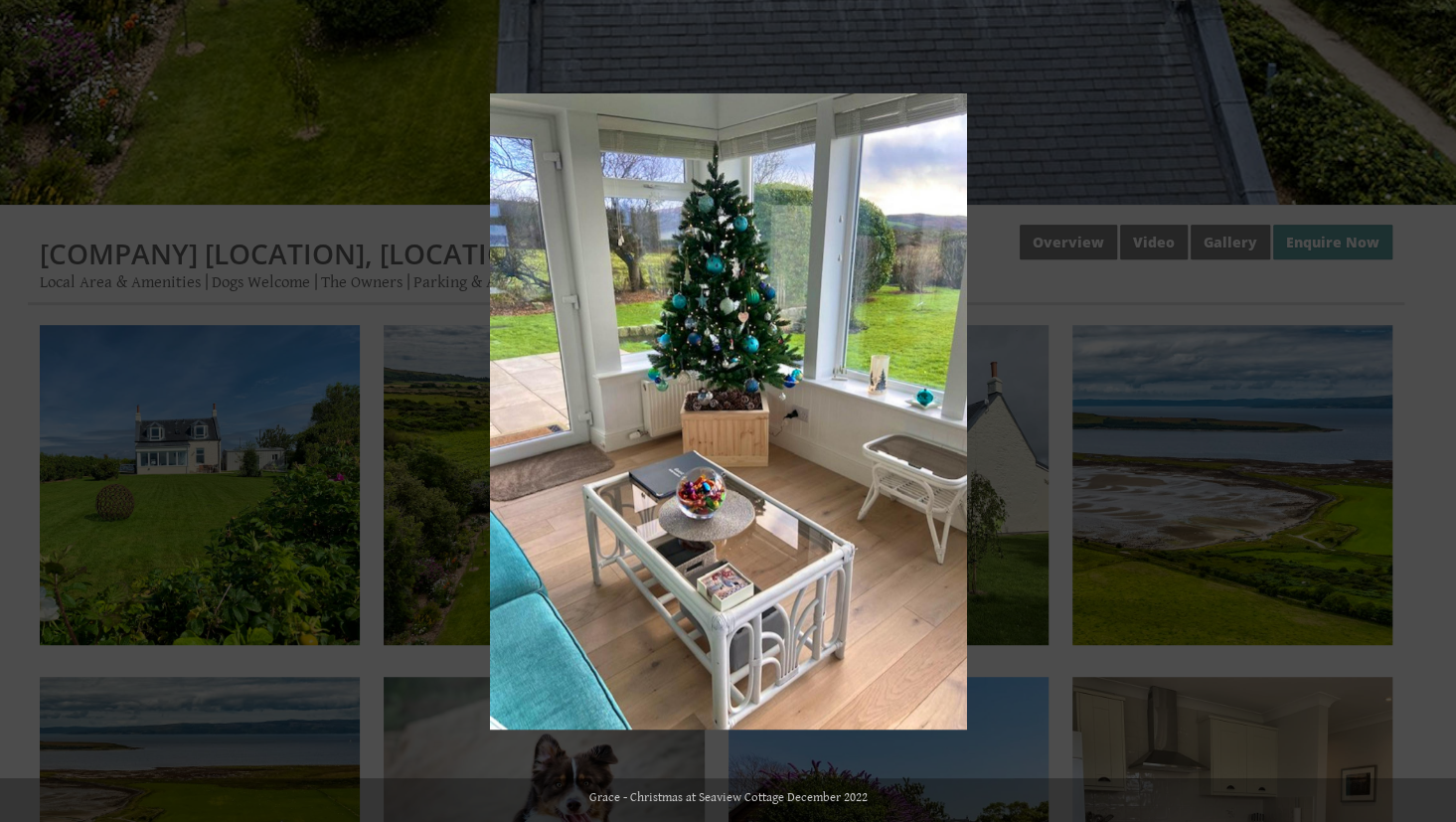 click at bounding box center [1421, 411] 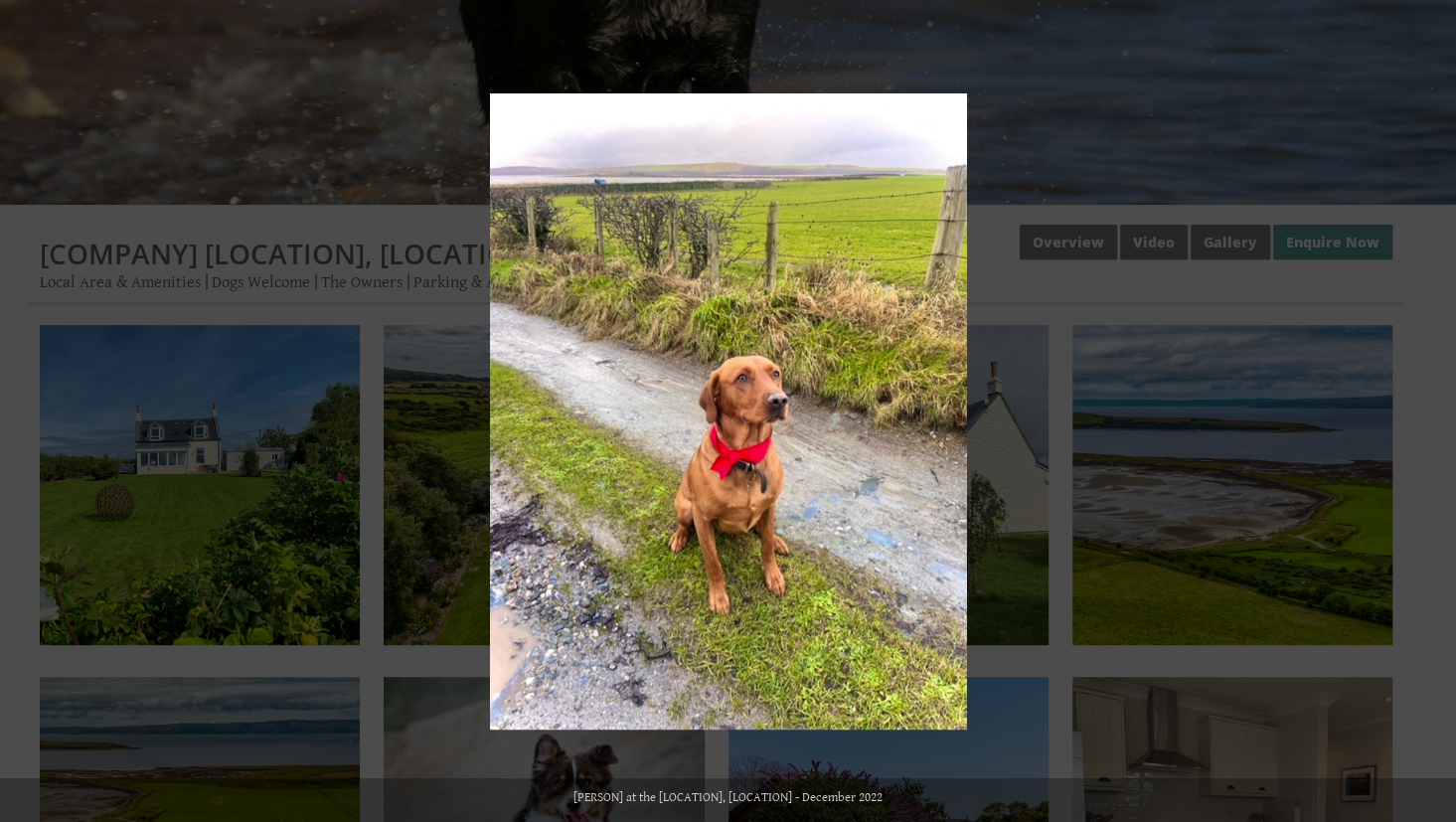 click at bounding box center [1421, 411] 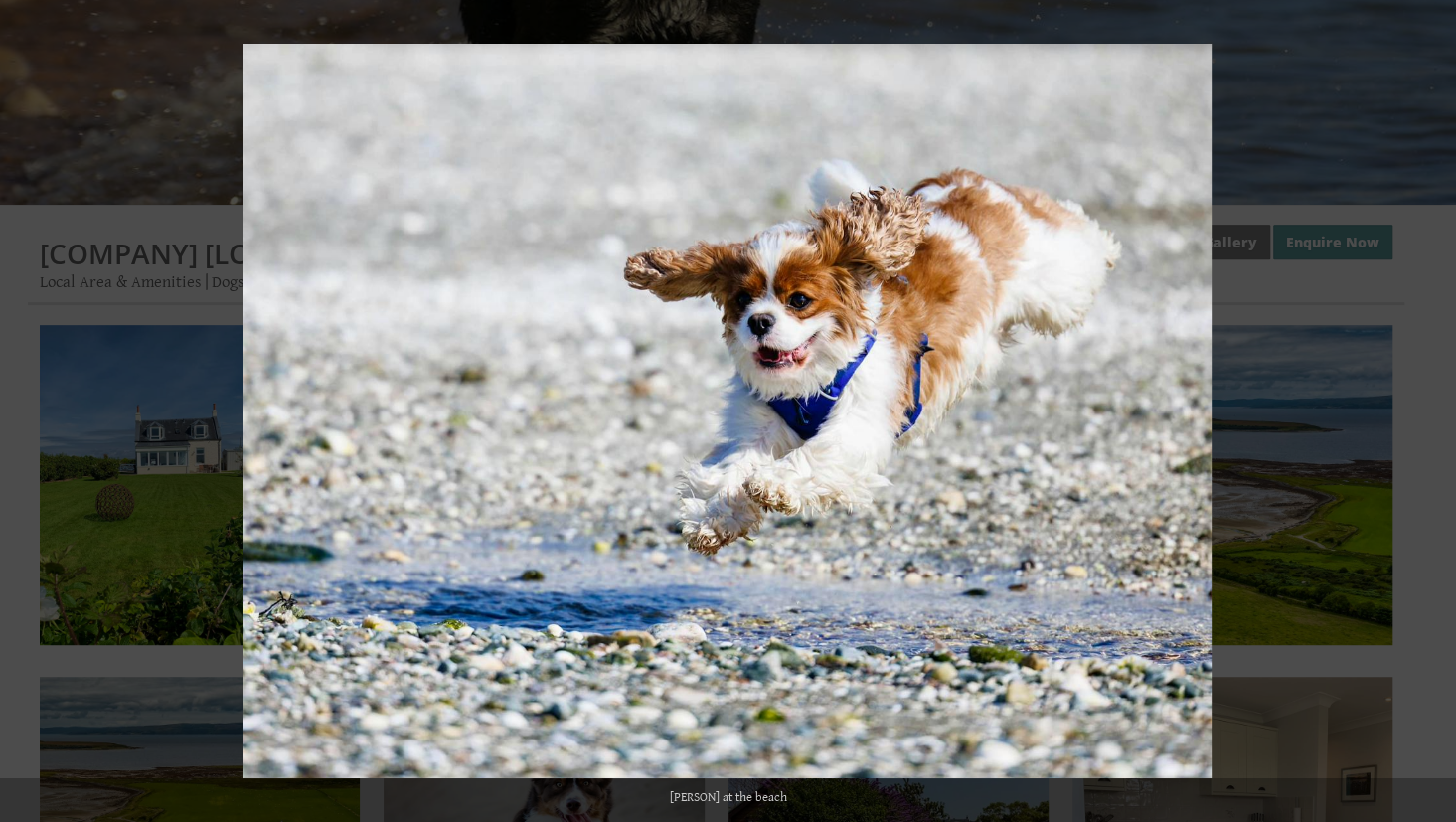 click at bounding box center (1421, 411) 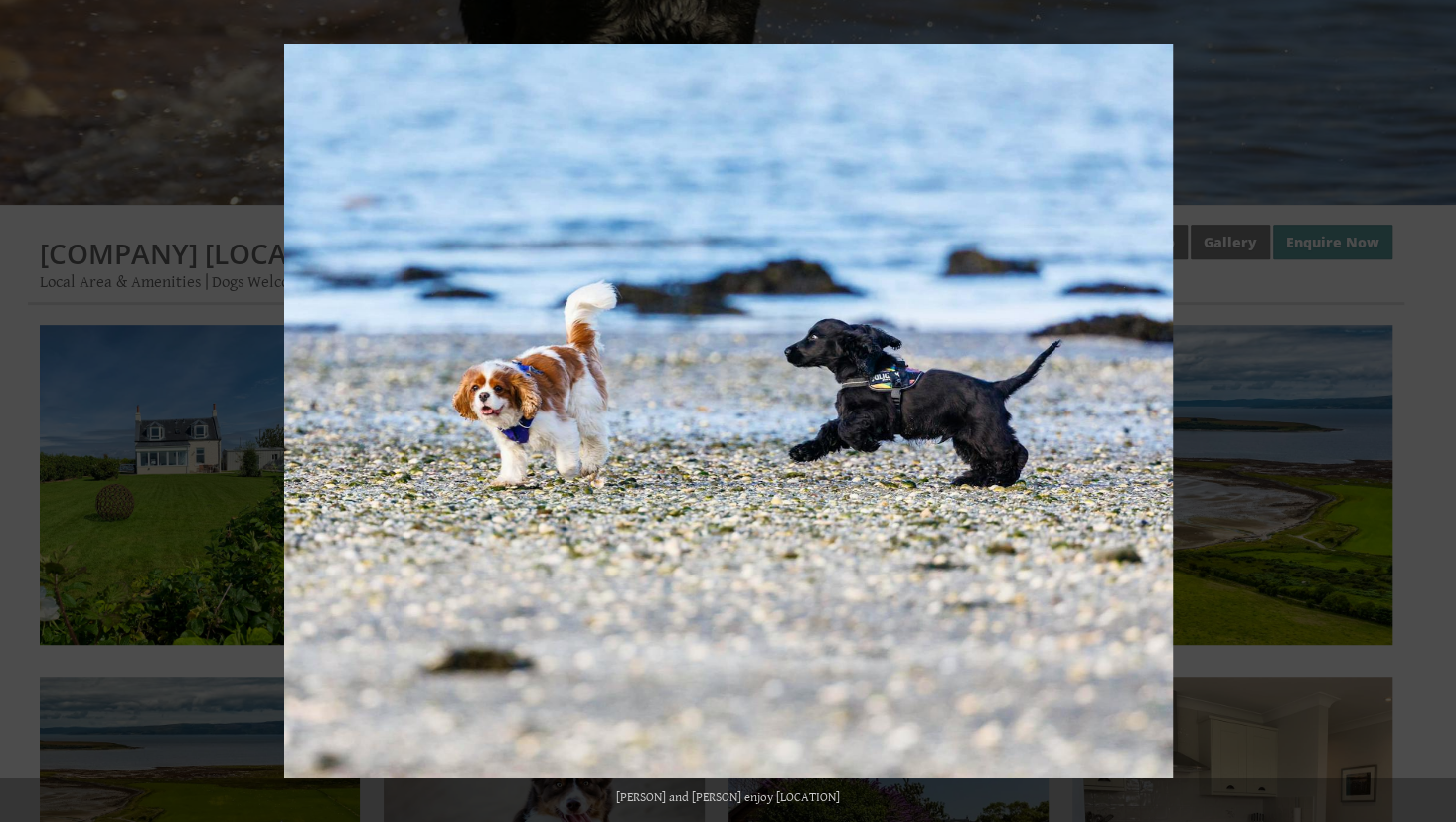 click at bounding box center [1421, 411] 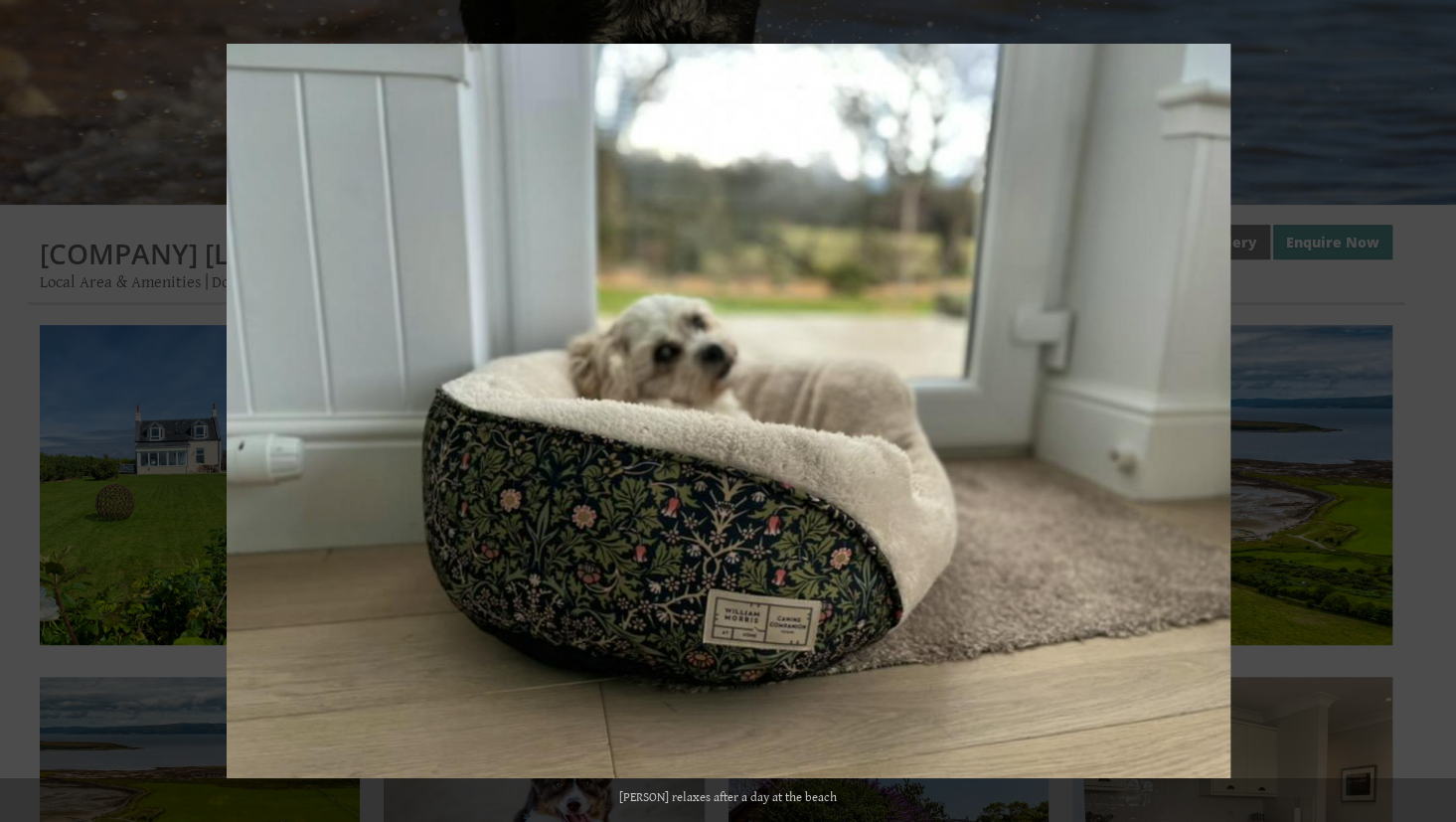 click at bounding box center [1421, 411] 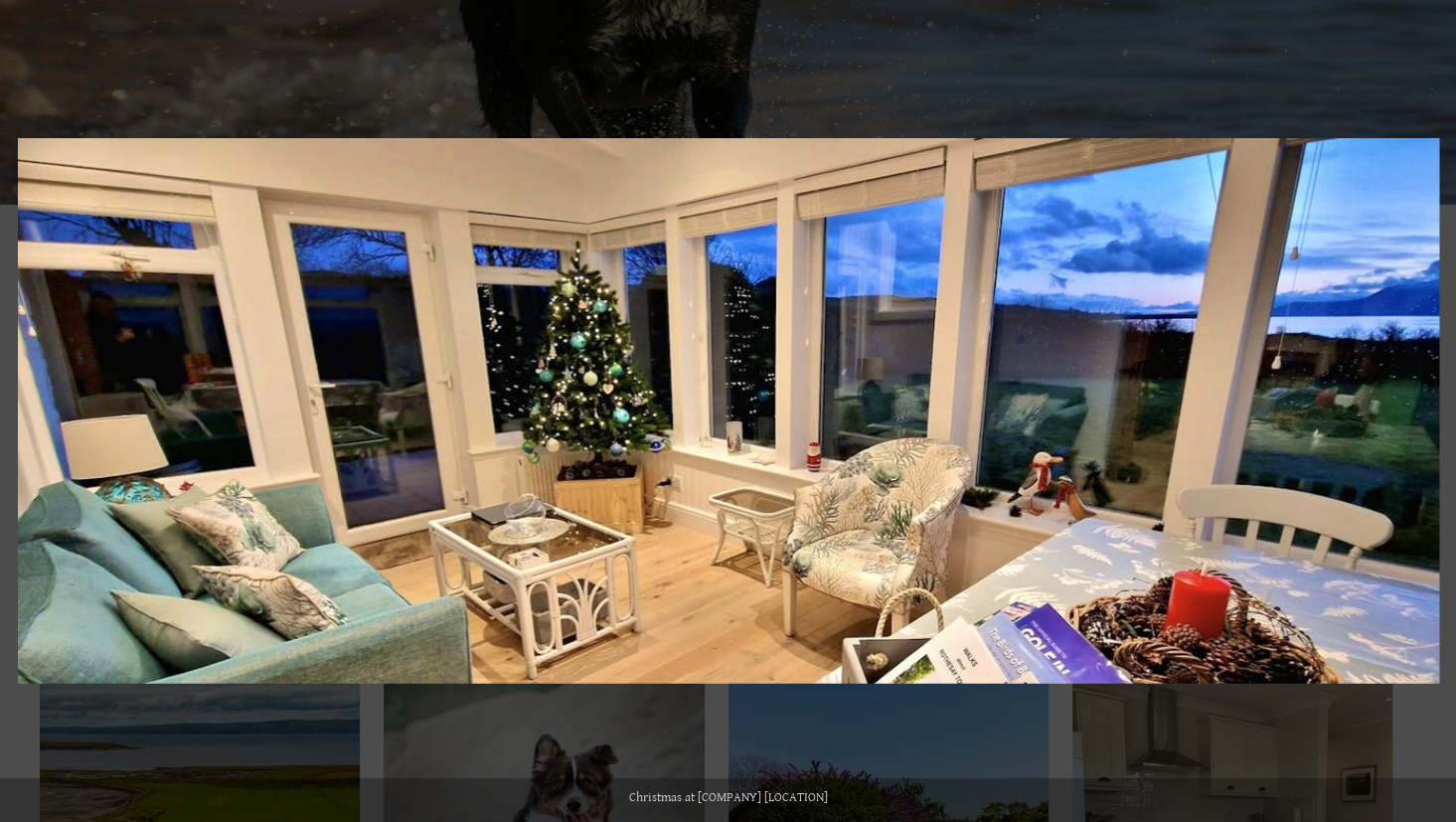 click at bounding box center (1421, 411) 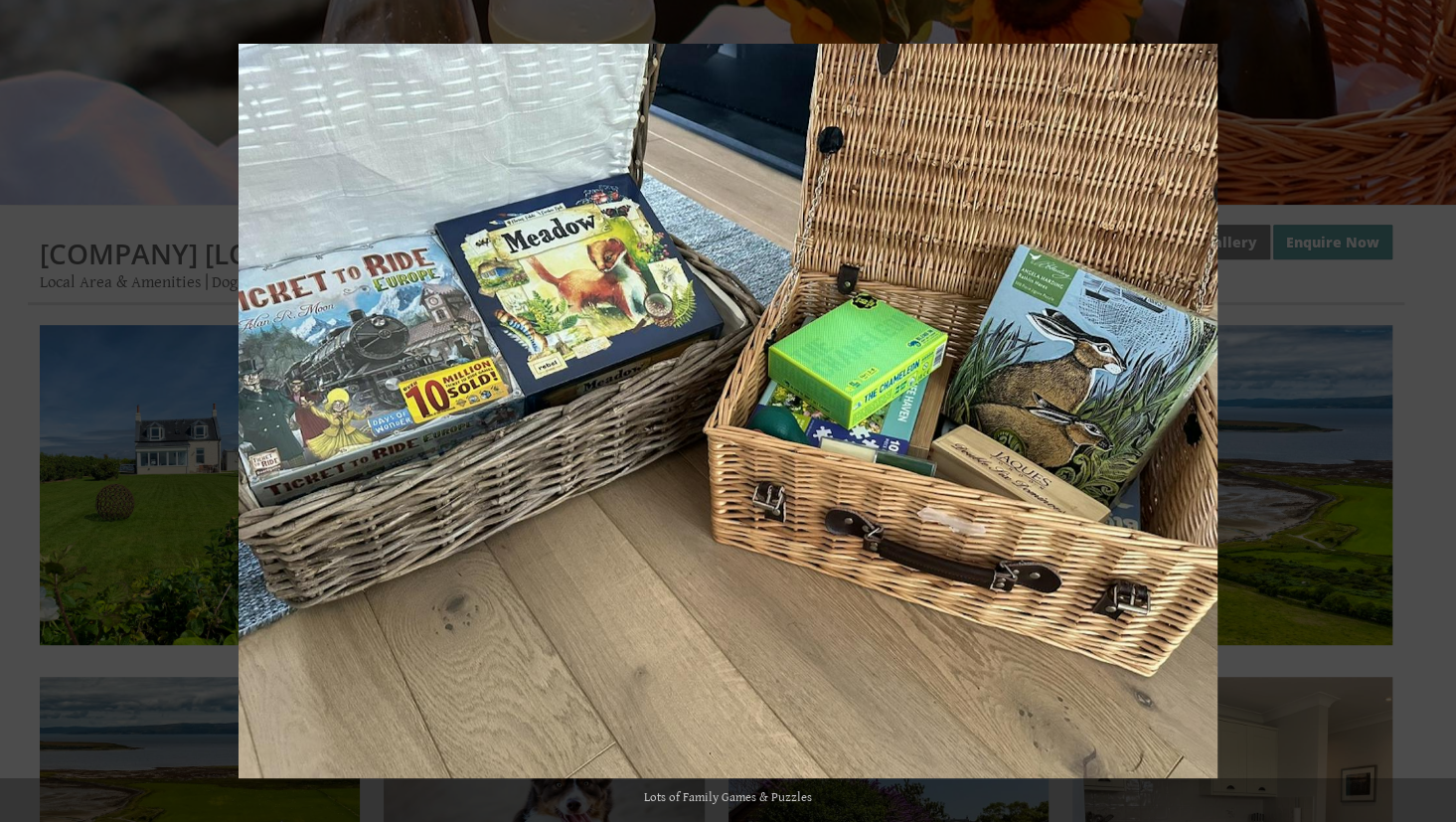 click at bounding box center (1421, 411) 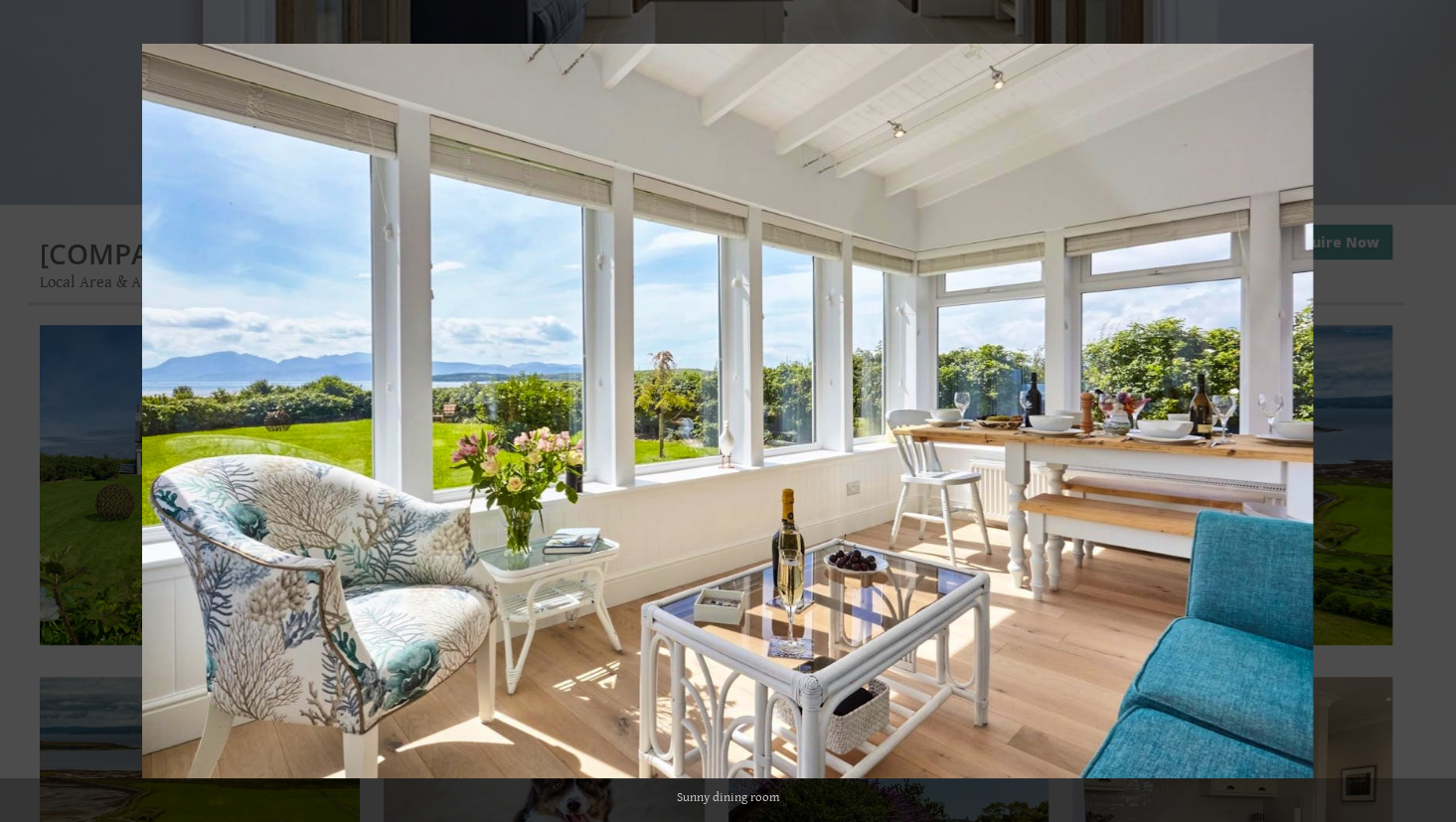 click at bounding box center (1421, 411) 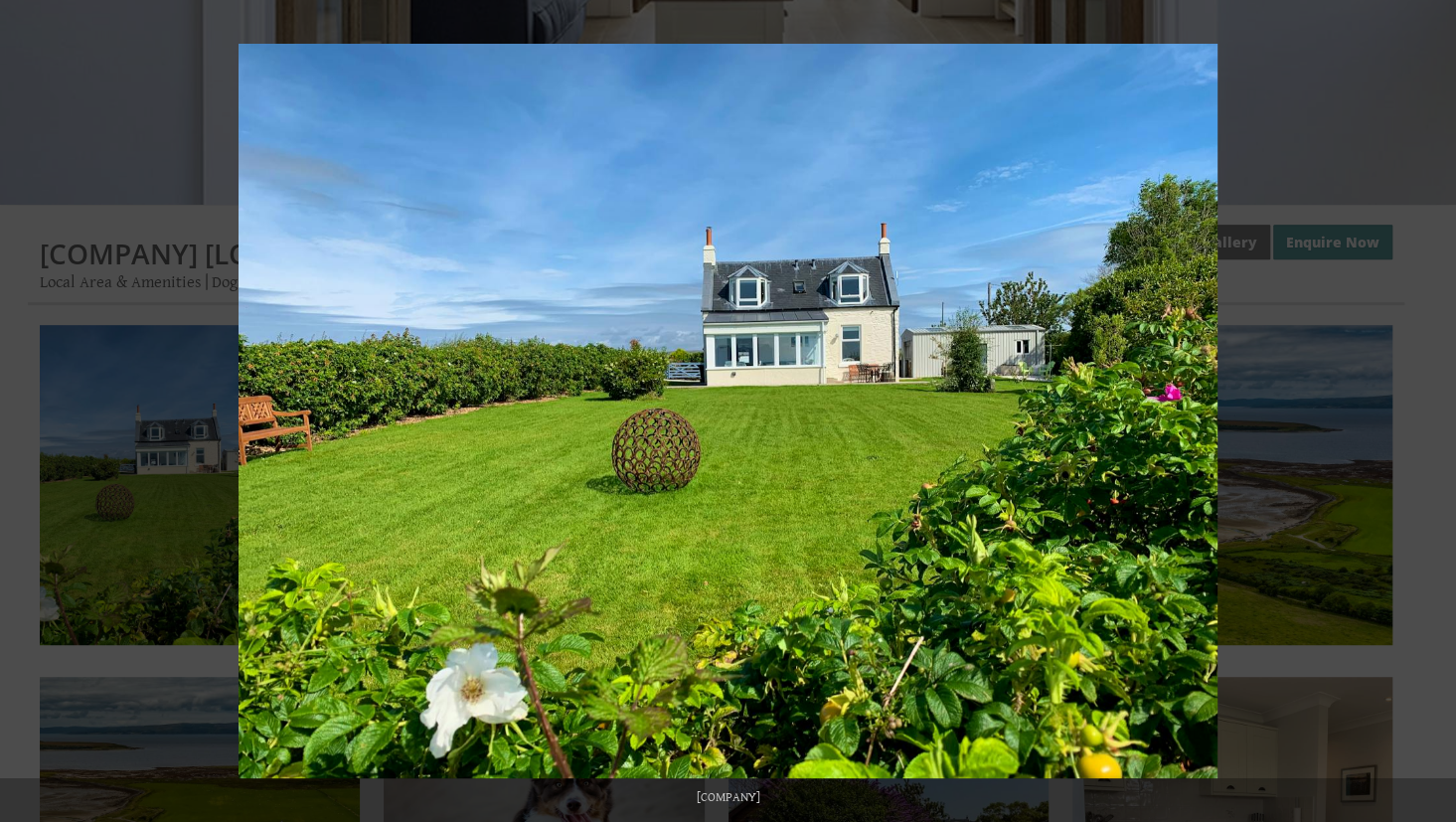 click at bounding box center [1421, 411] 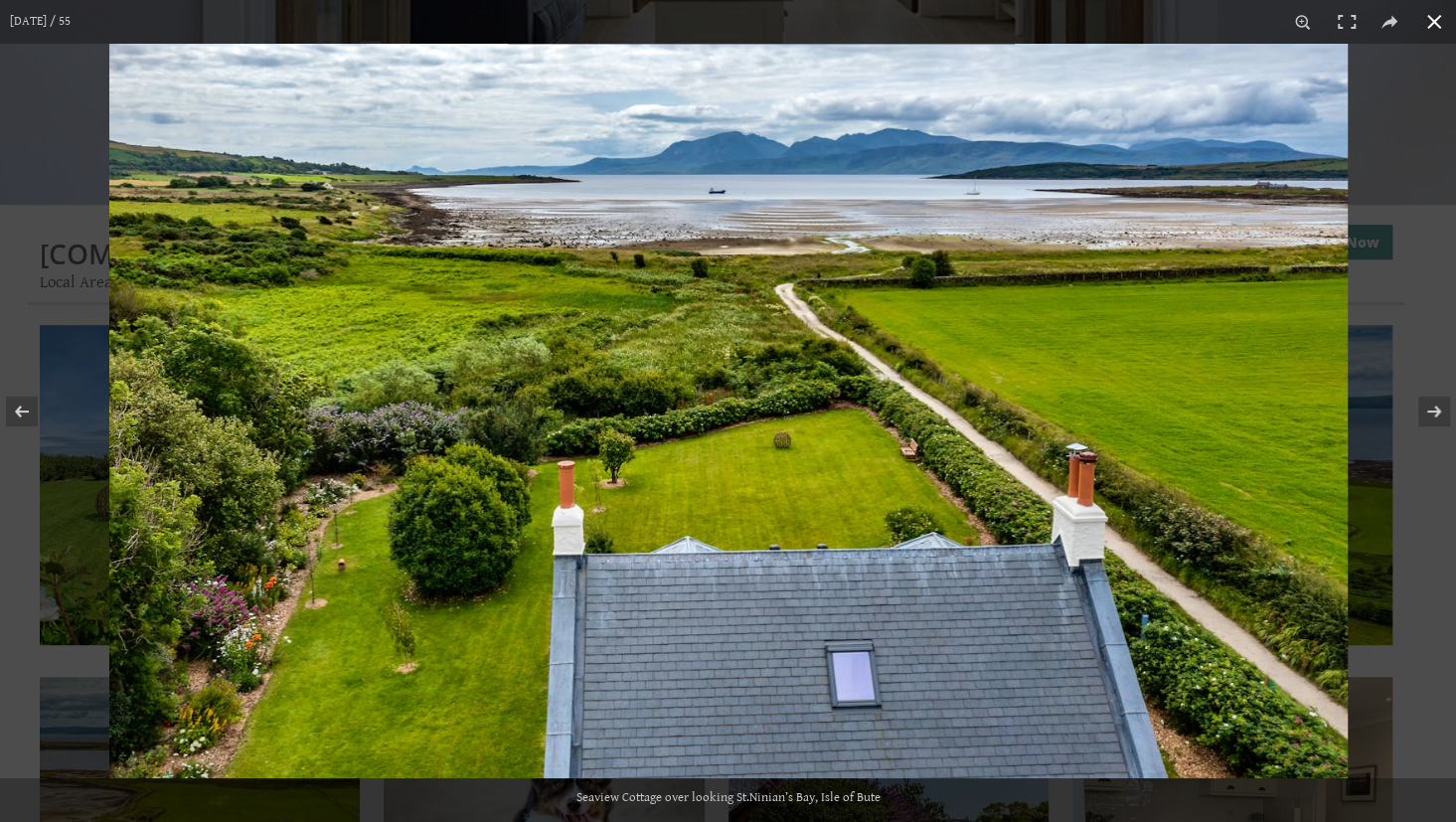 click at bounding box center [1434, 22] 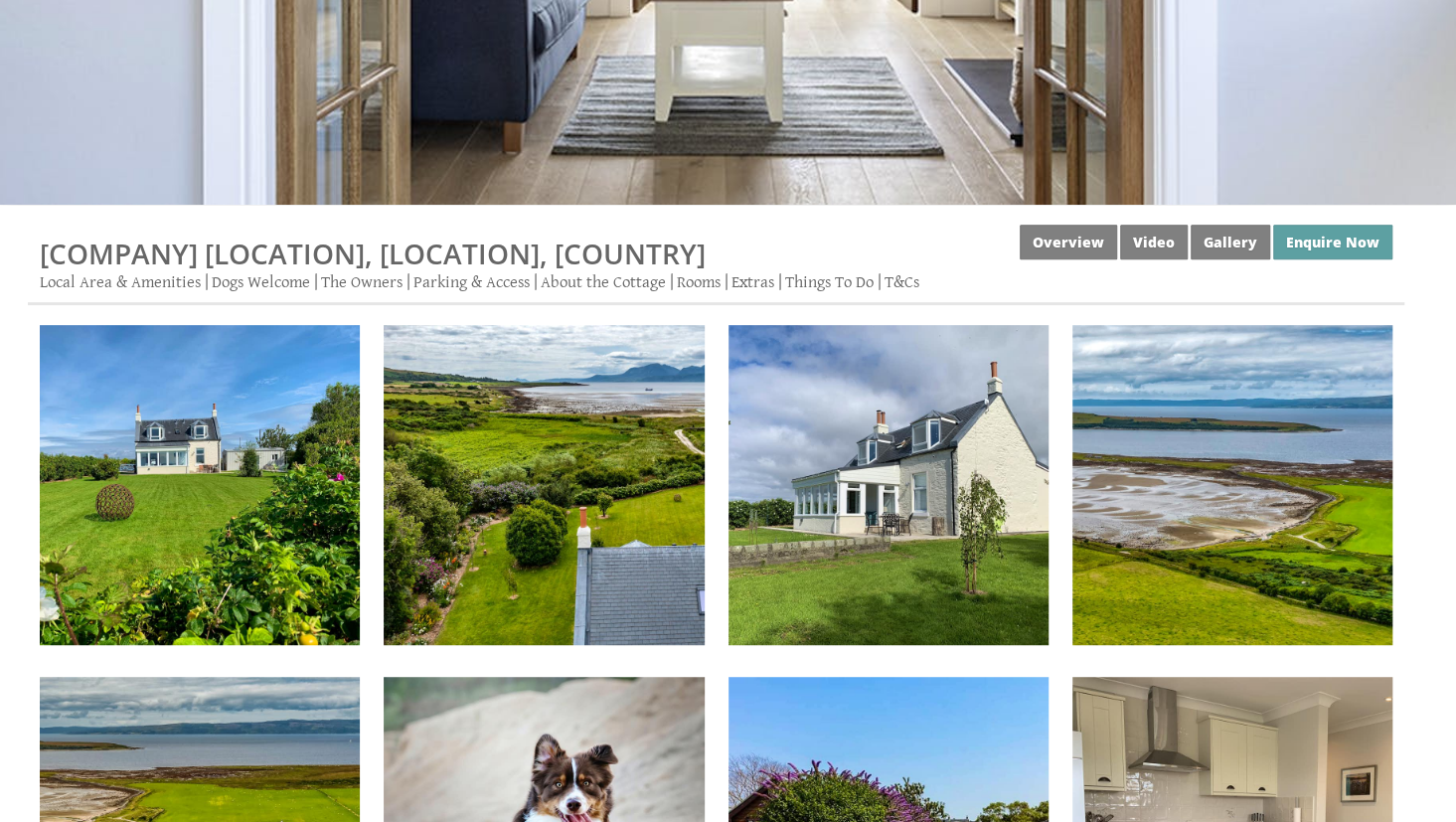click at bounding box center (728, -73) 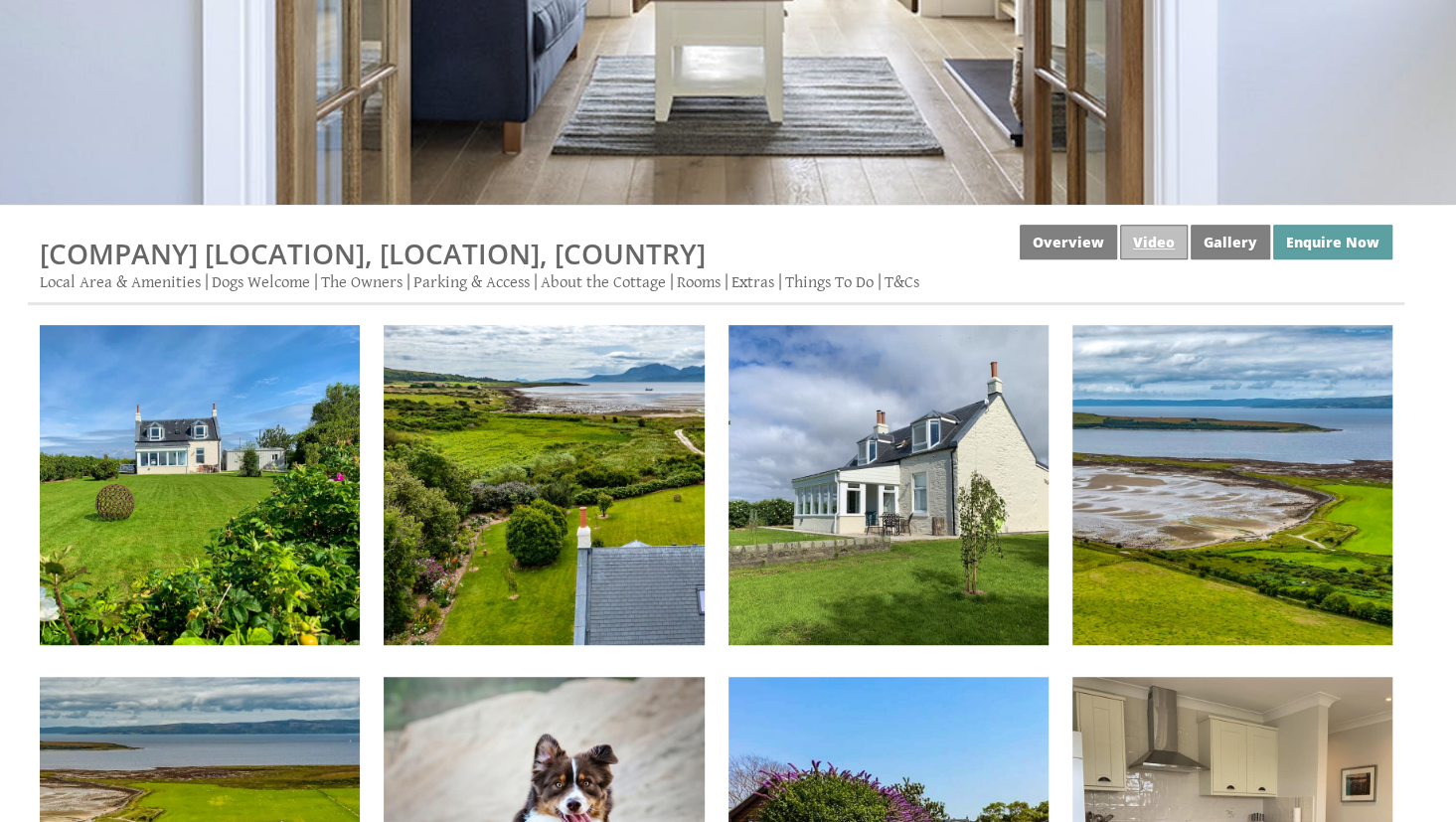 click on "Video" at bounding box center (1154, 242) 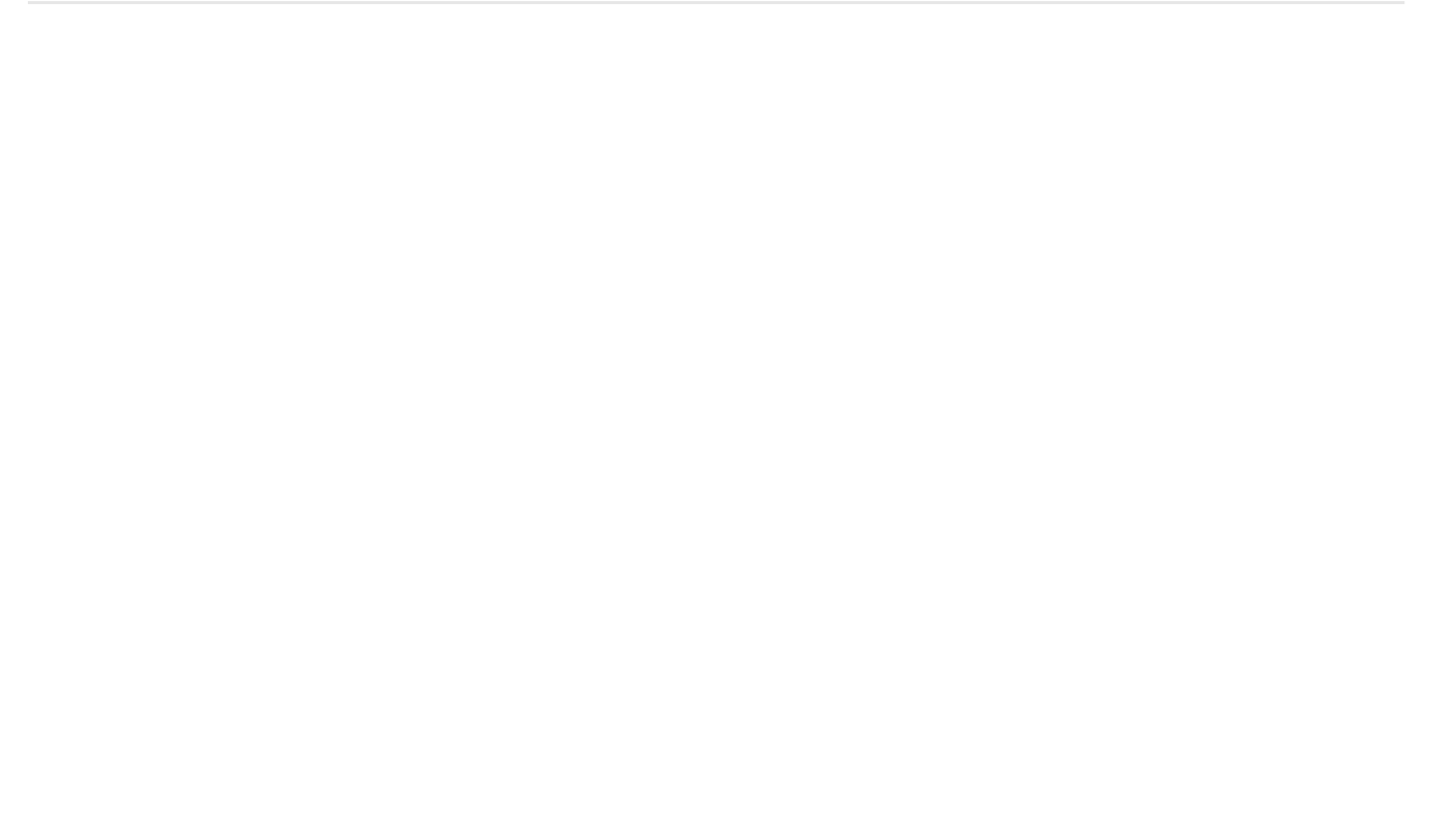 scroll, scrollTop: 655, scrollLeft: 0, axis: vertical 